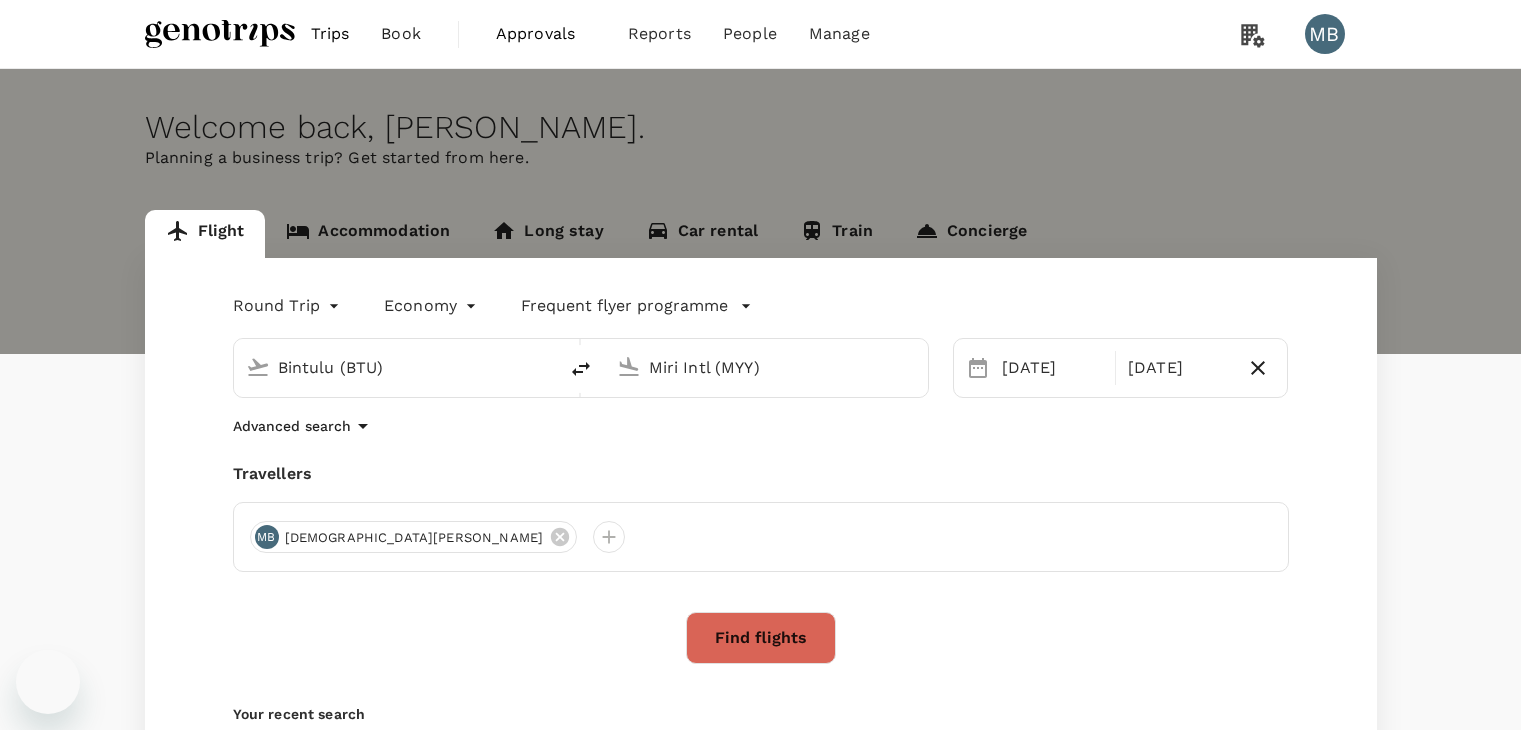 scroll, scrollTop: 0, scrollLeft: 0, axis: both 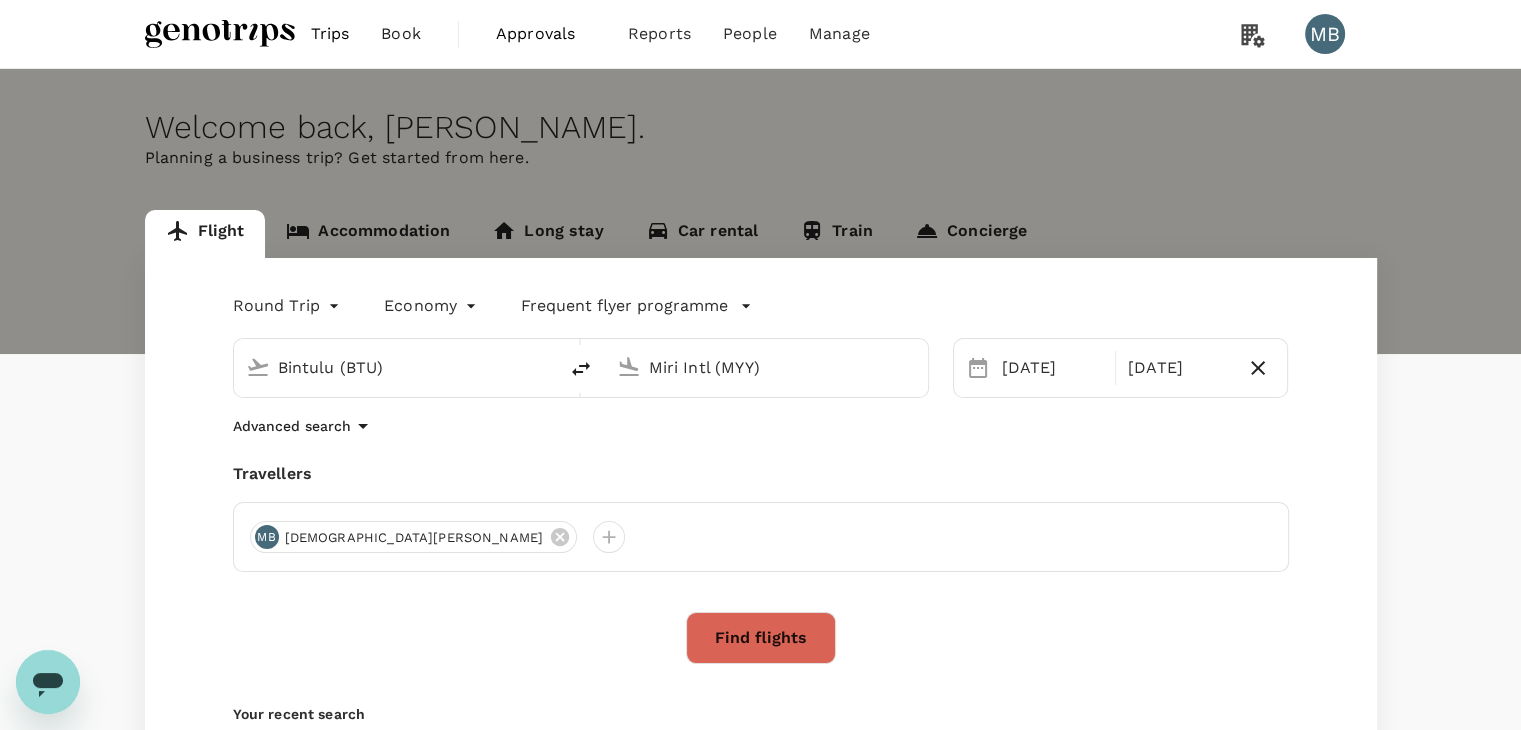 click on "Trips" at bounding box center [330, 34] 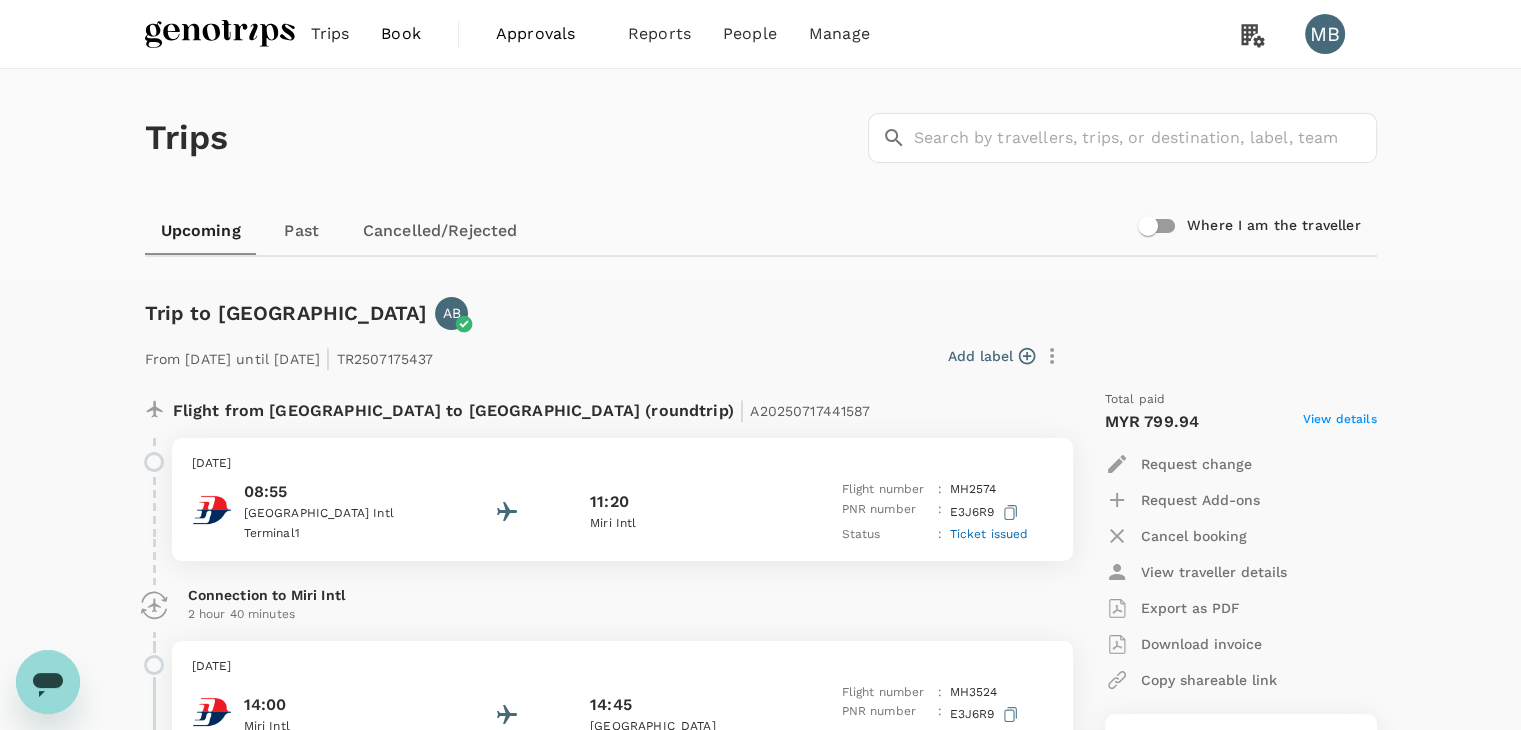 click at bounding box center (48, 682) 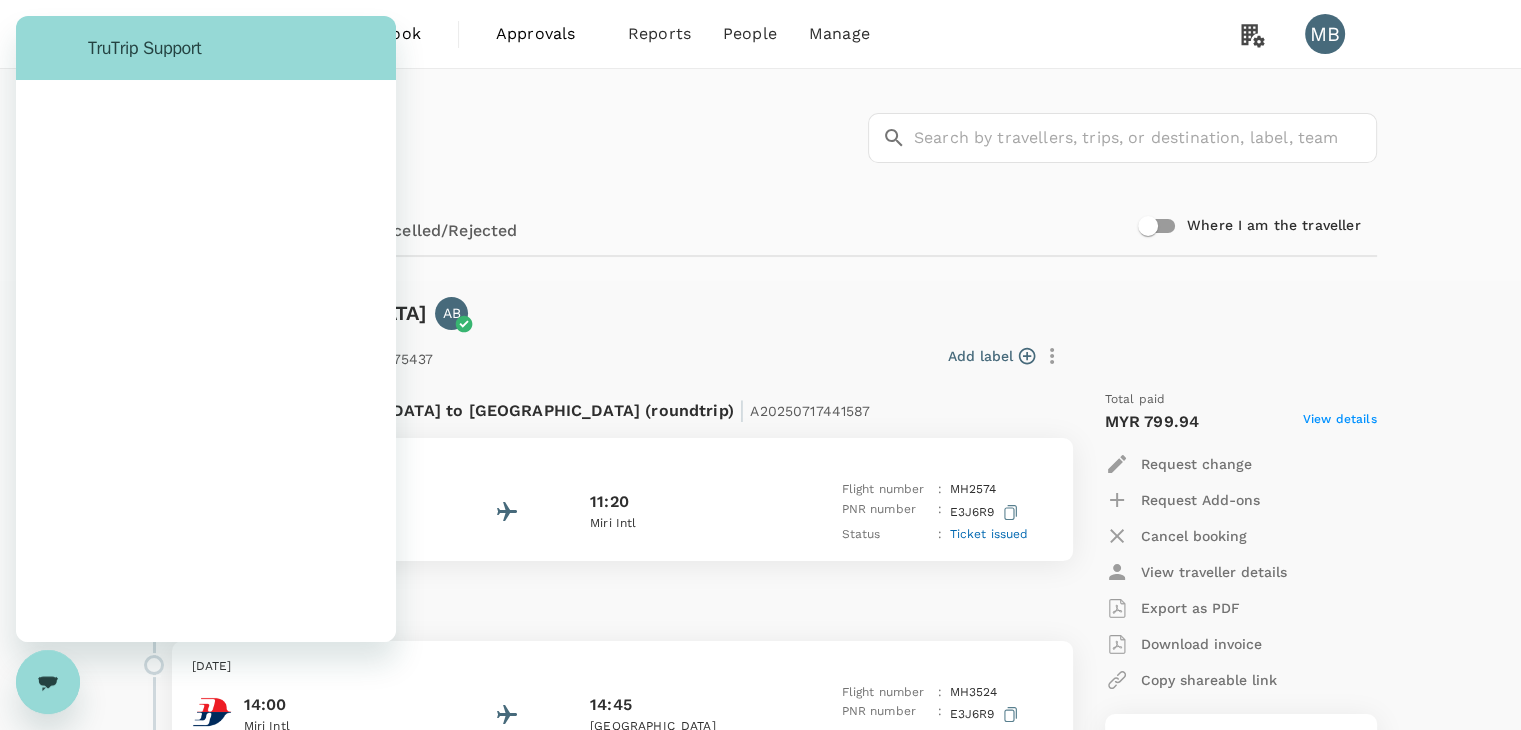 scroll, scrollTop: 0, scrollLeft: 0, axis: both 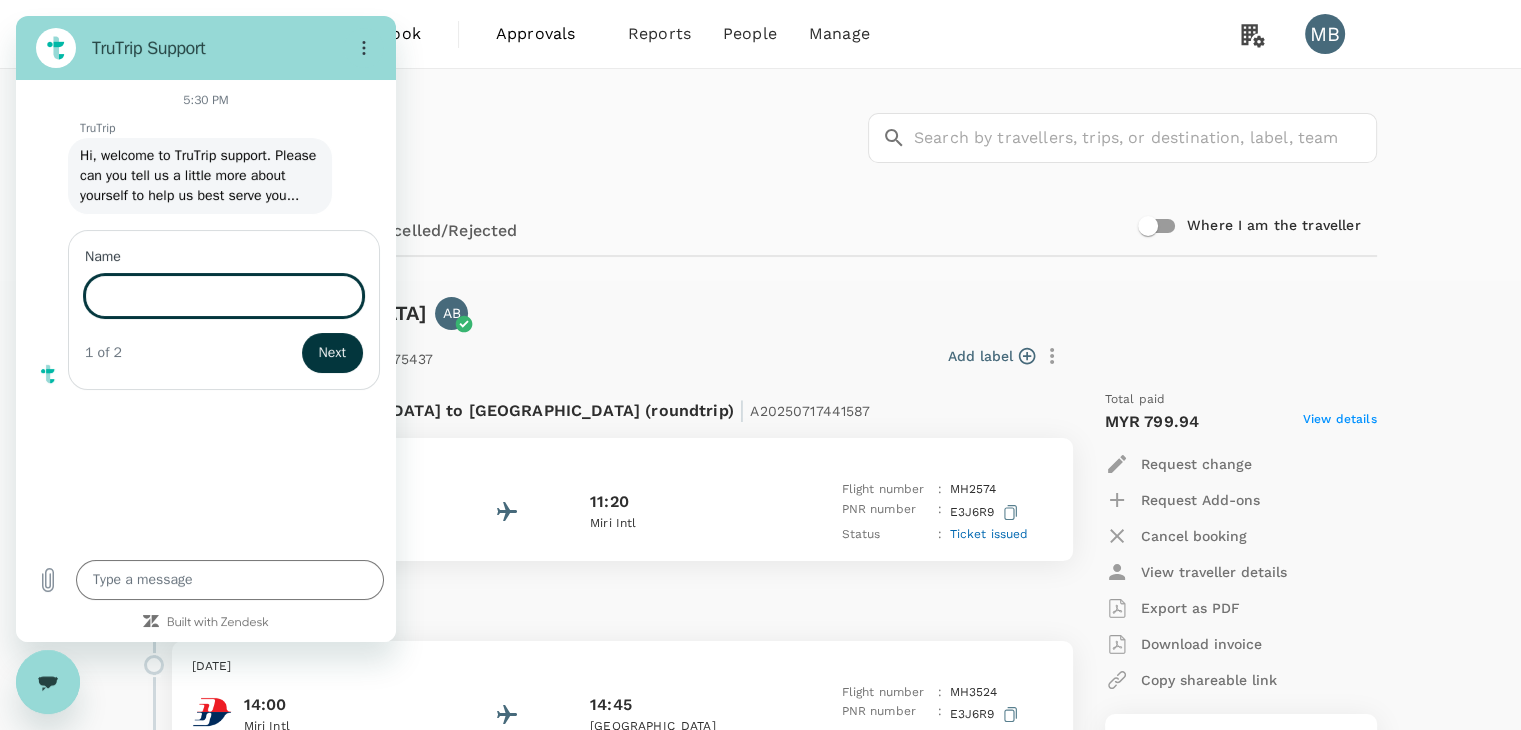 type on "x" 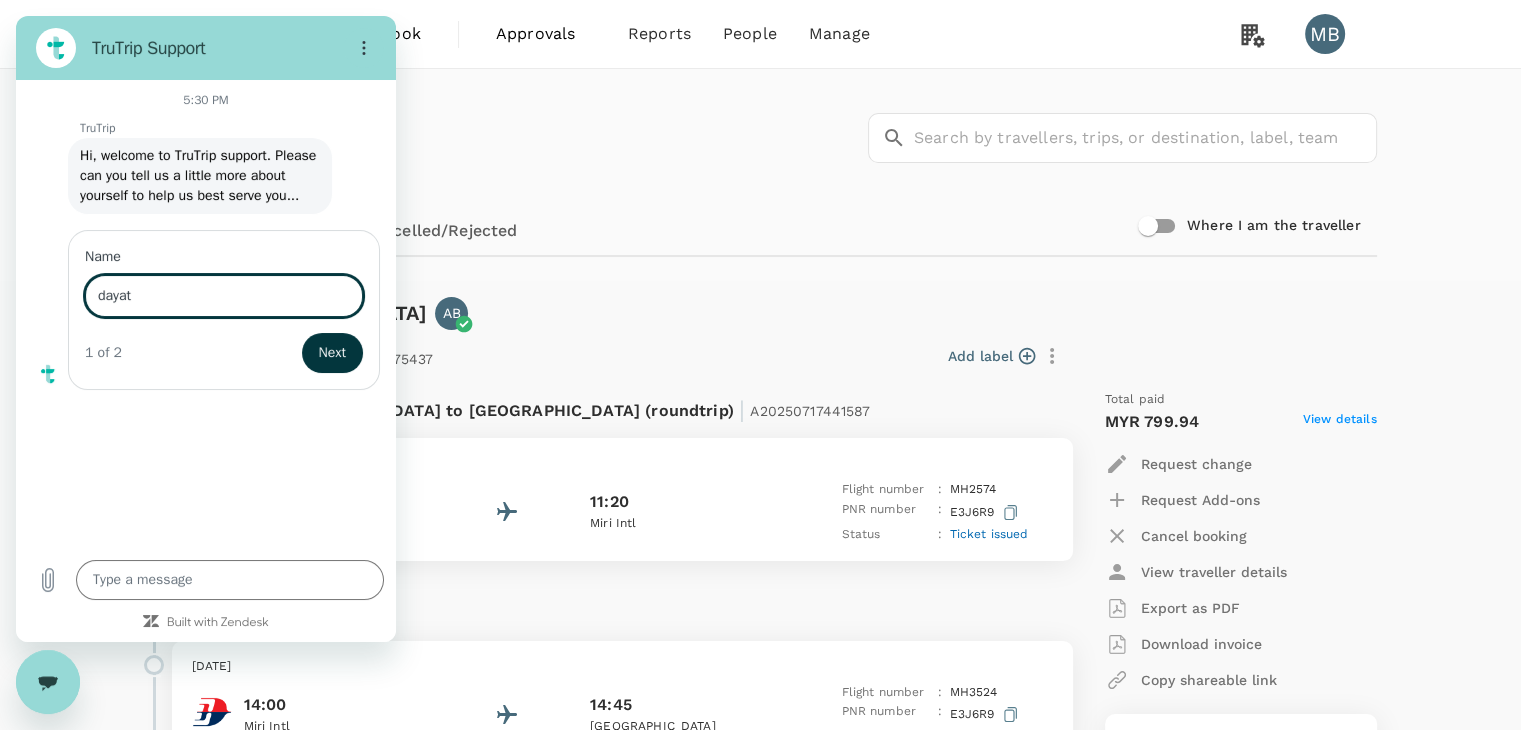 type on "dayat" 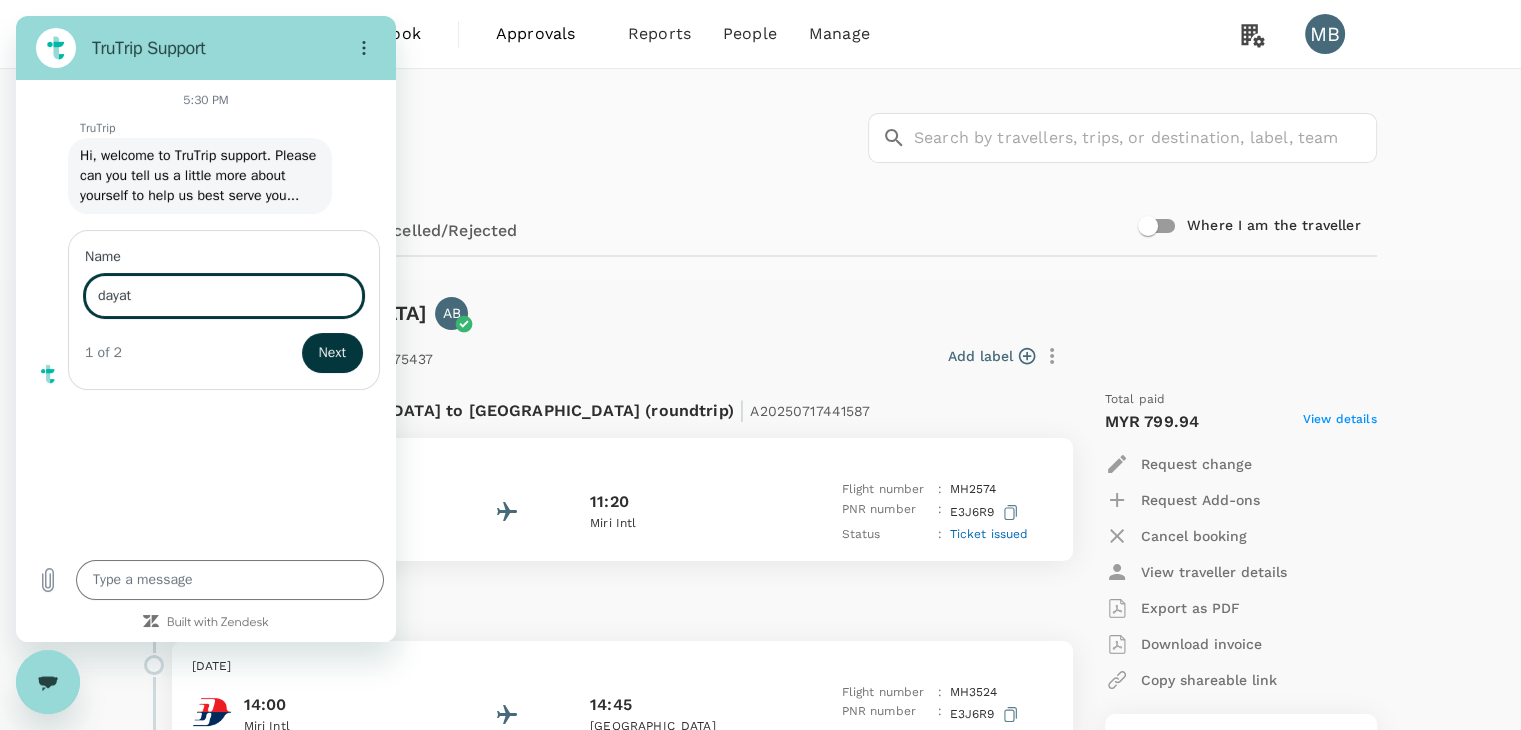 click on "Next" at bounding box center (332, 353) 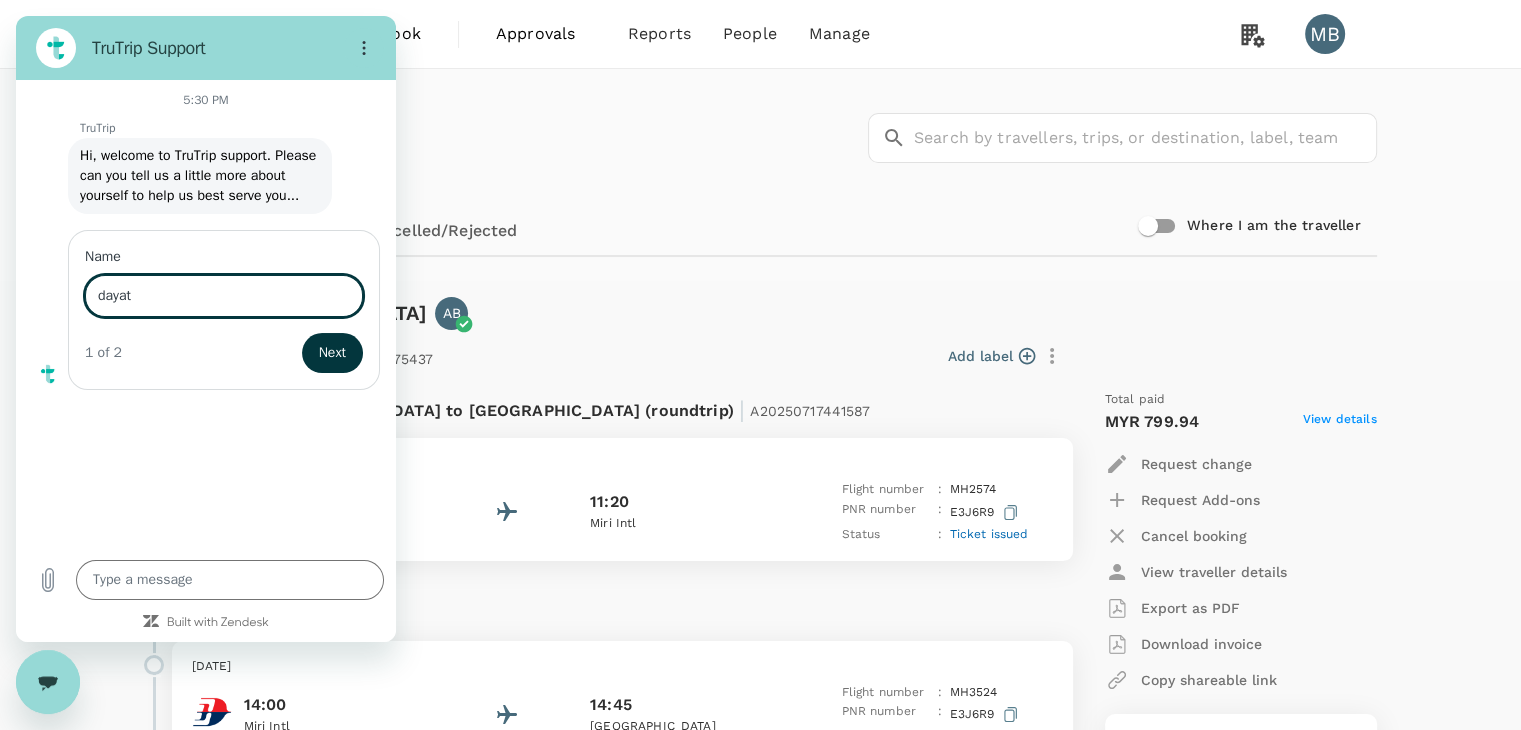 type on "x" 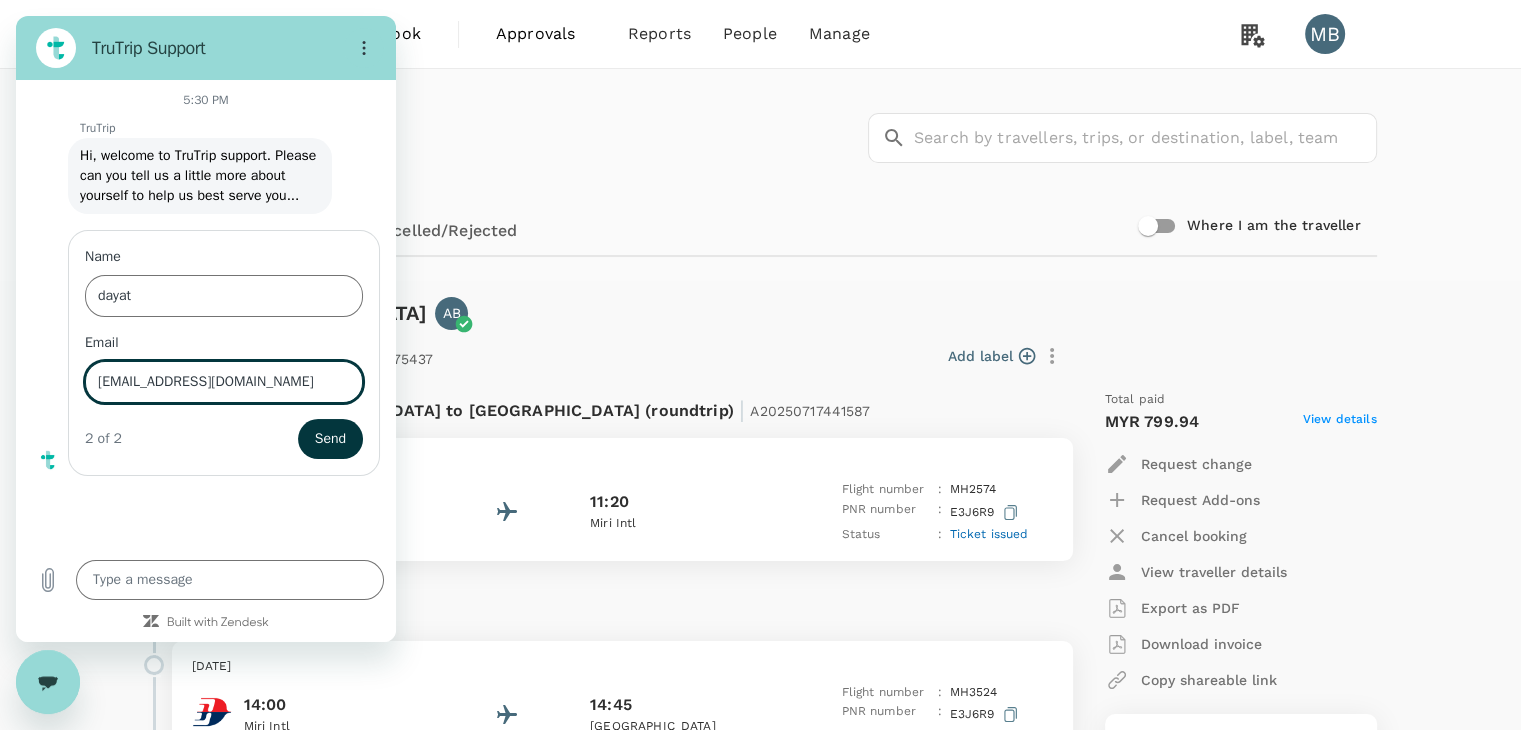 type on "[EMAIL_ADDRESS][DOMAIN_NAME]" 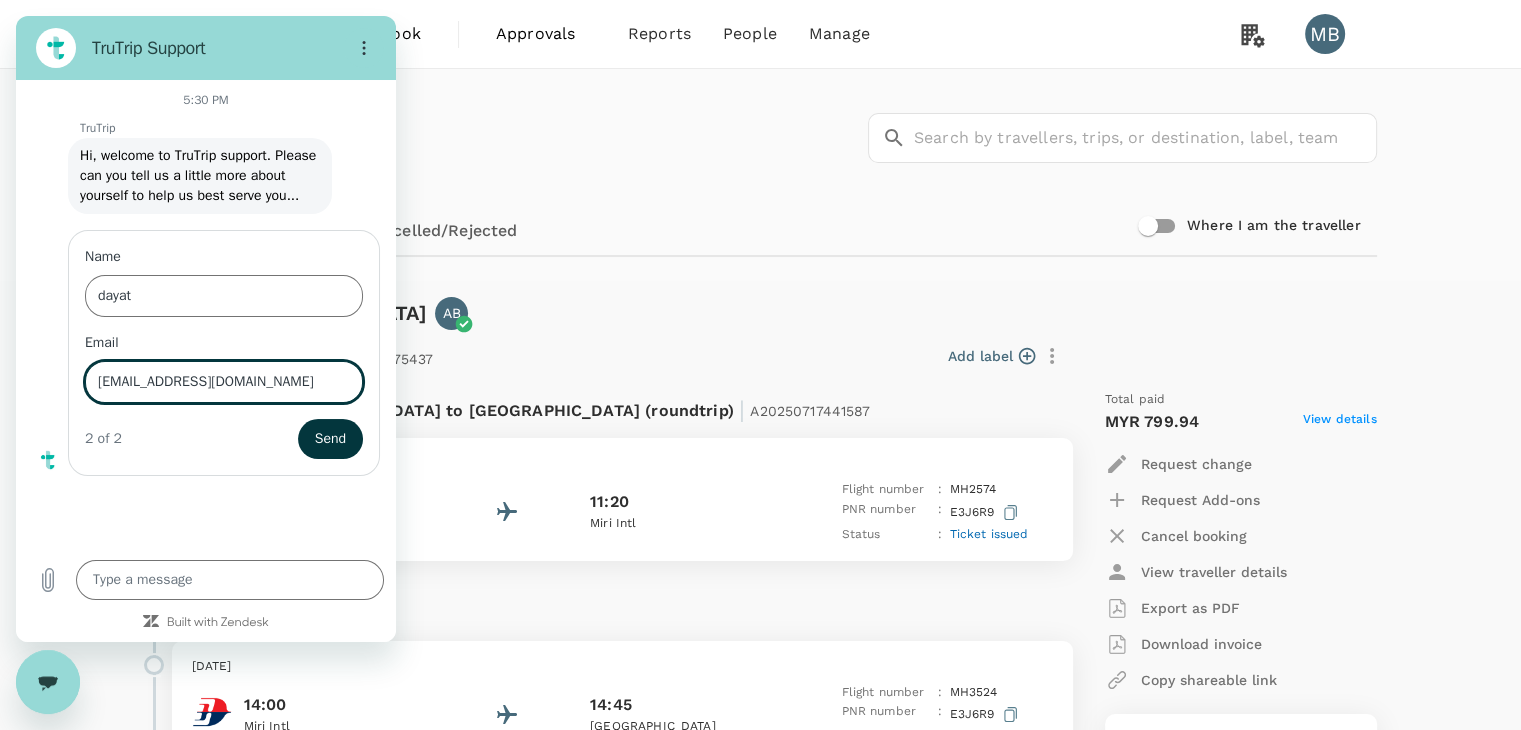 click on "Send" at bounding box center [330, 439] 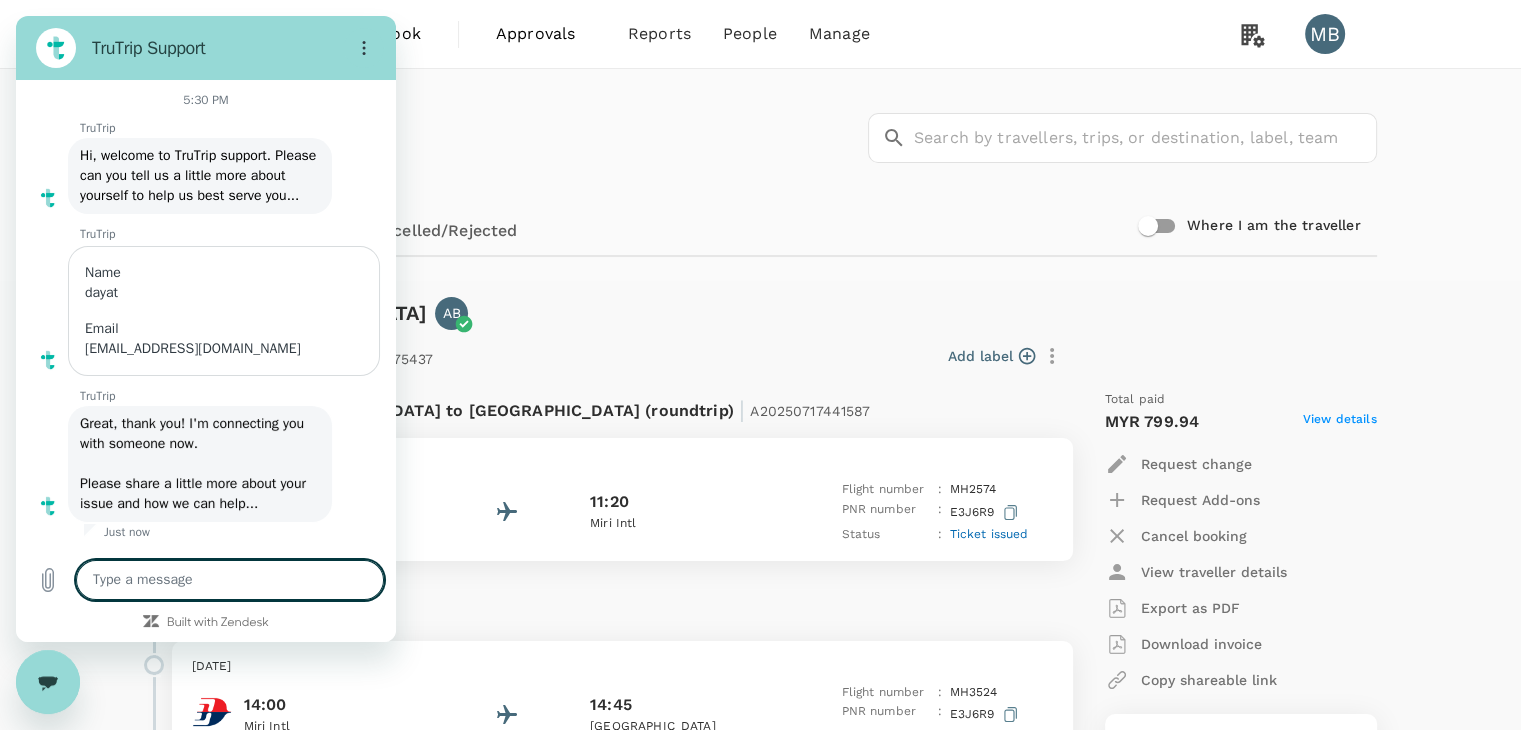 type on "x" 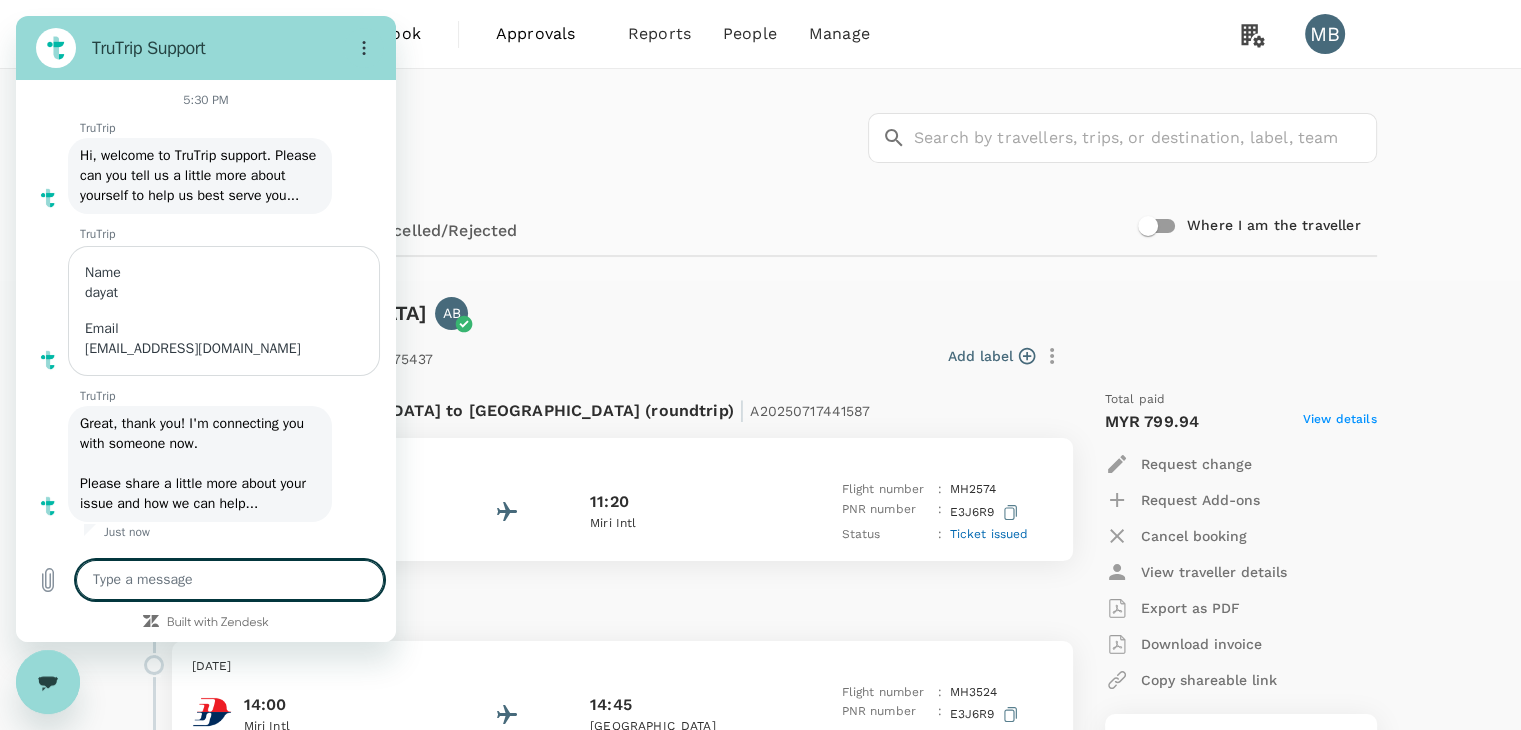 type on "i" 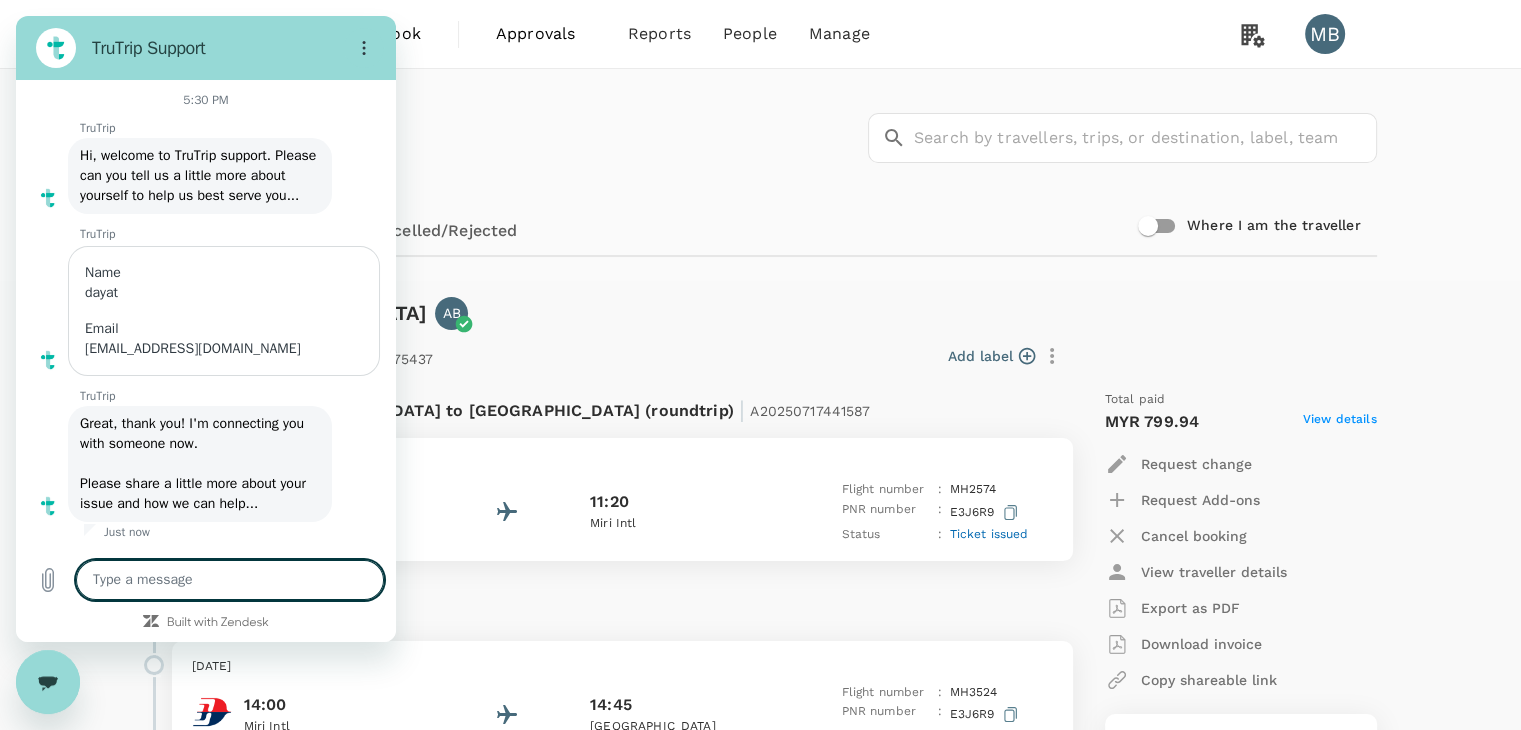 type on "x" 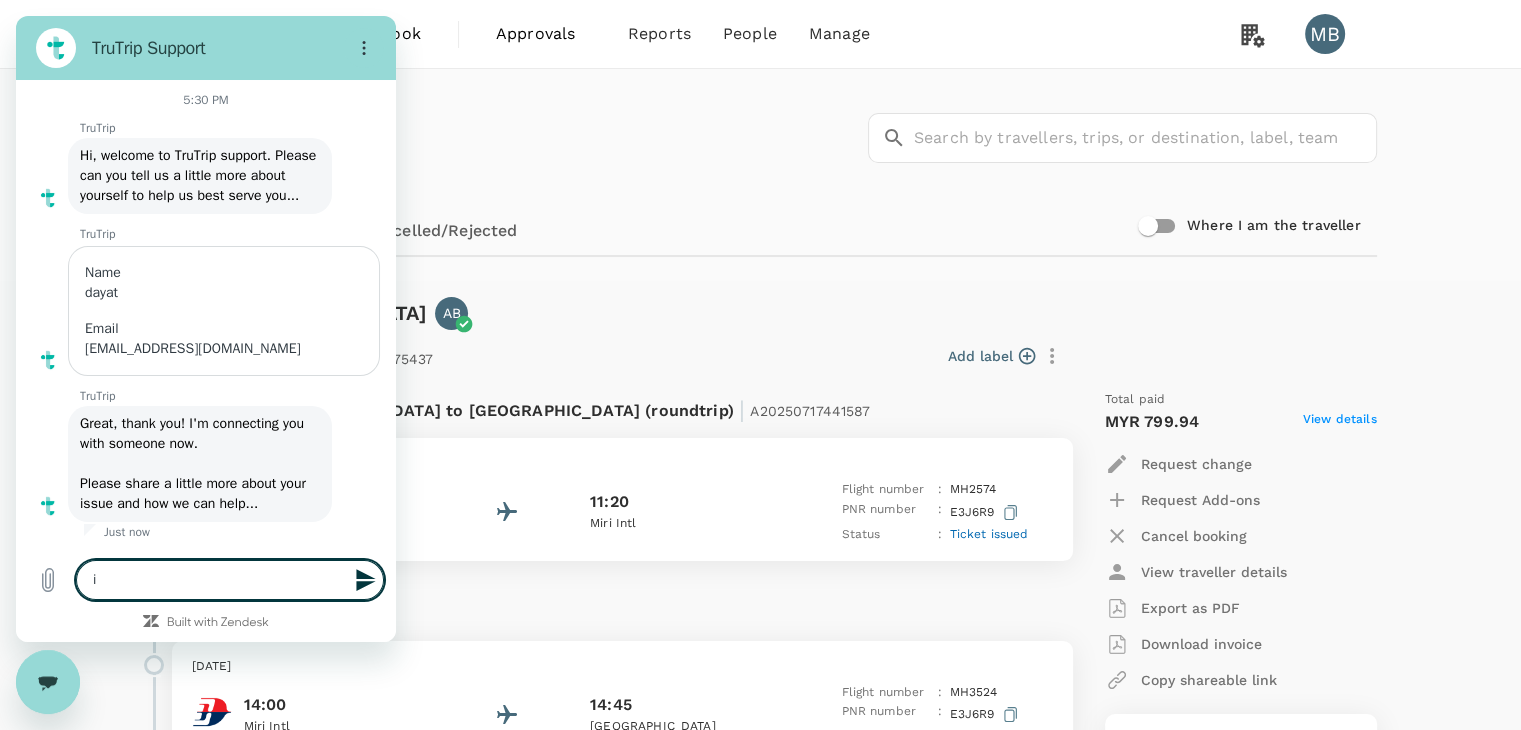 type on "i" 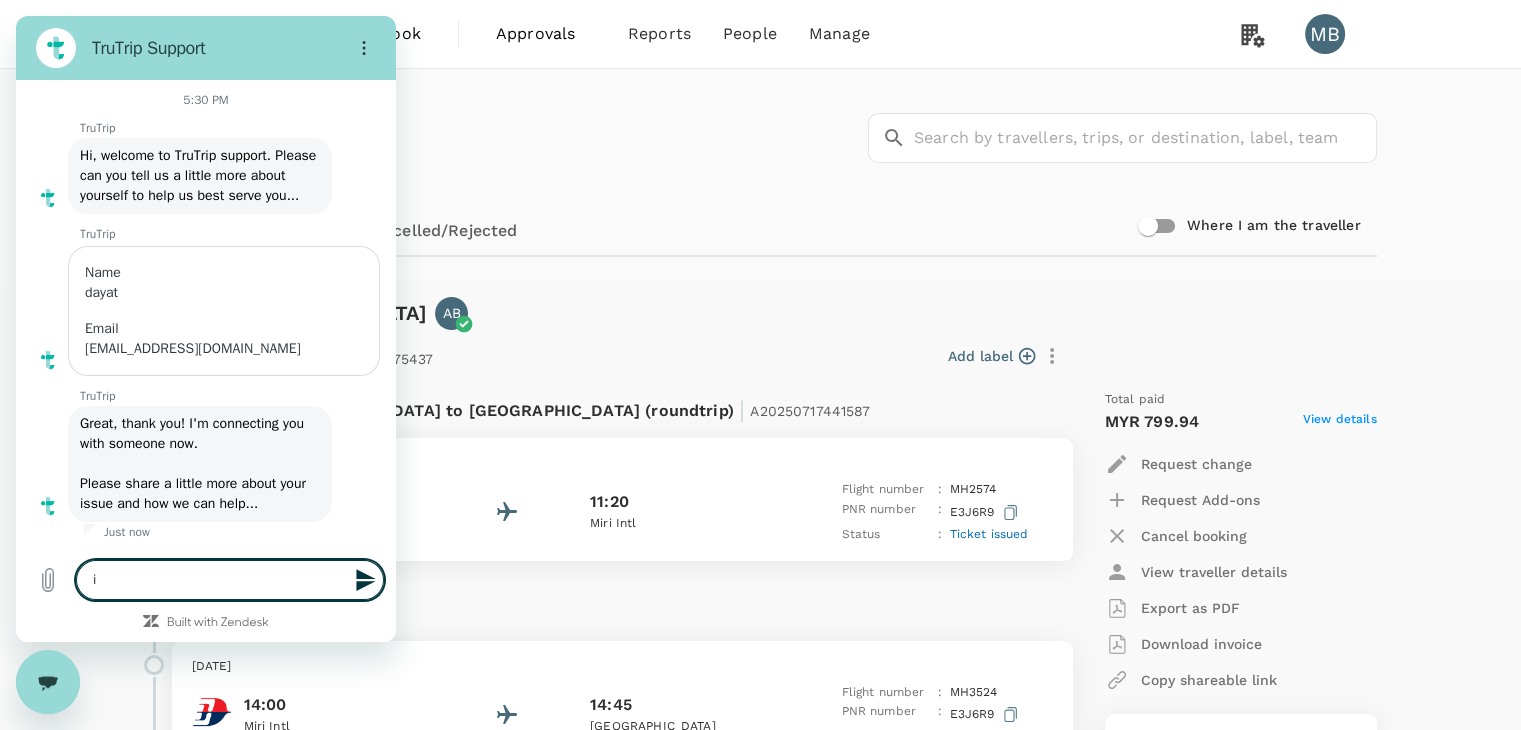 type on "x" 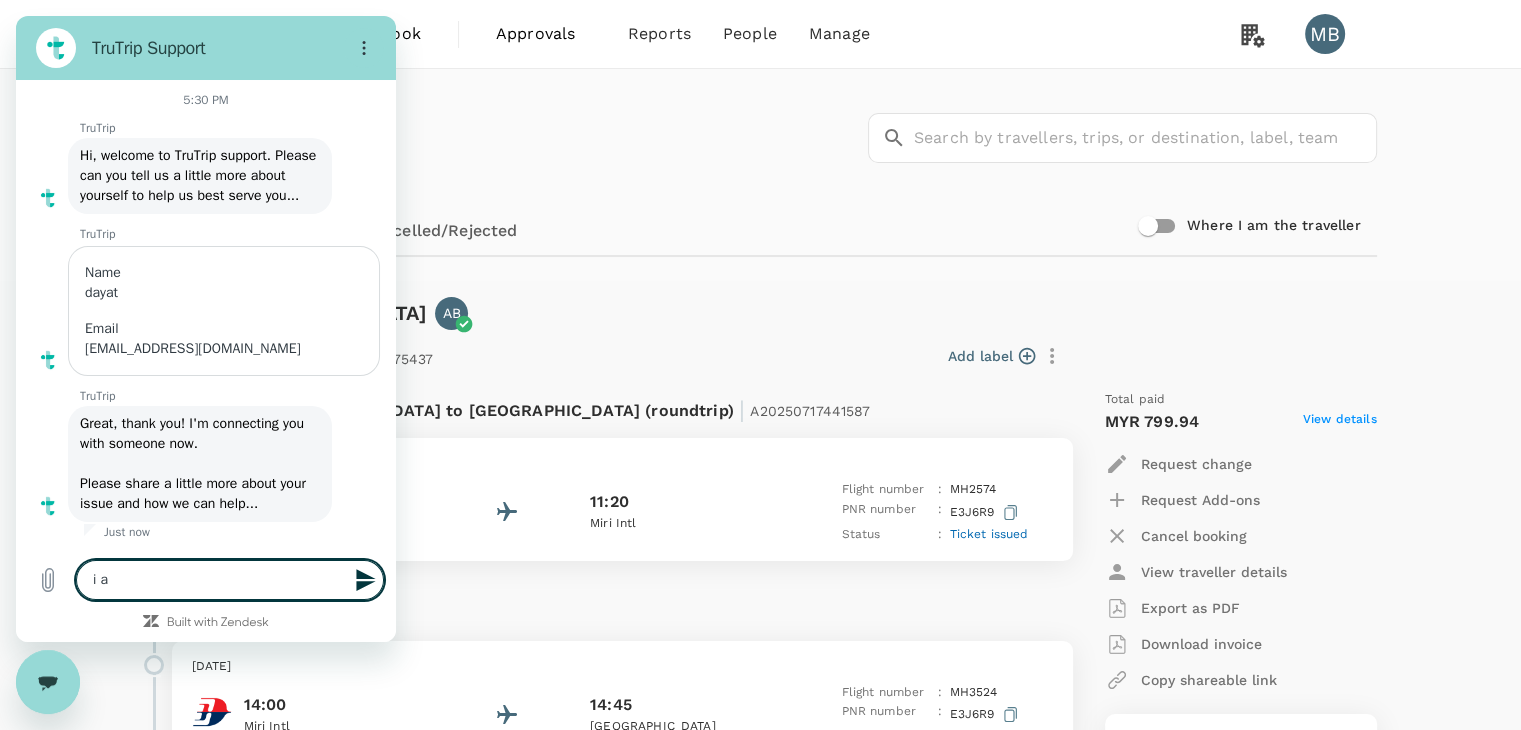 type on "i al" 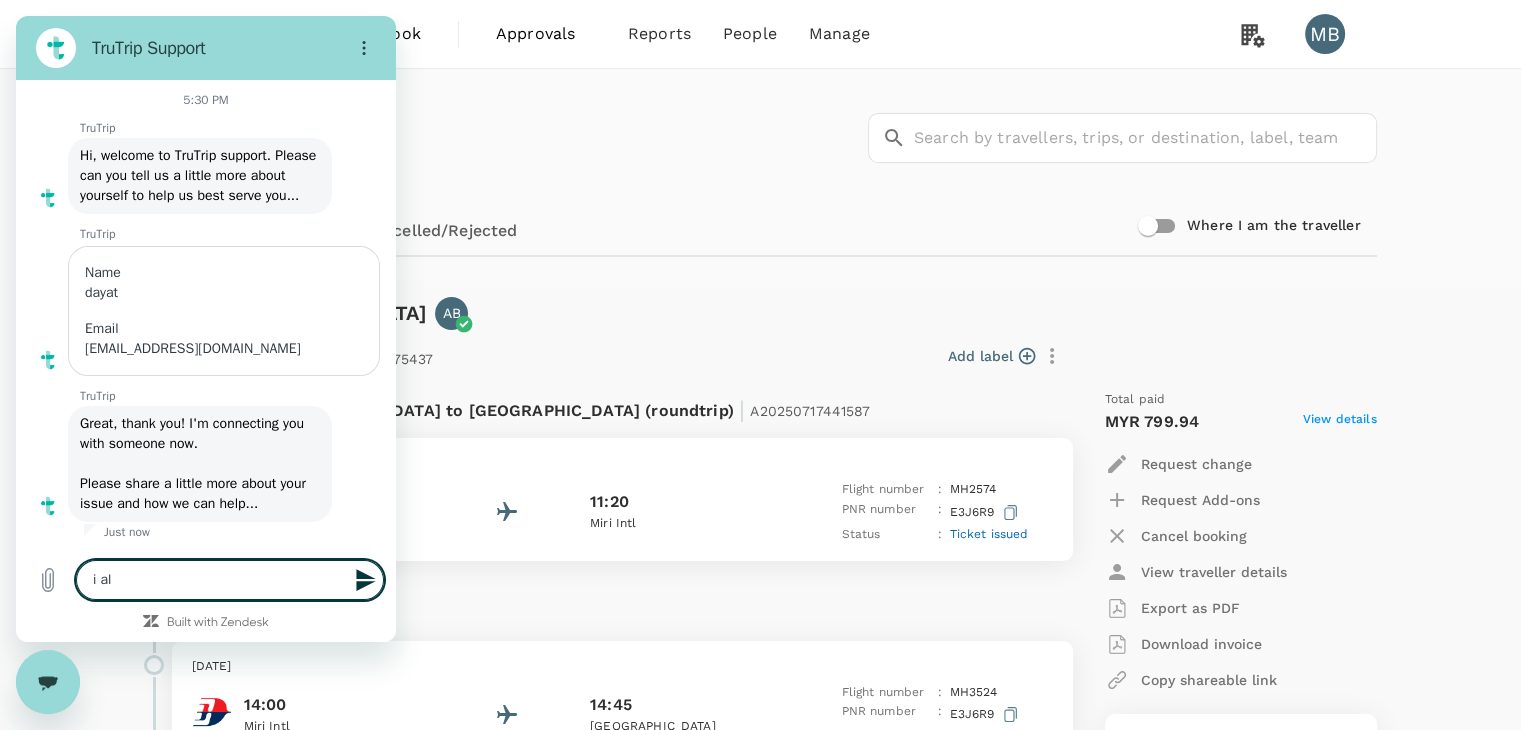 type on "x" 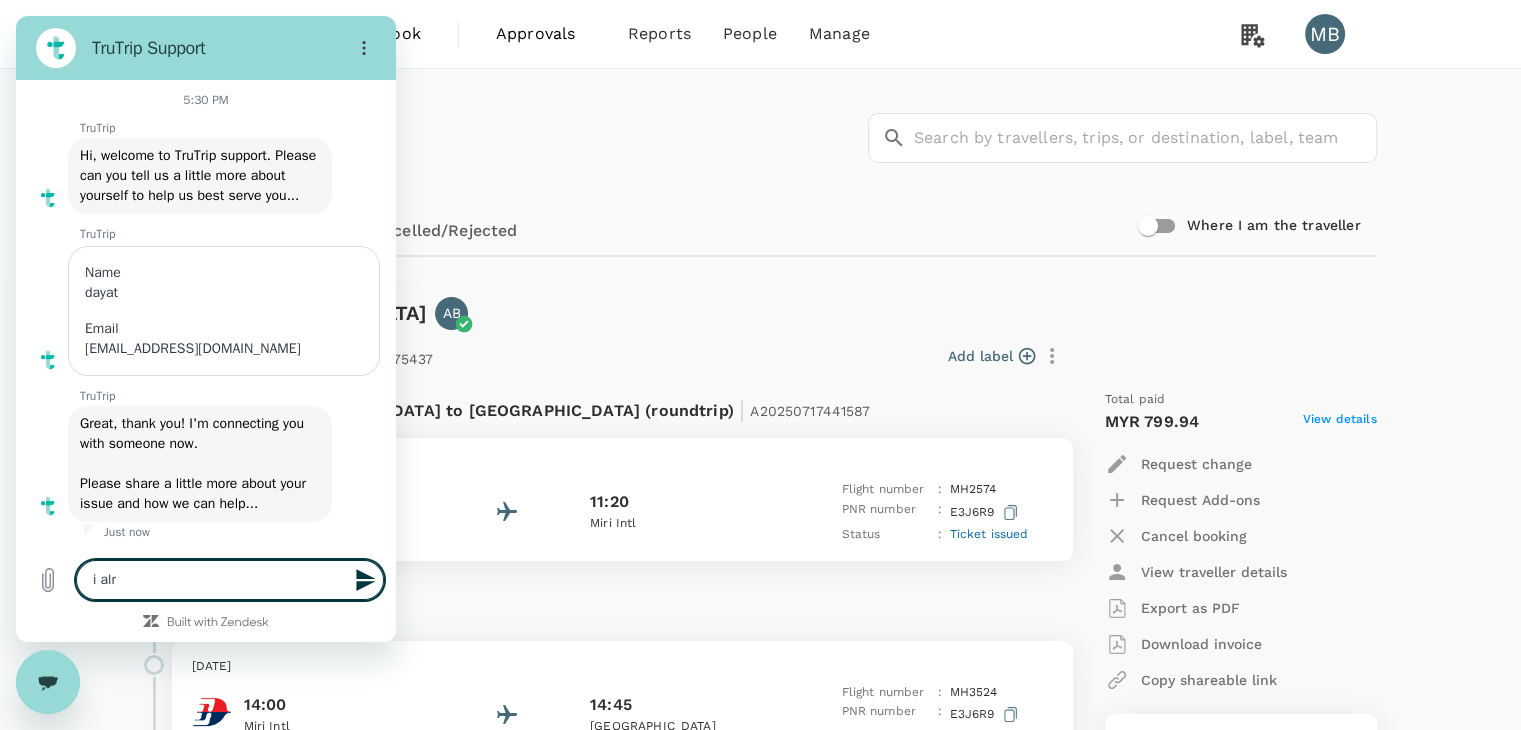 type on "i alre" 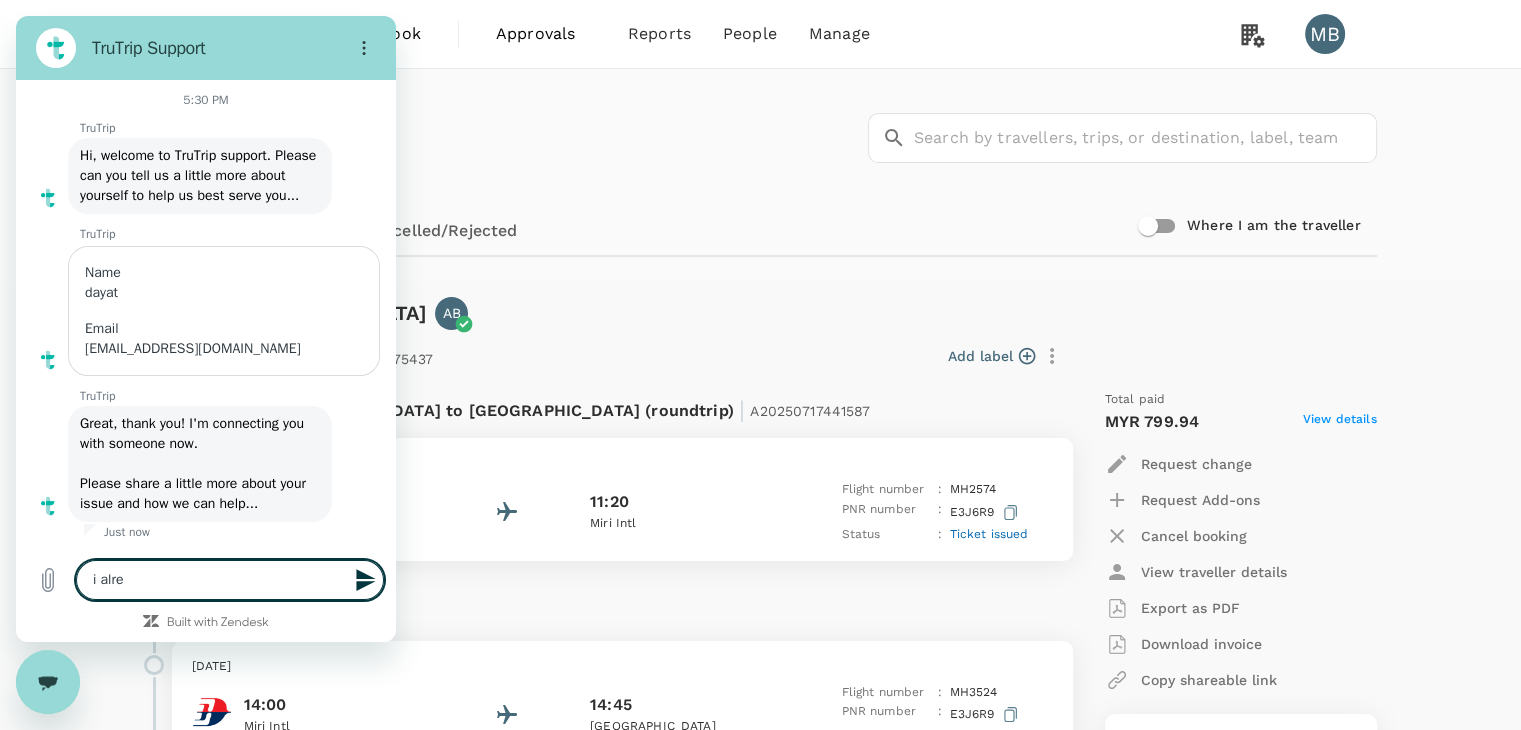 type on "i alrea" 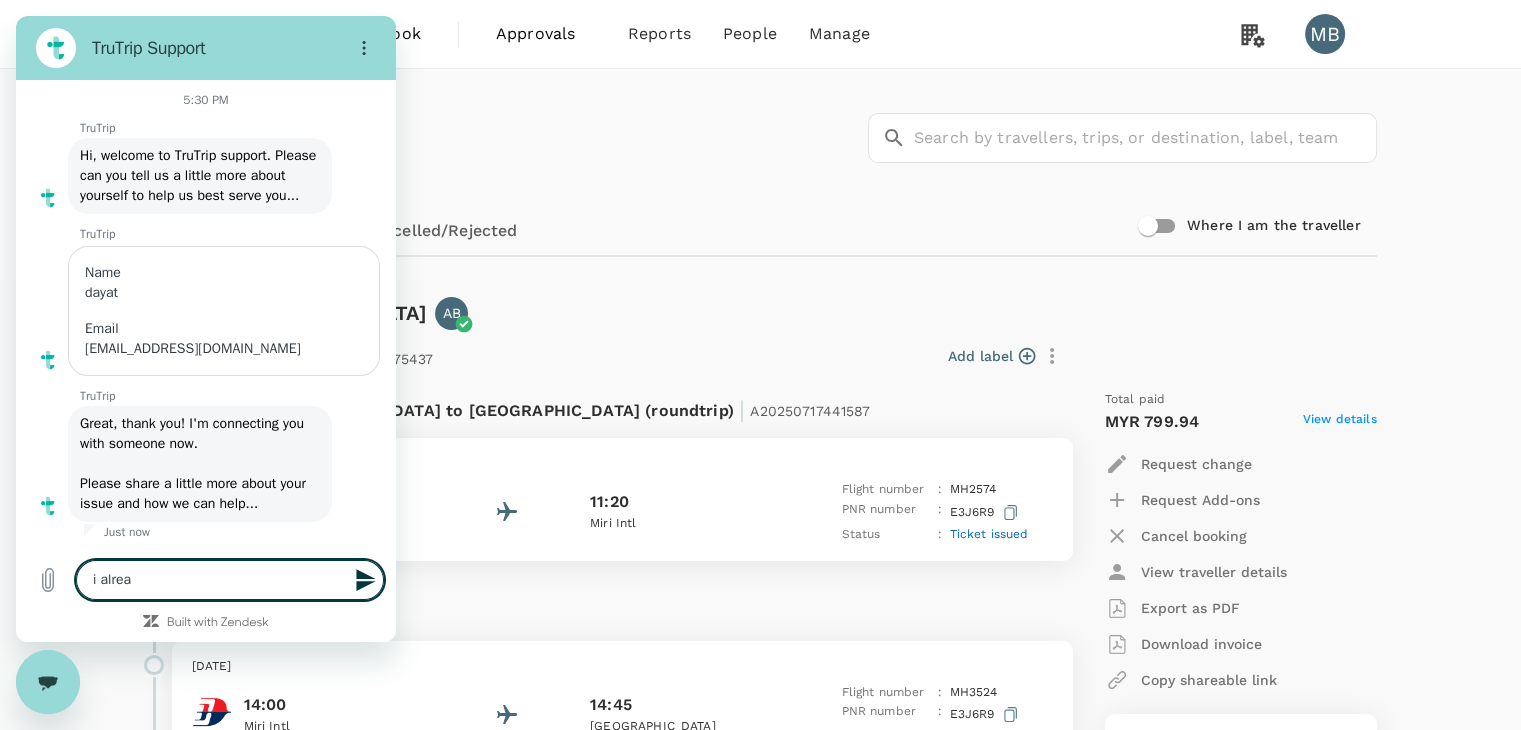 type on "i alread" 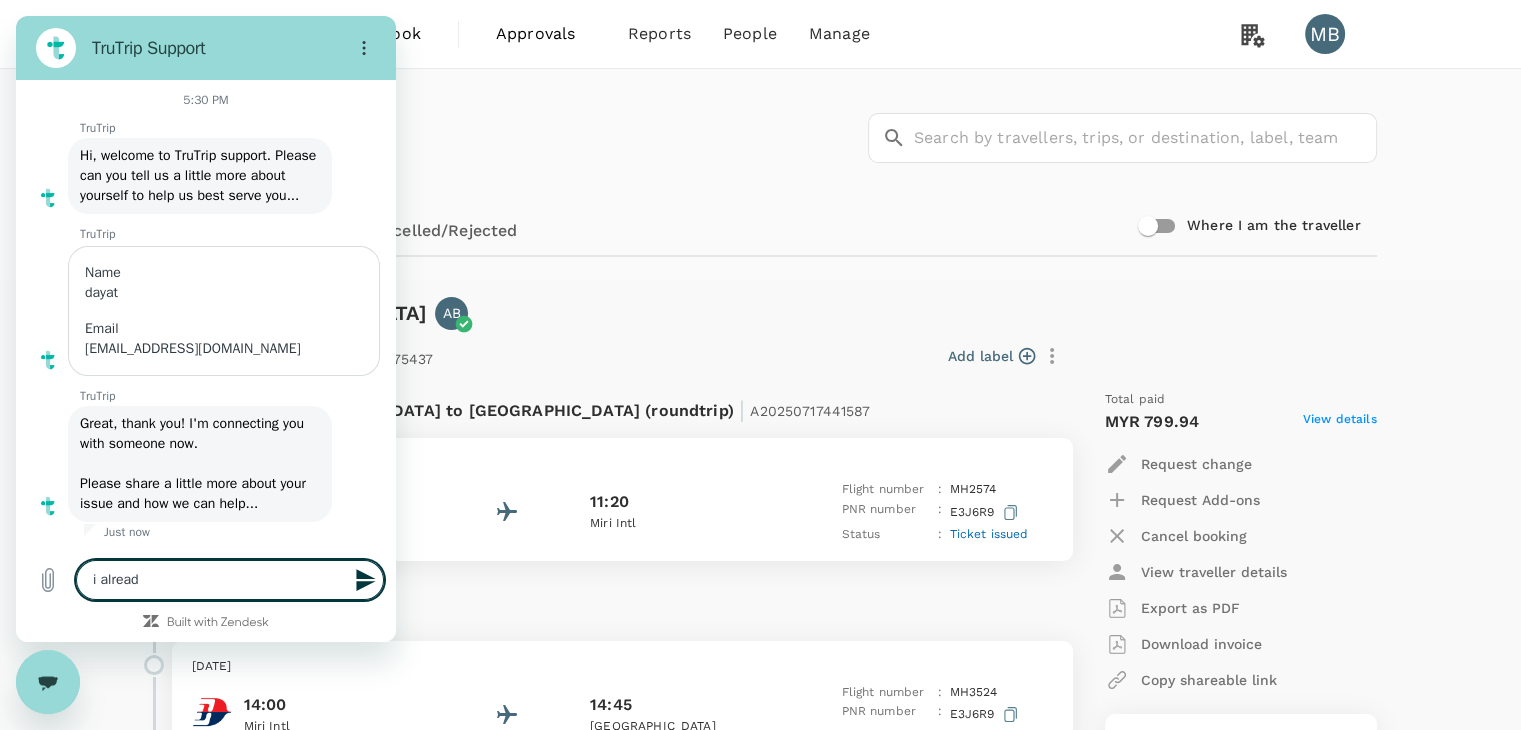 type on "i already" 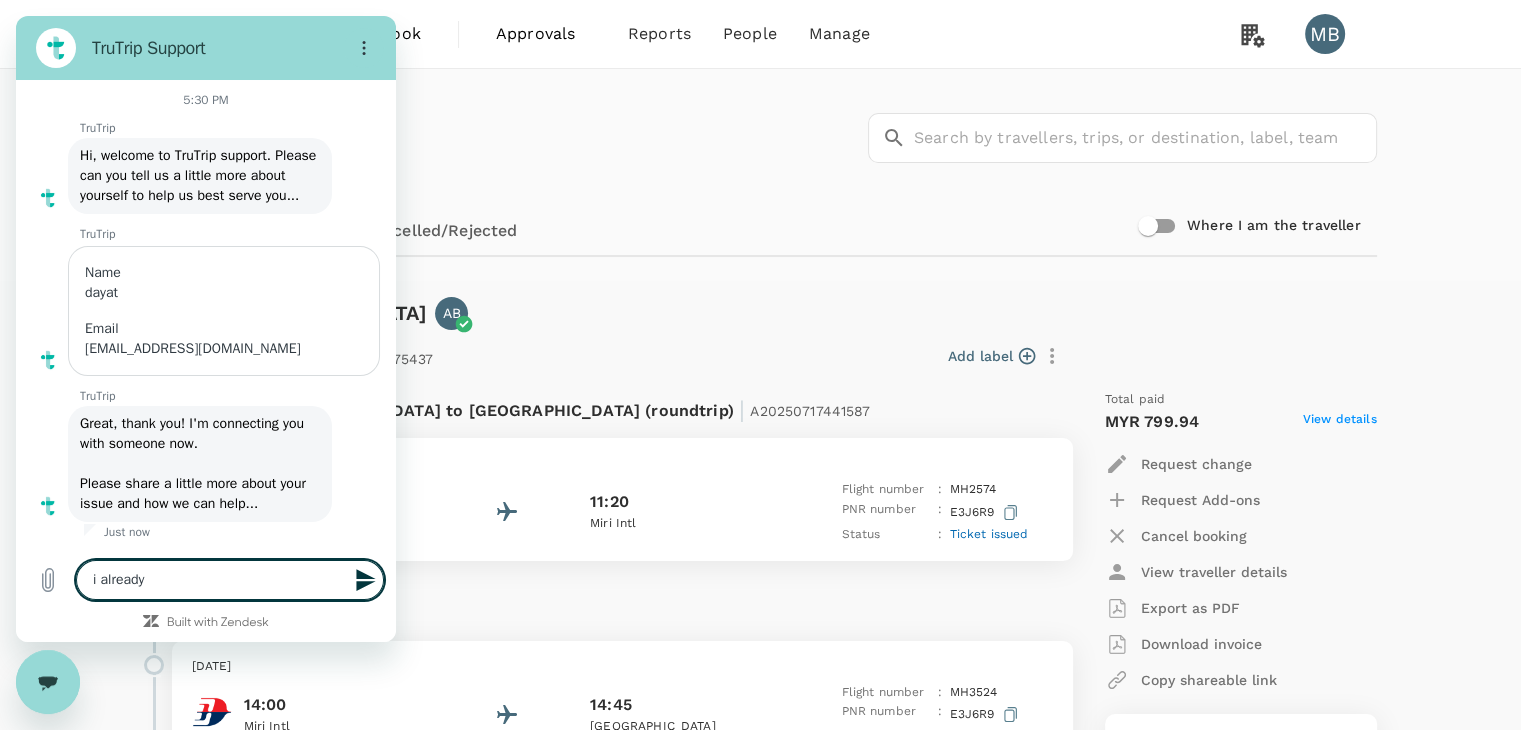 type on "i already" 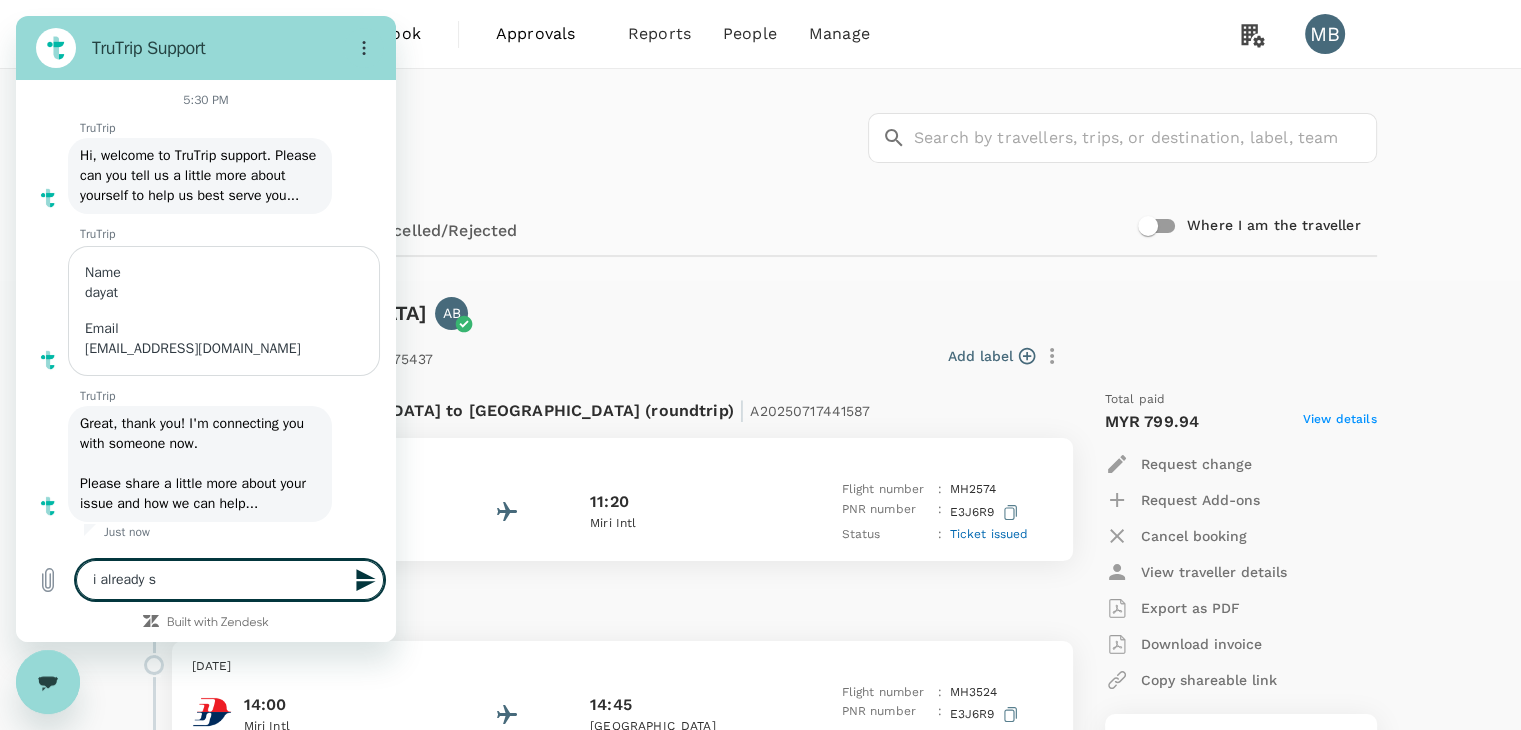 type on "i already se" 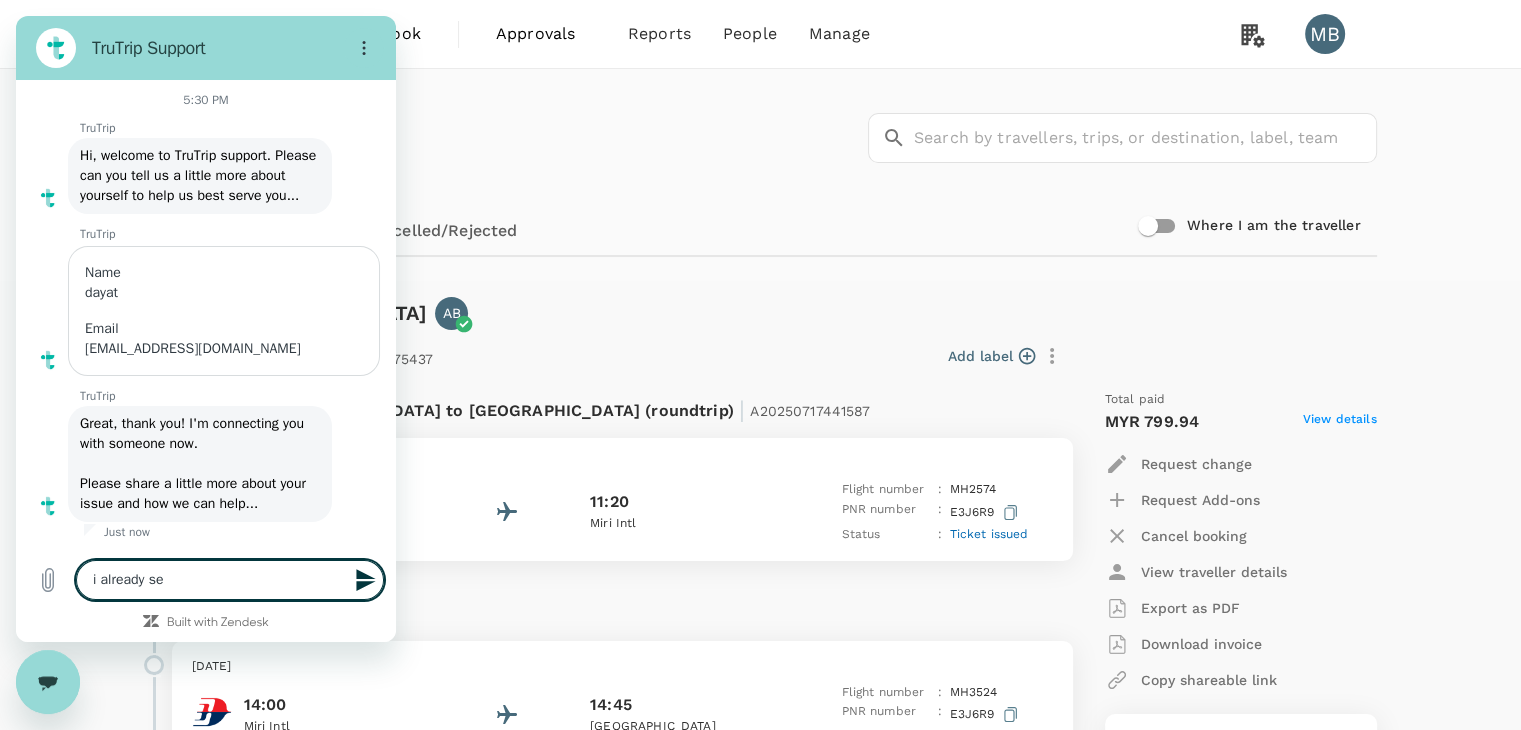 type on "i already sen" 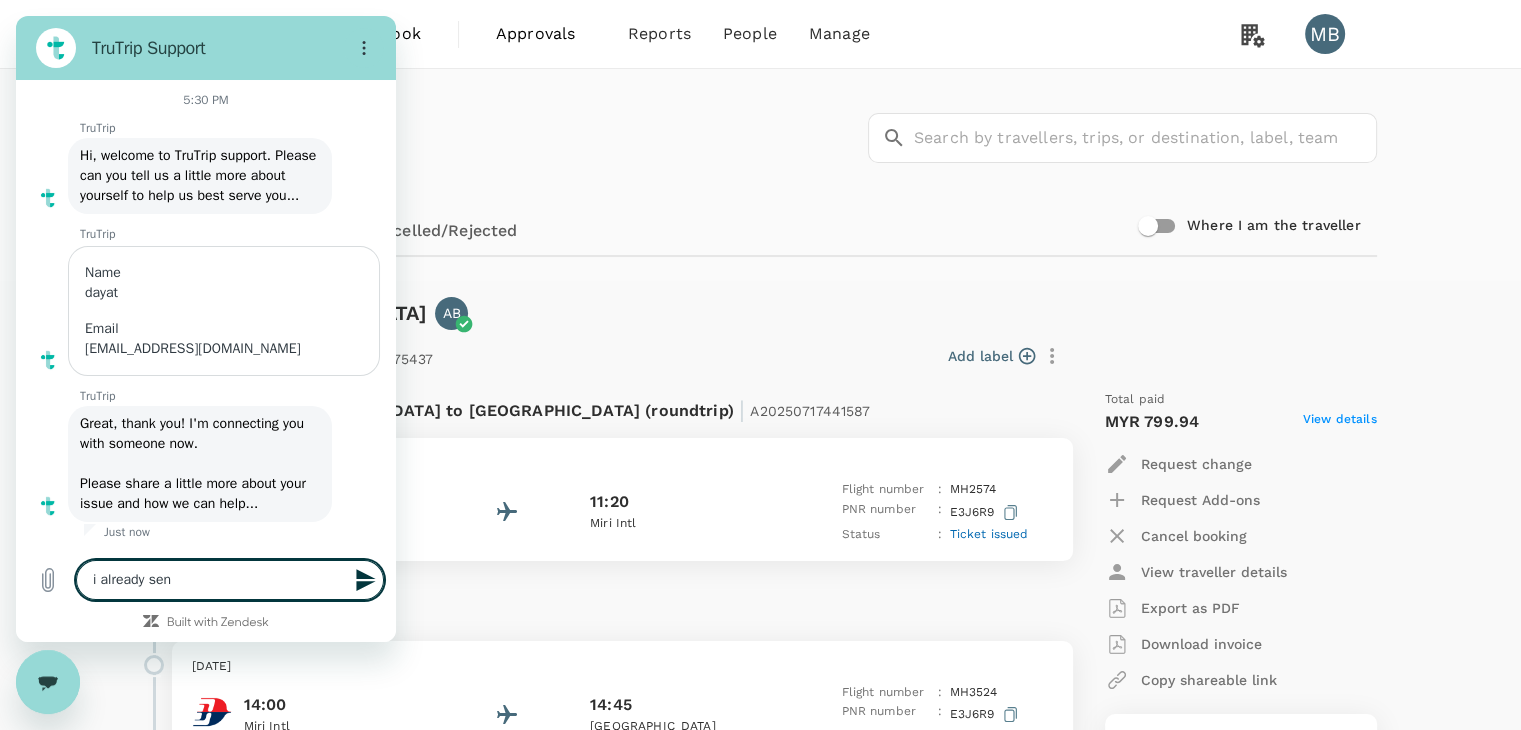 type on "i already send" 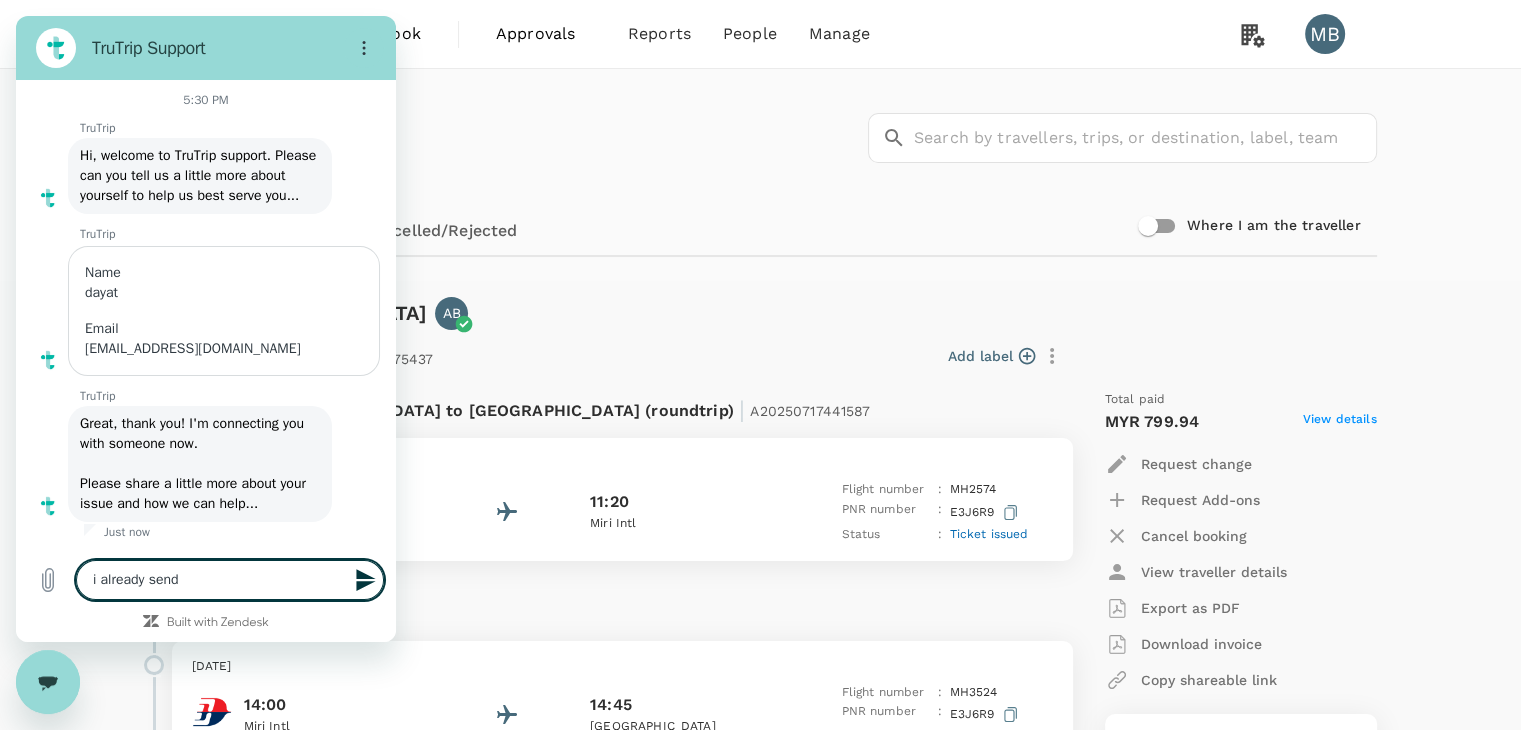 type on "i already send" 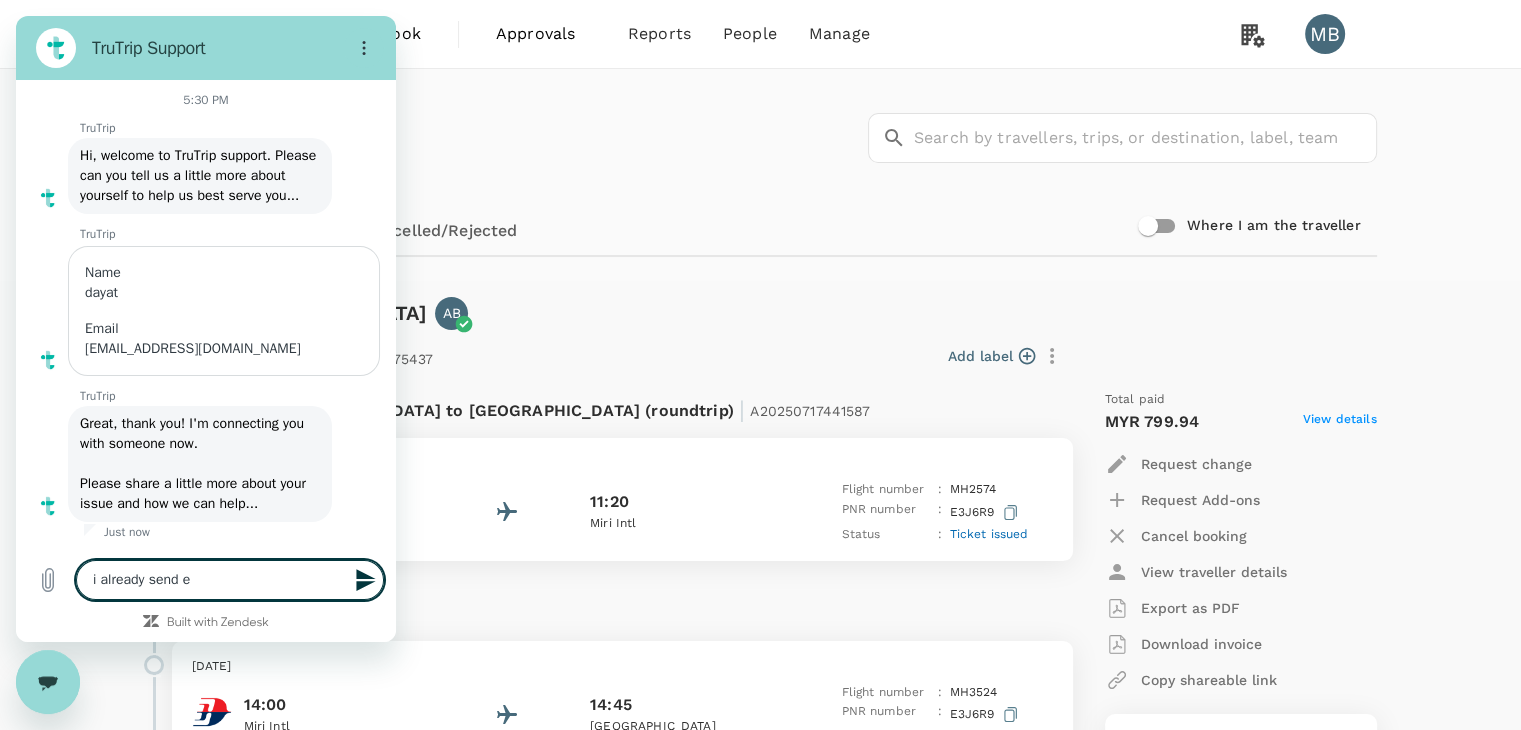 type on "i already send em" 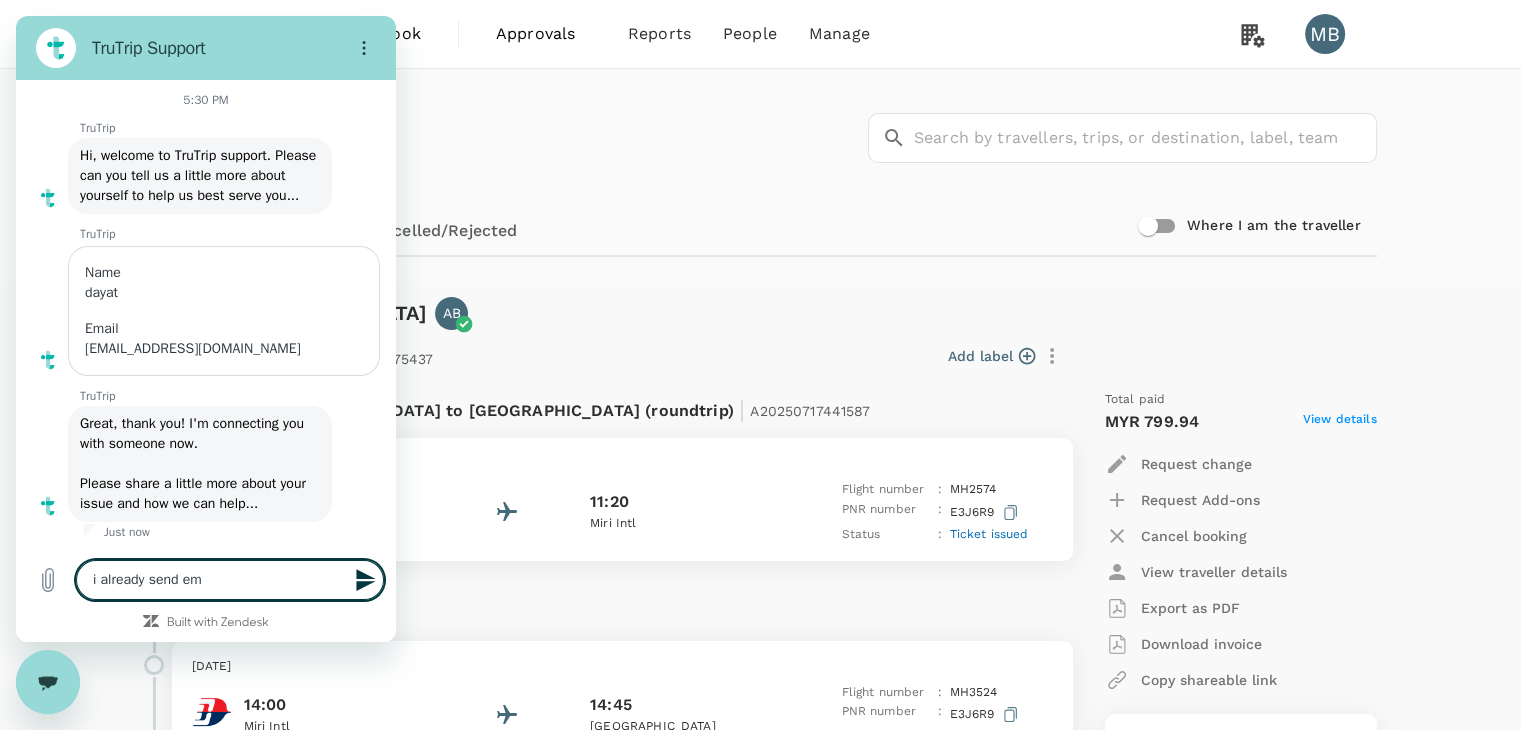 type on "i already send ema" 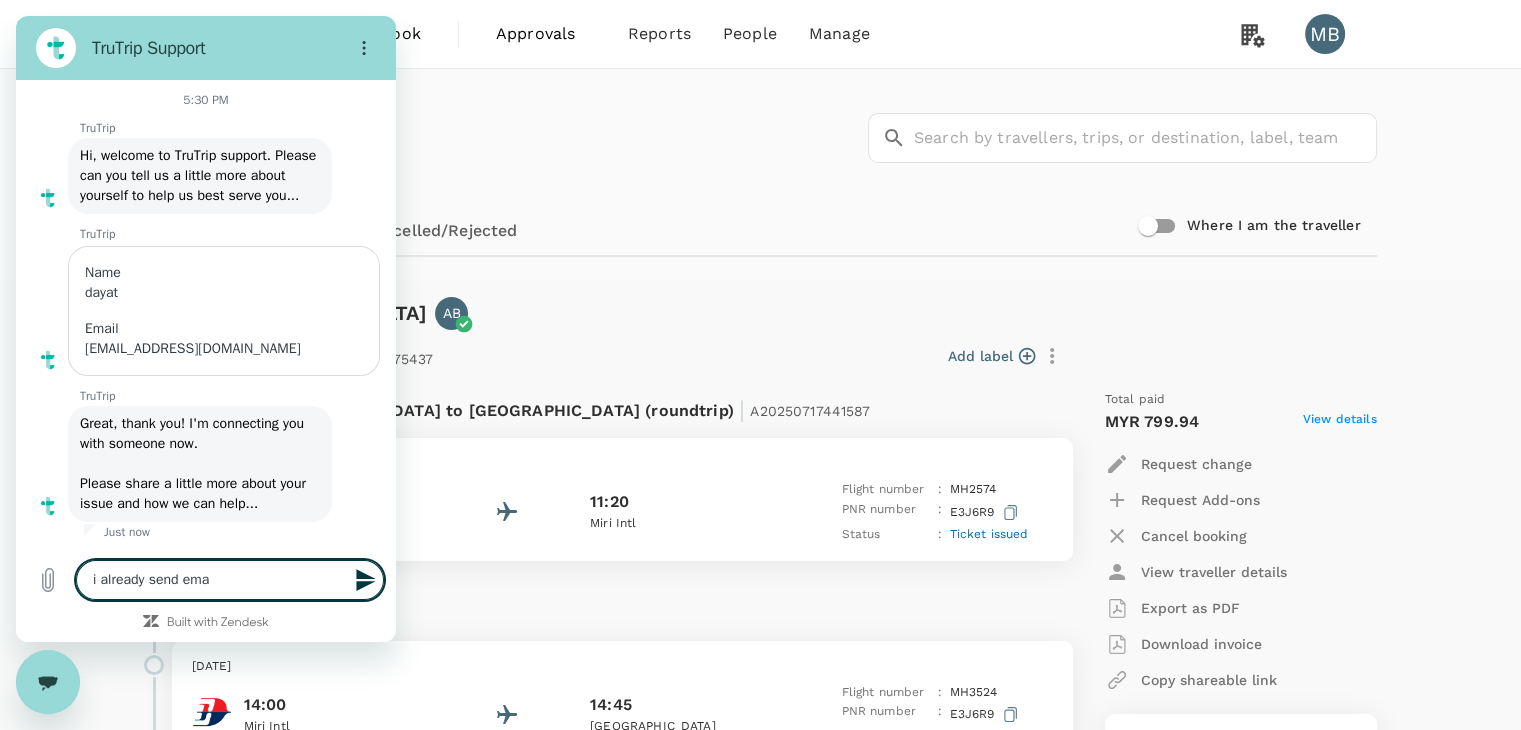 type on "i already send emai" 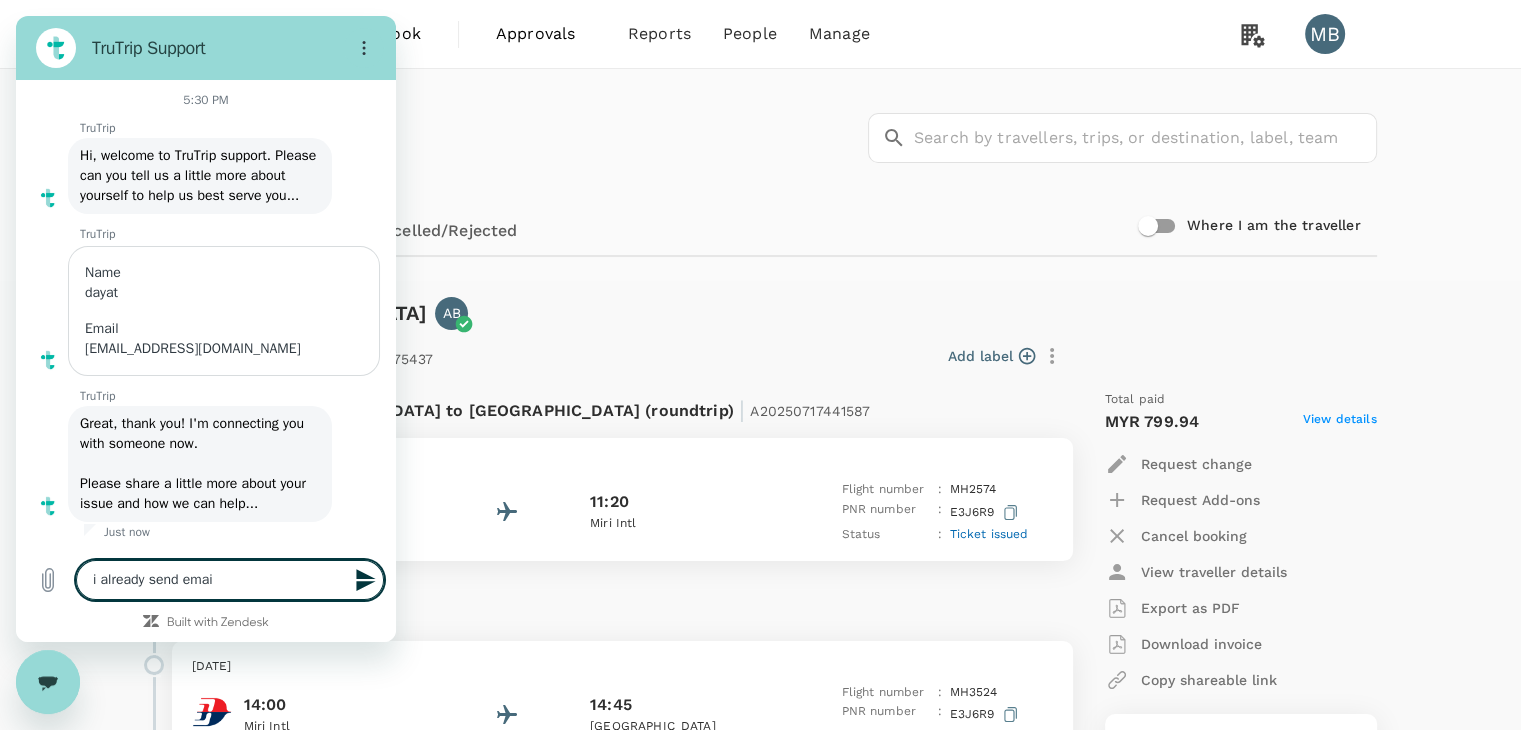 type on "i already send email" 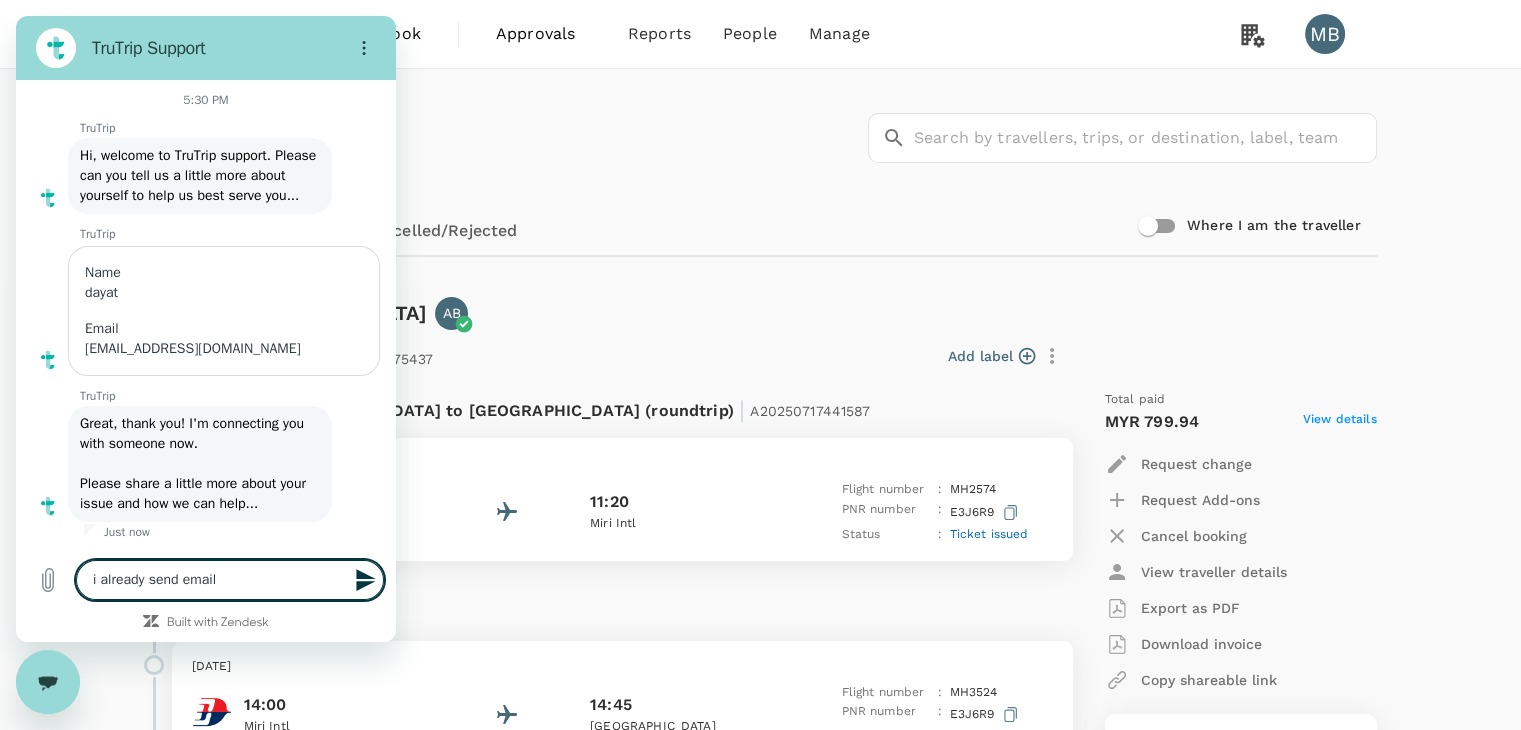 type on "i already send email" 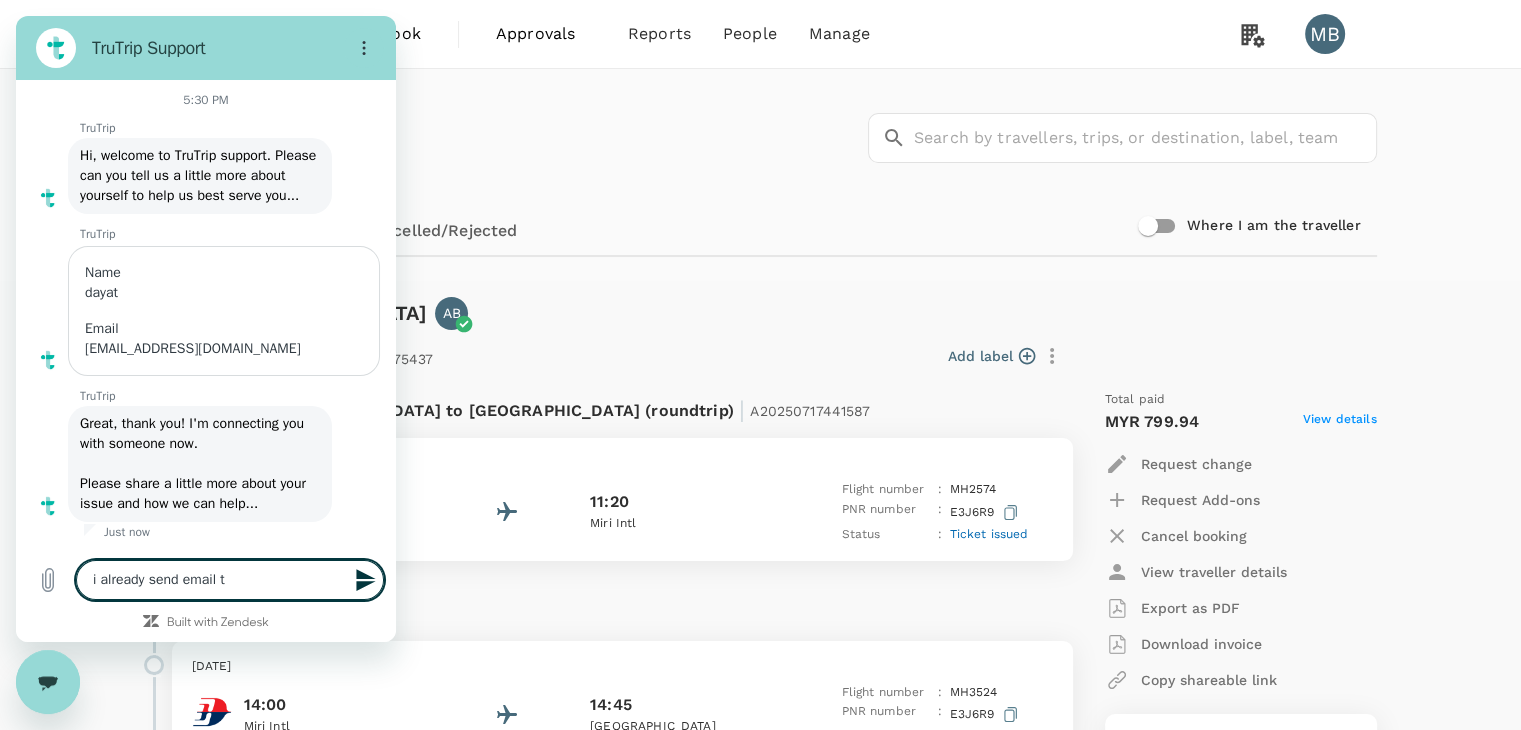 type on "i already send email to" 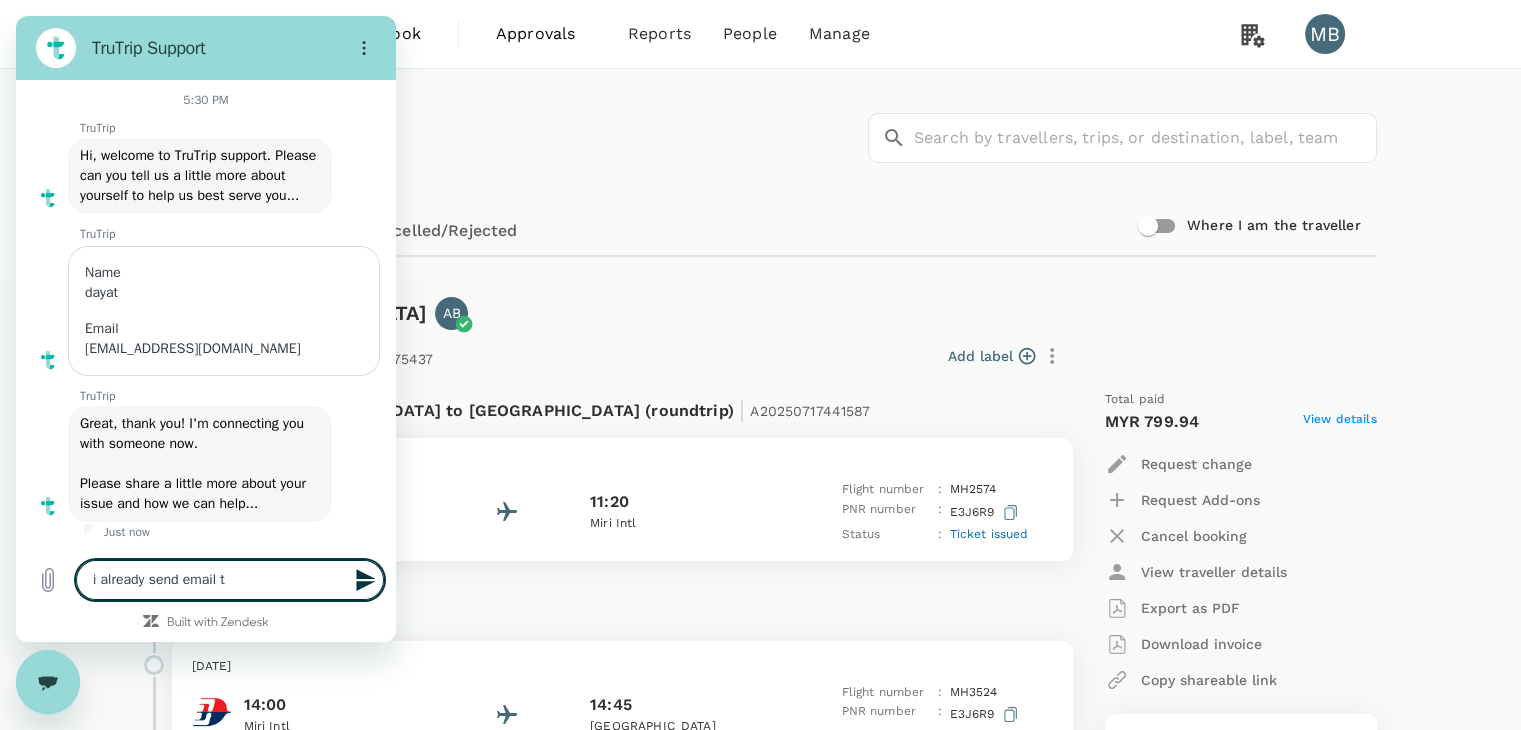 type on "x" 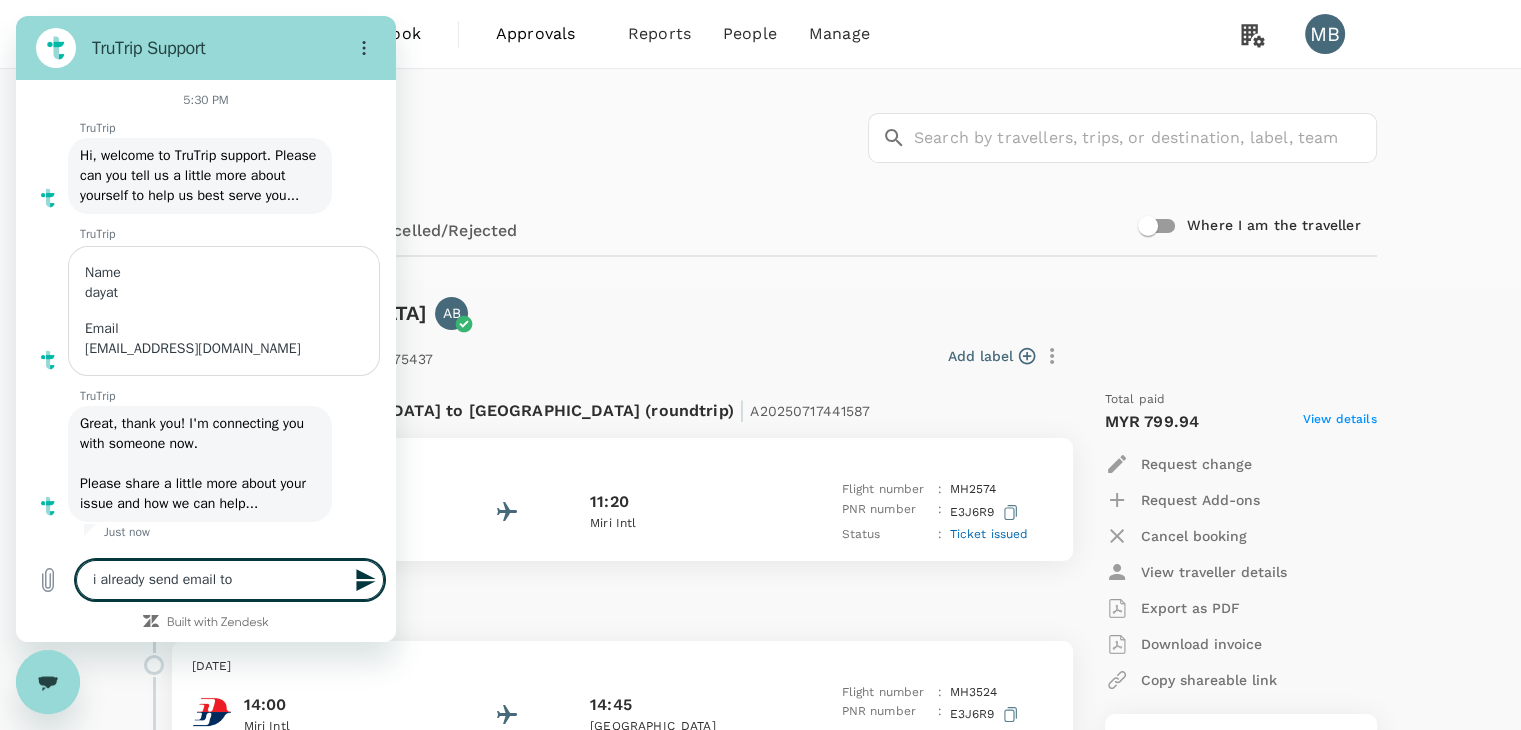 type on "i already send email to" 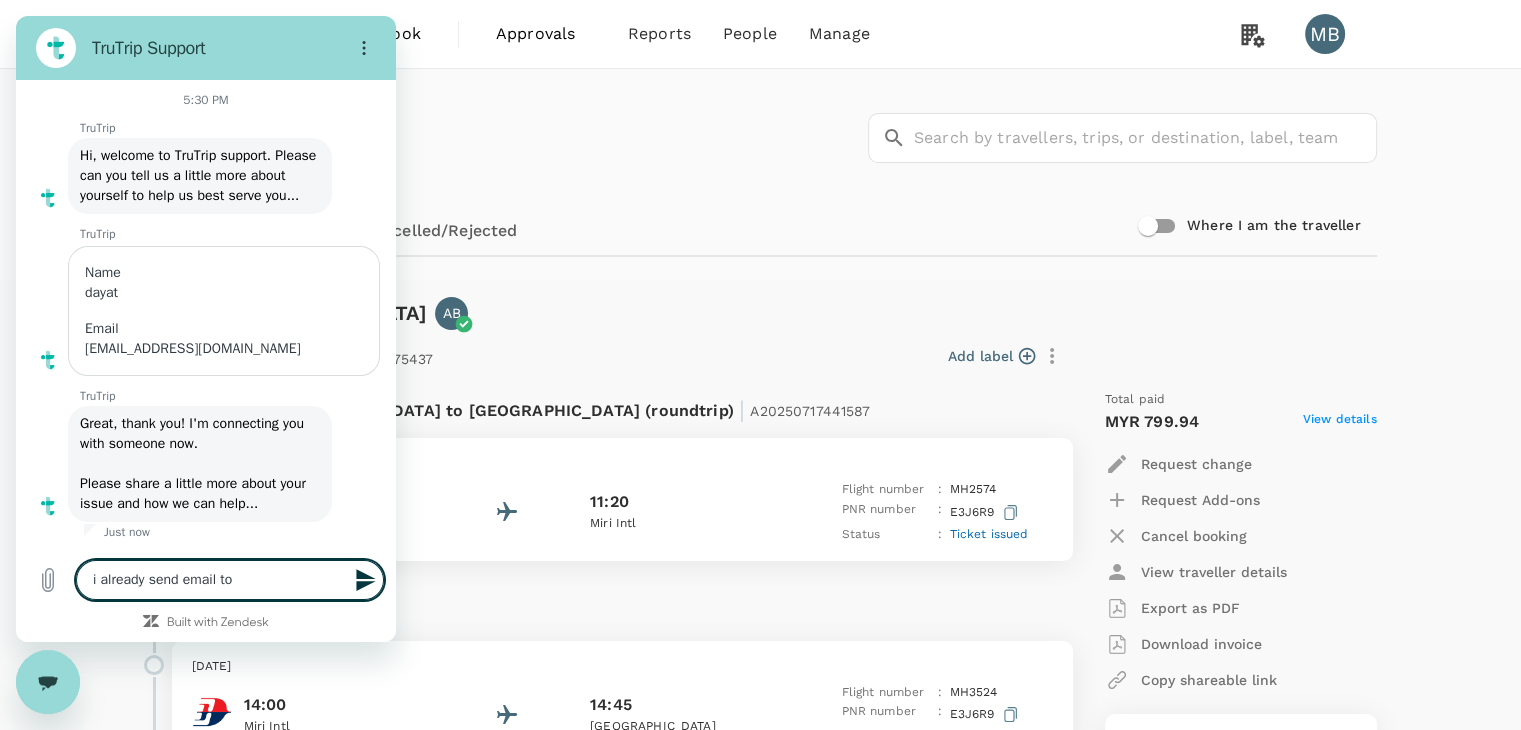 type on "x" 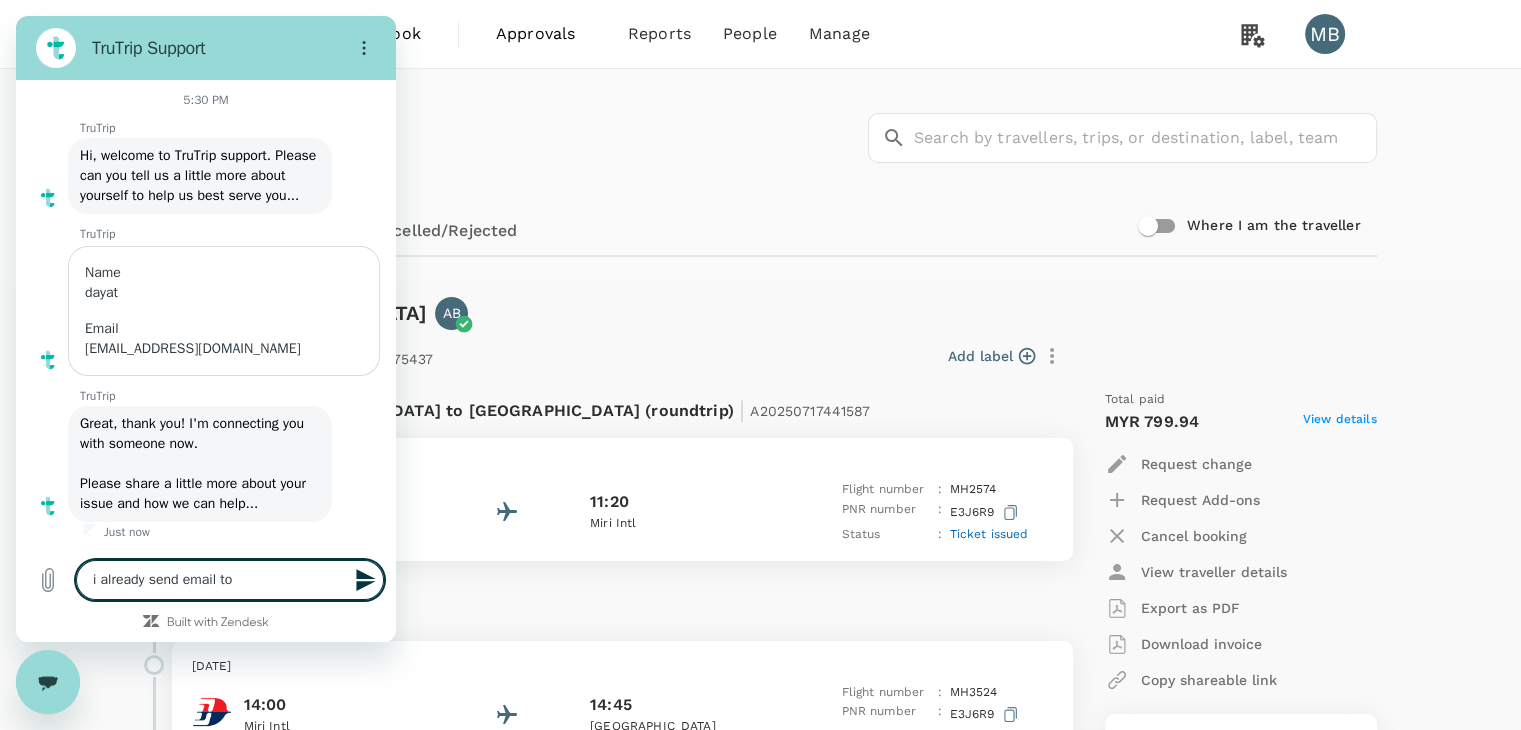 type on "i already send email to q" 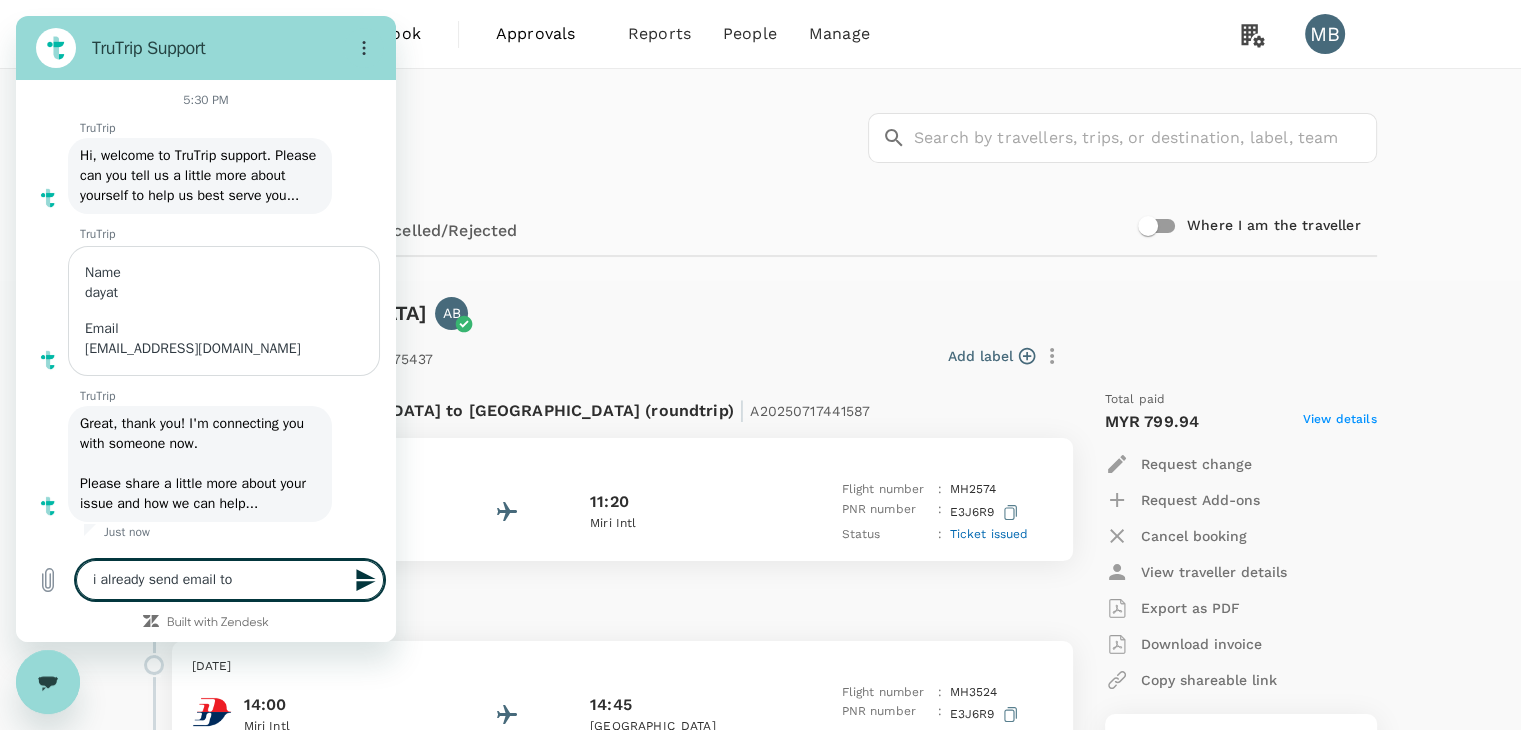 type on "x" 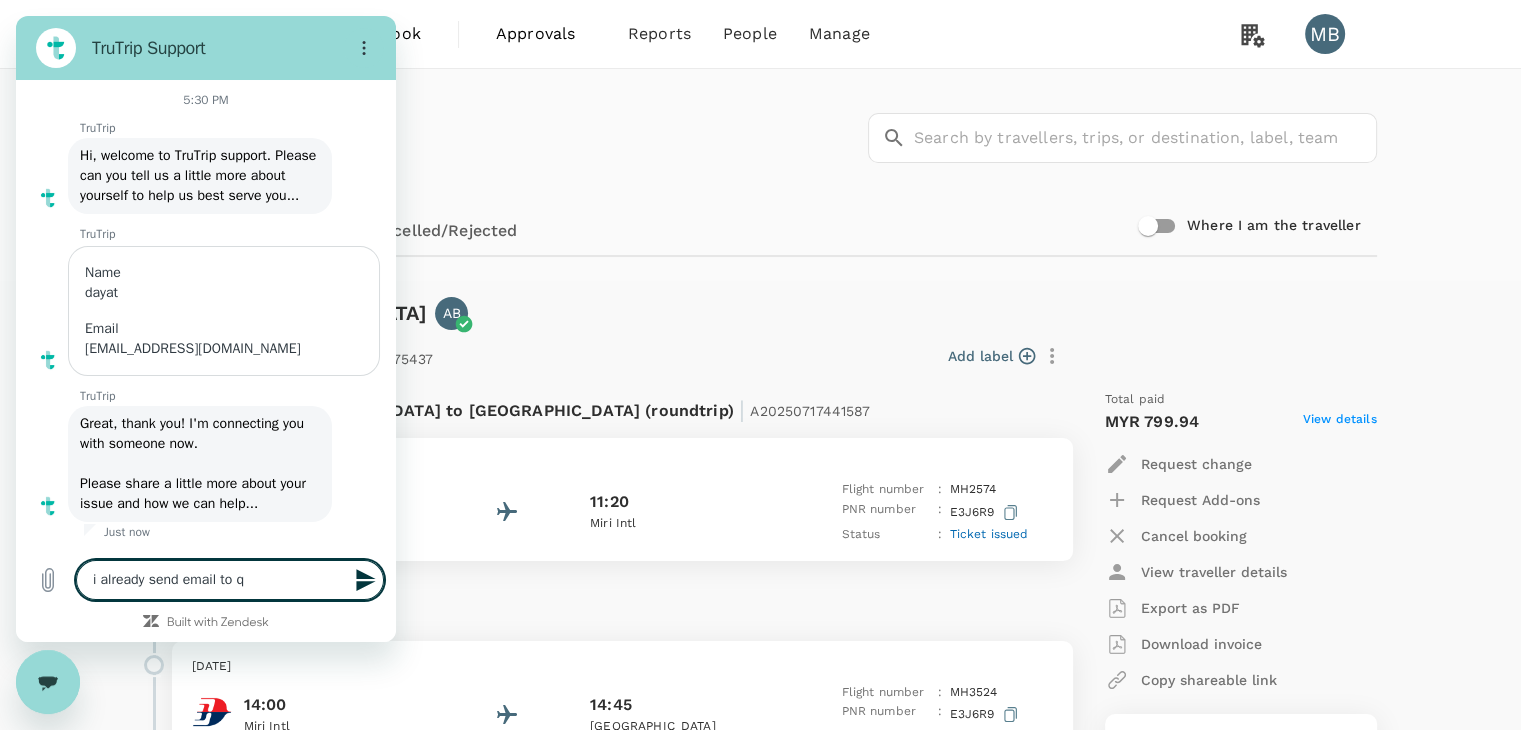 type on "i already send email to qu" 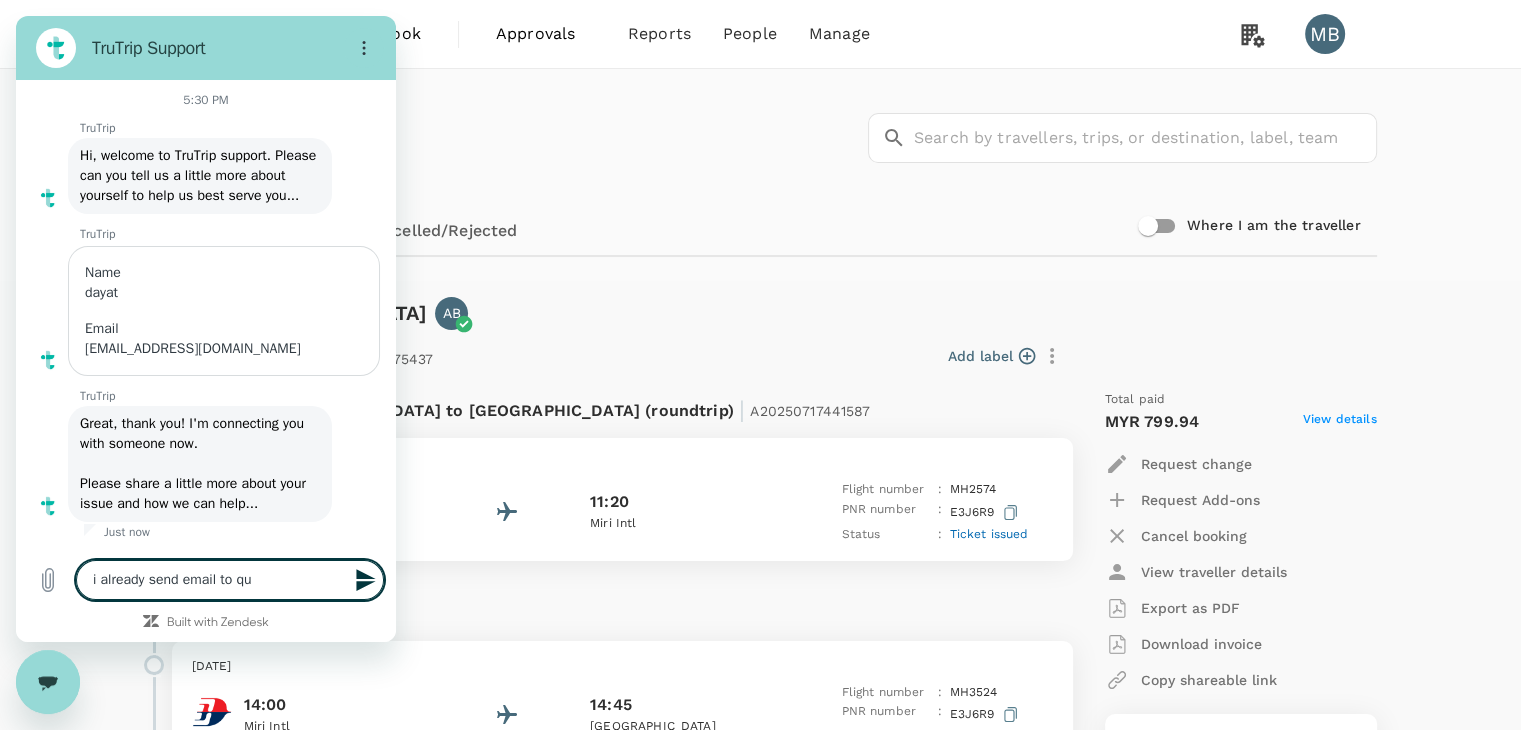 type on "i already send email to quo" 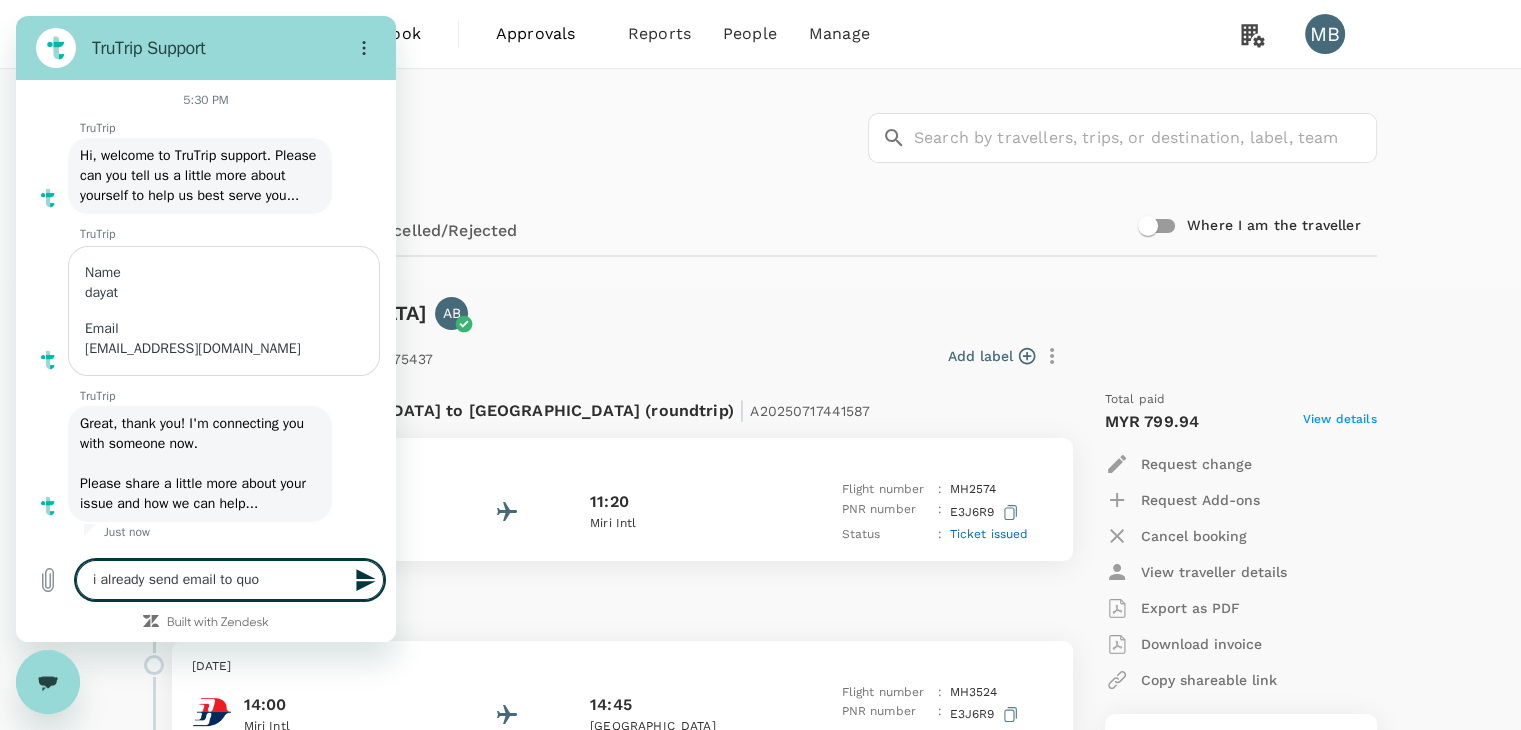 type on "i already send email to quot" 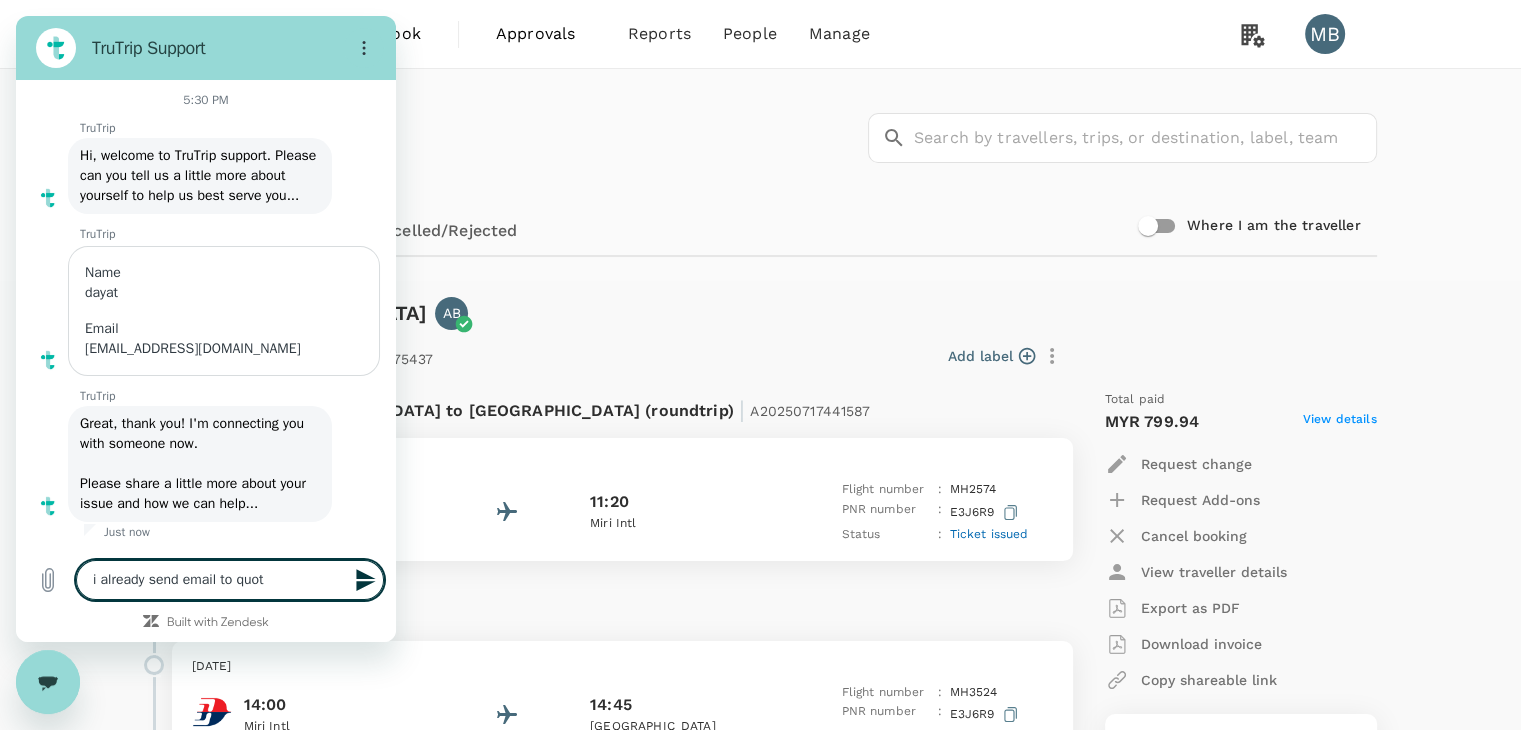 type on "i already send email to quote" 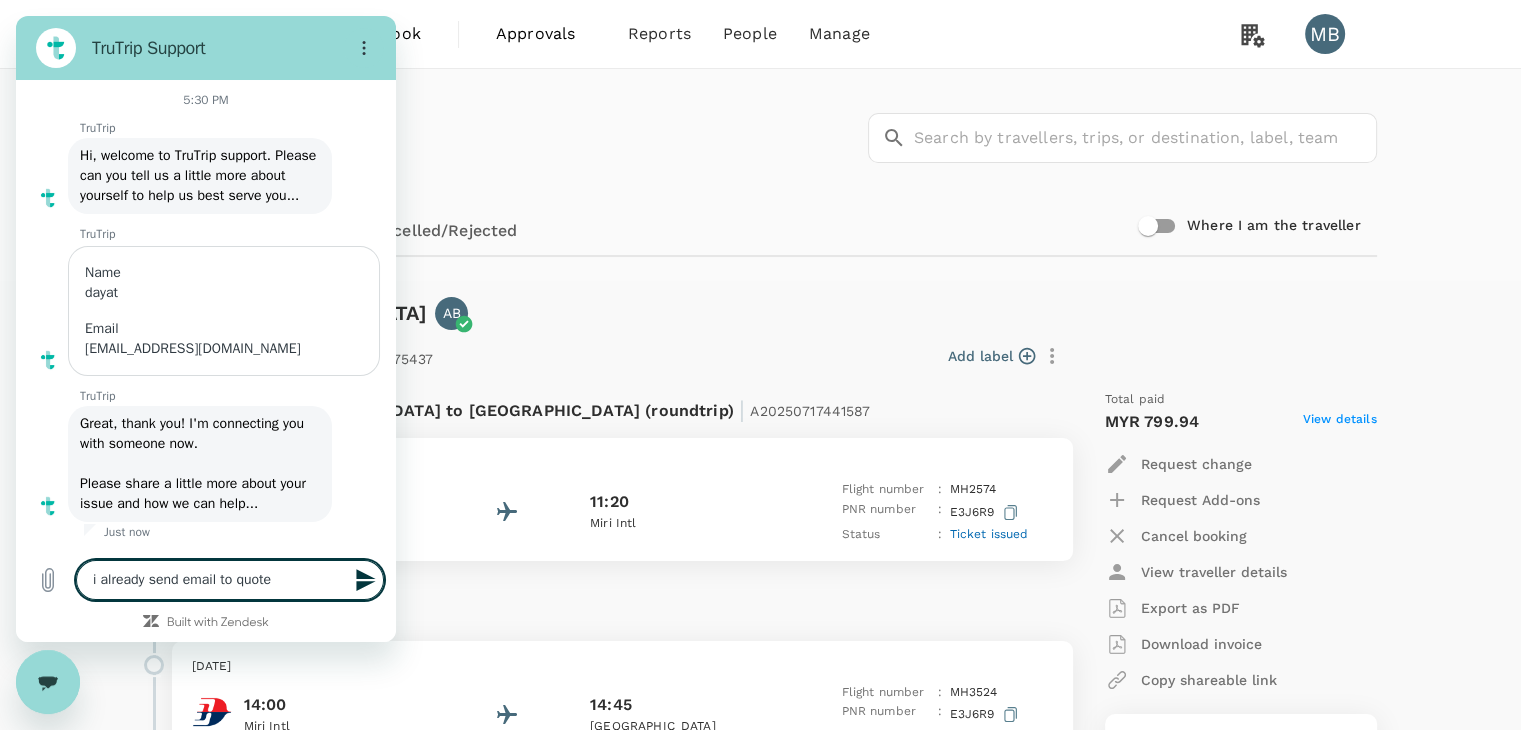 type on "i already send email to quote" 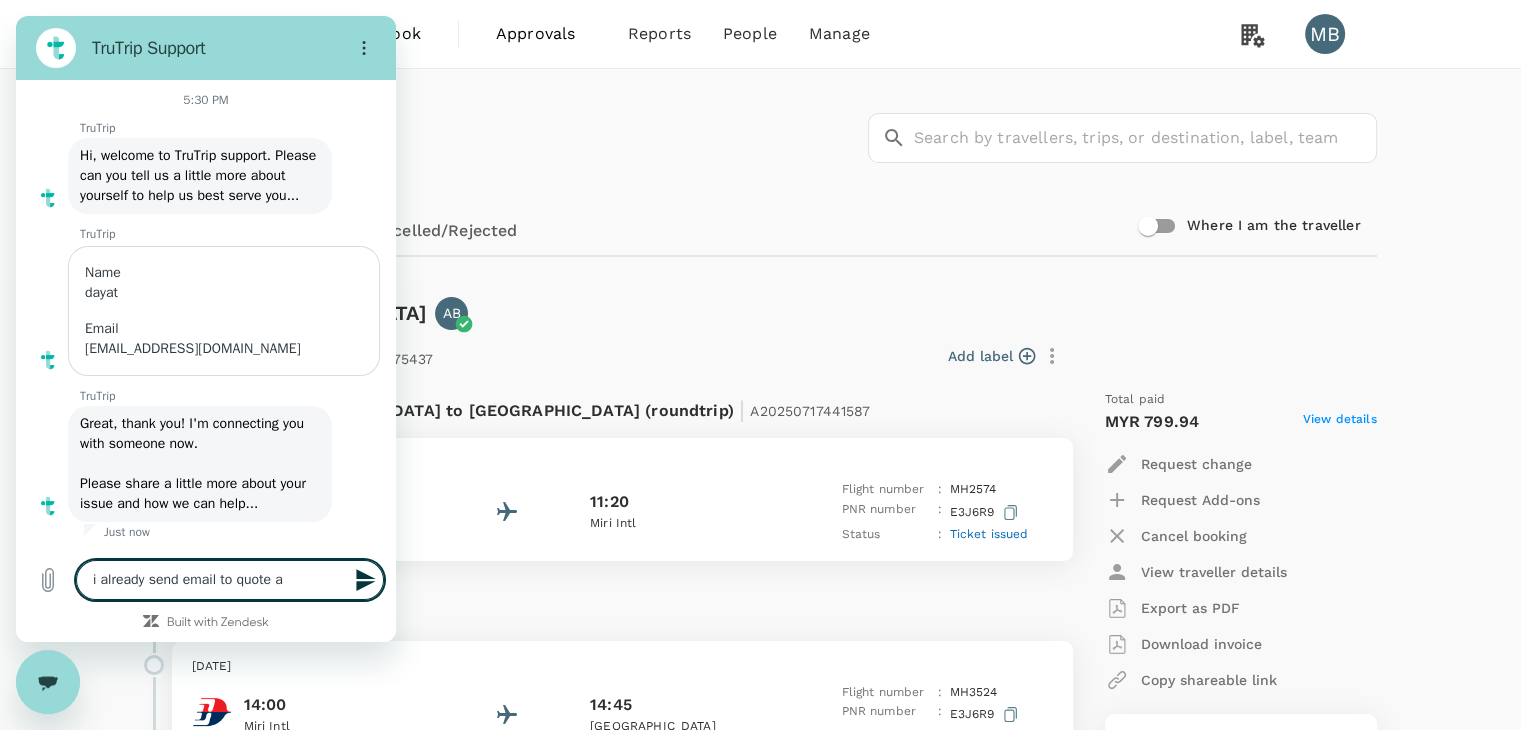 type on "i already send email to quote ad" 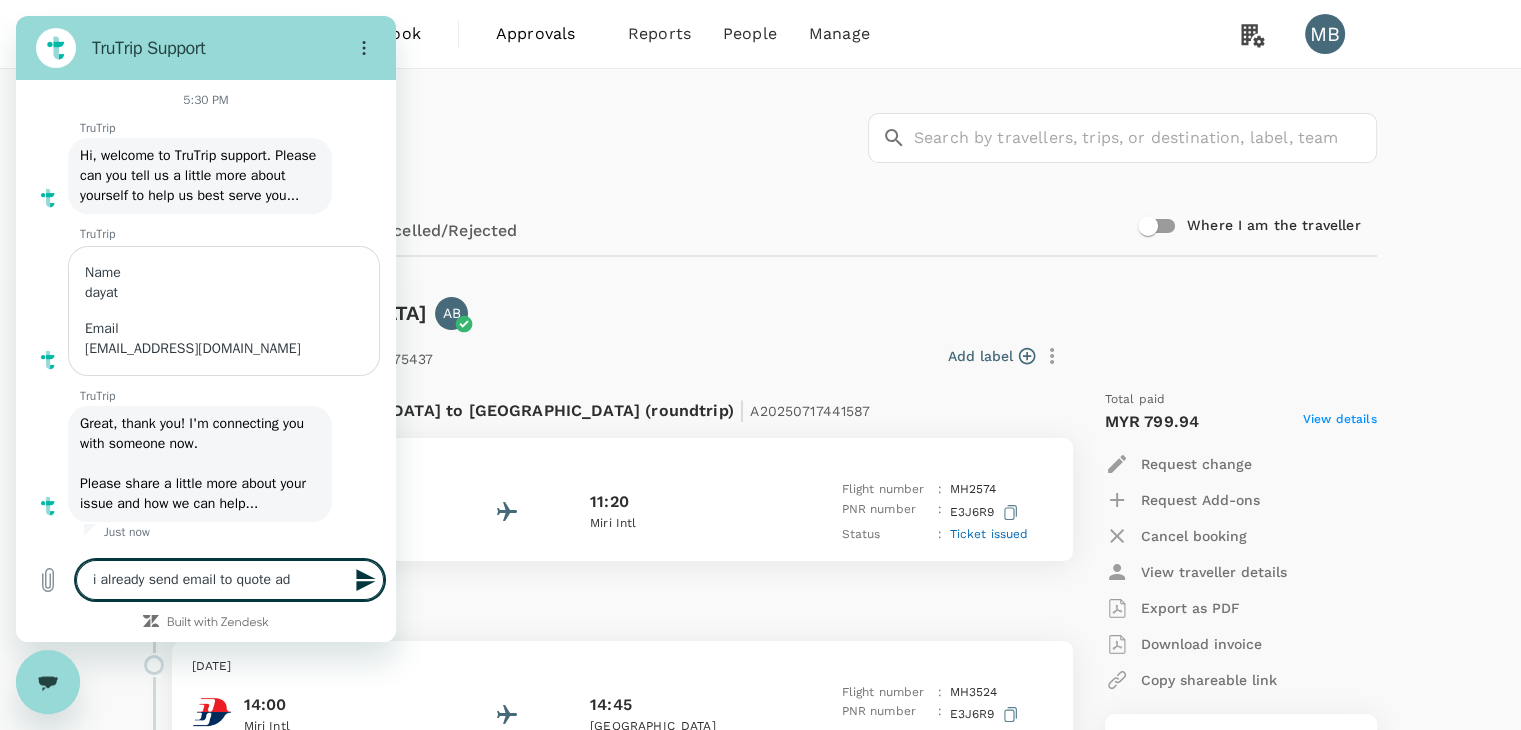 type on "x" 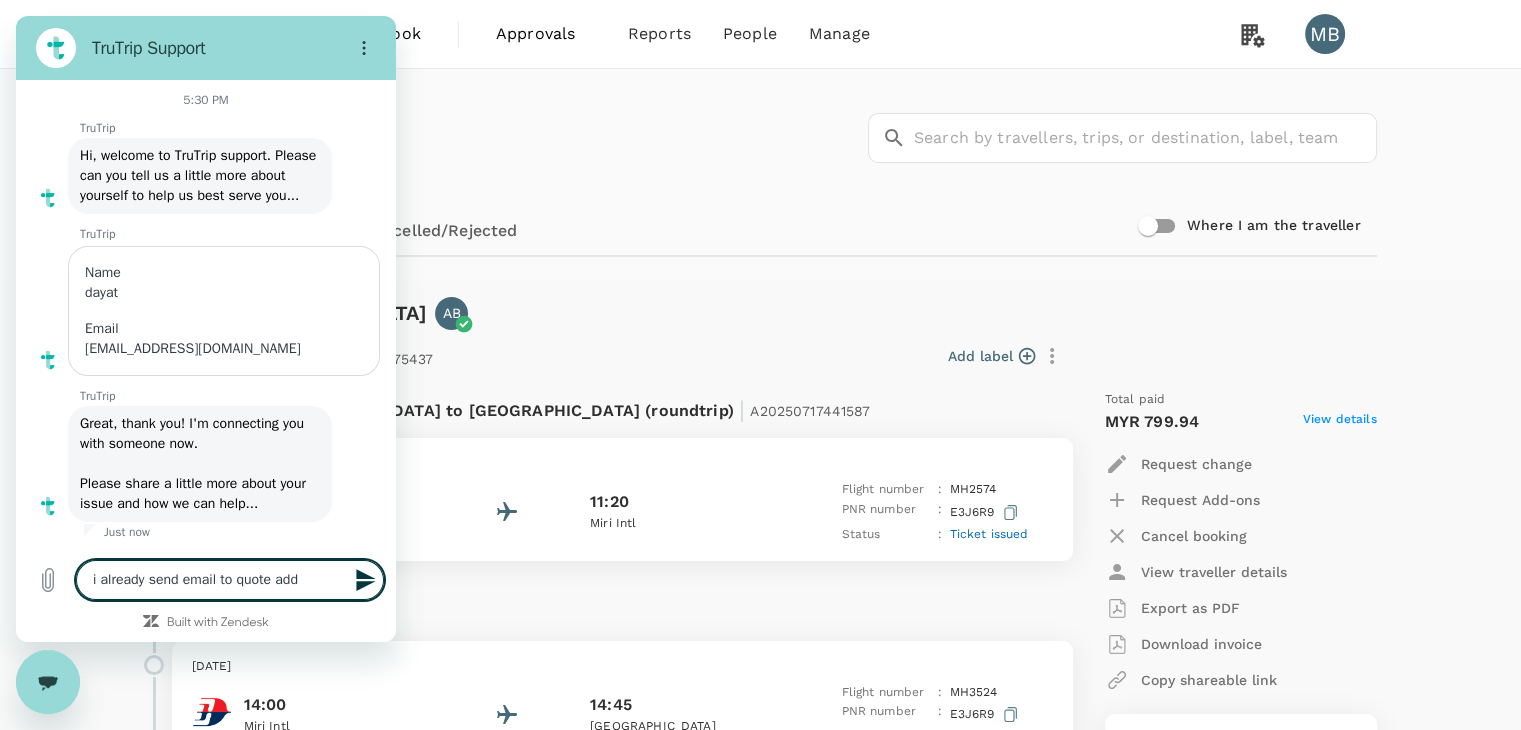 type on "i already send email to quote add" 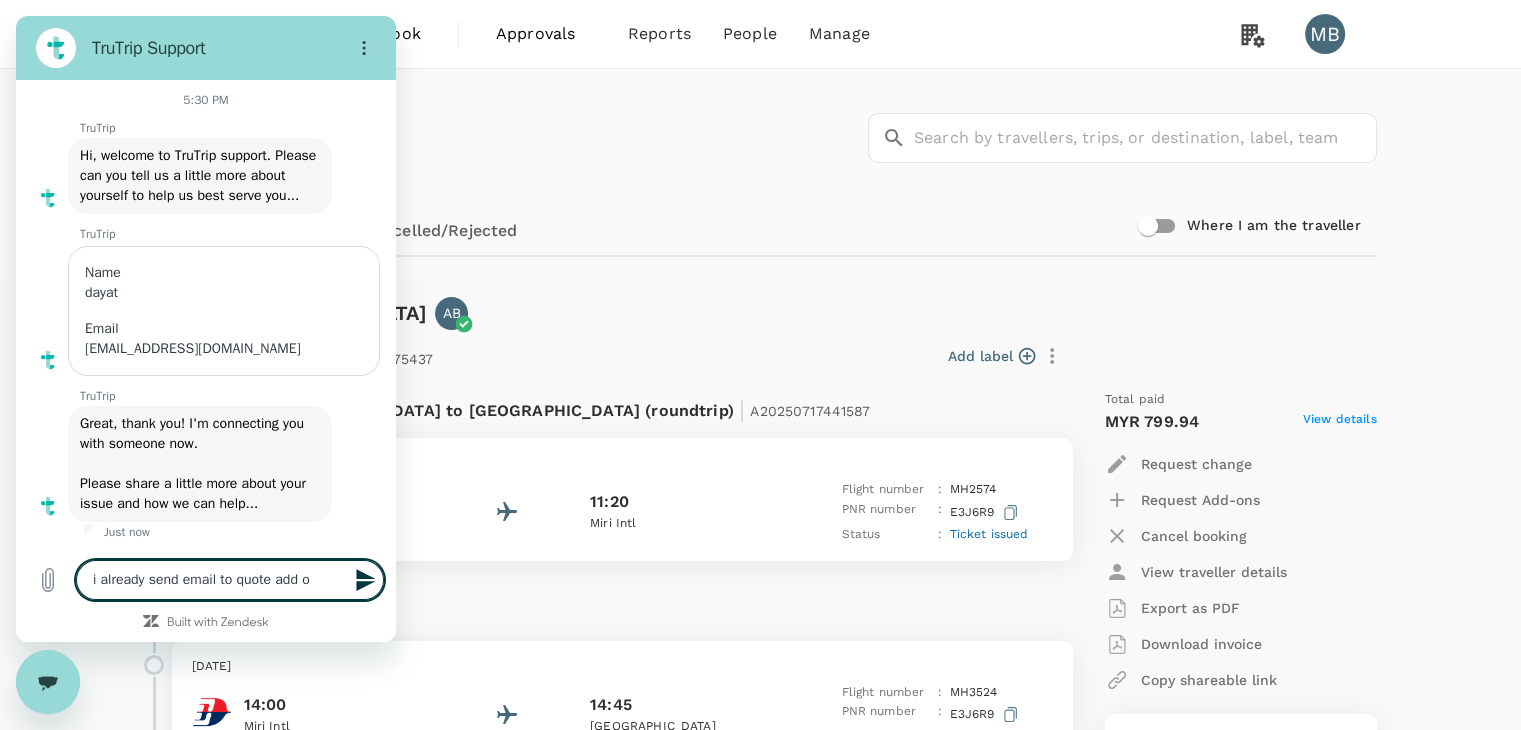 type on "i already send email to quote add on" 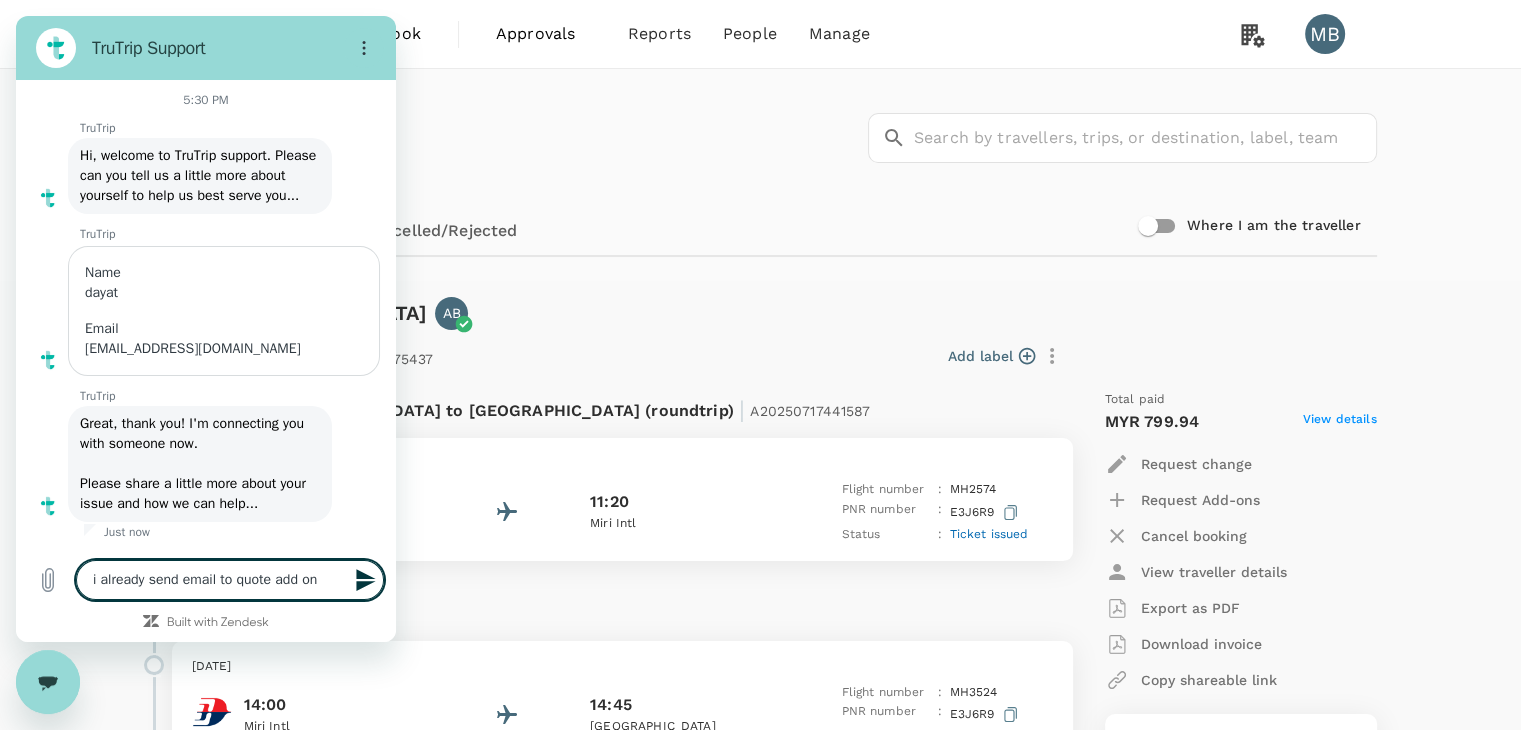type on "i already send email to quote add on" 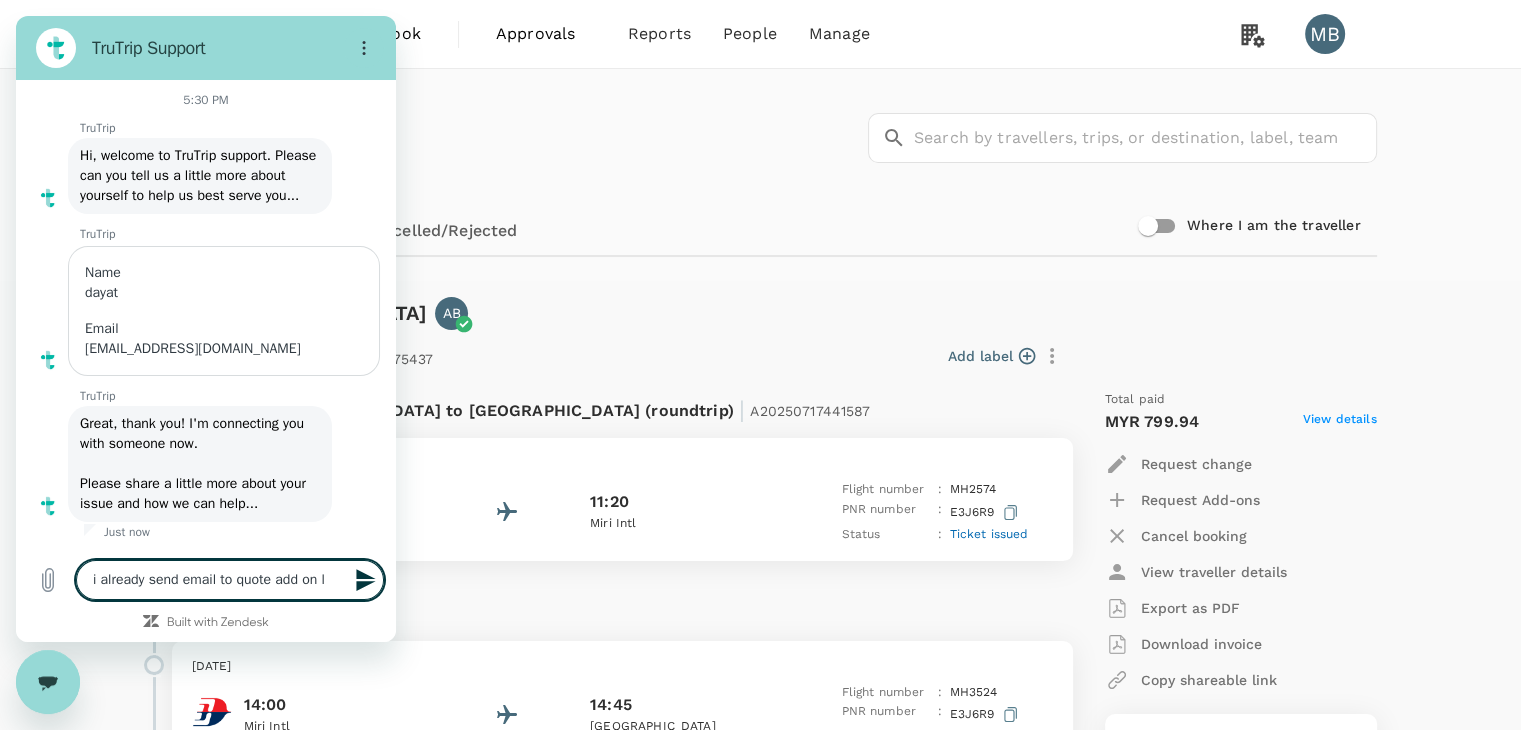 type on "i already send email to quote add on lu" 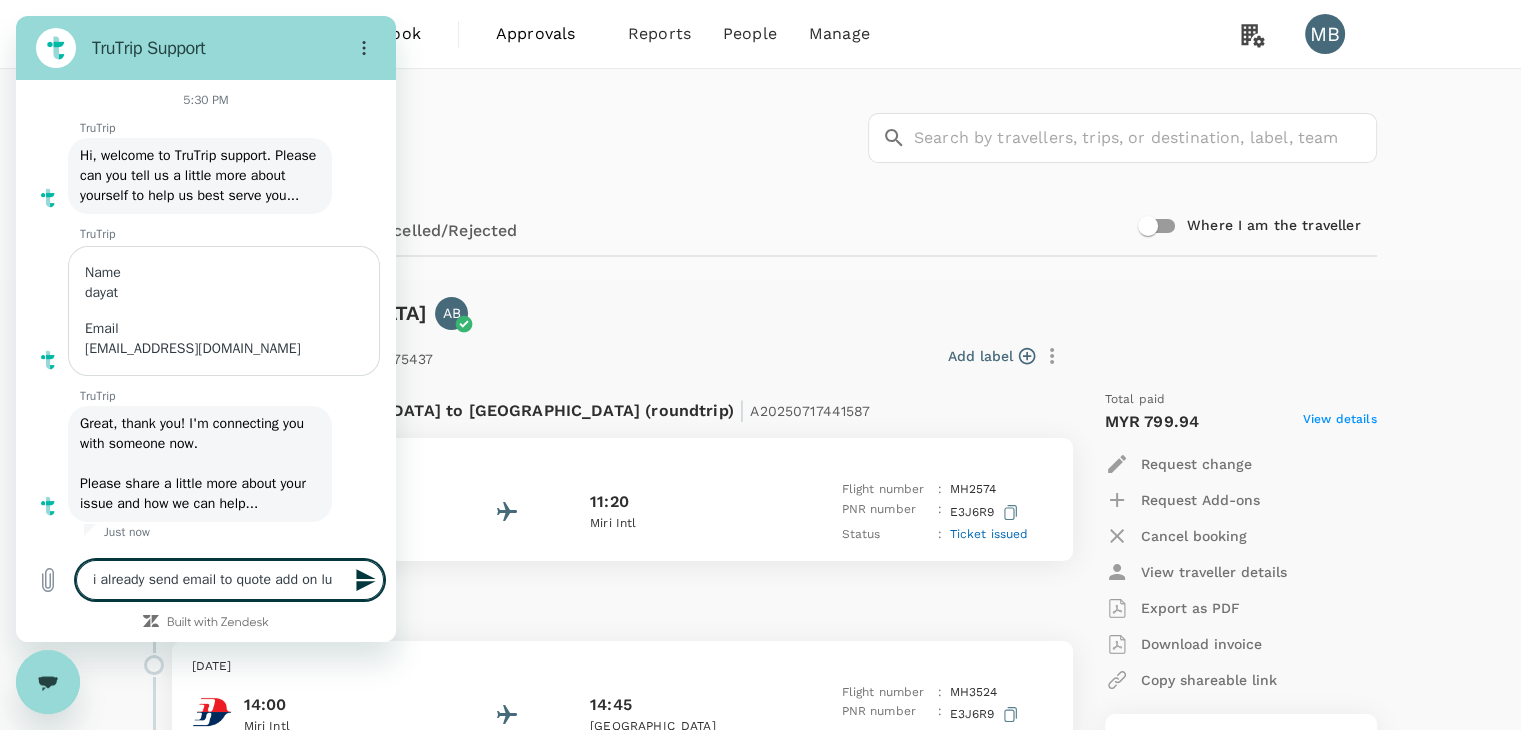 type on "i already send email to quote add on lua" 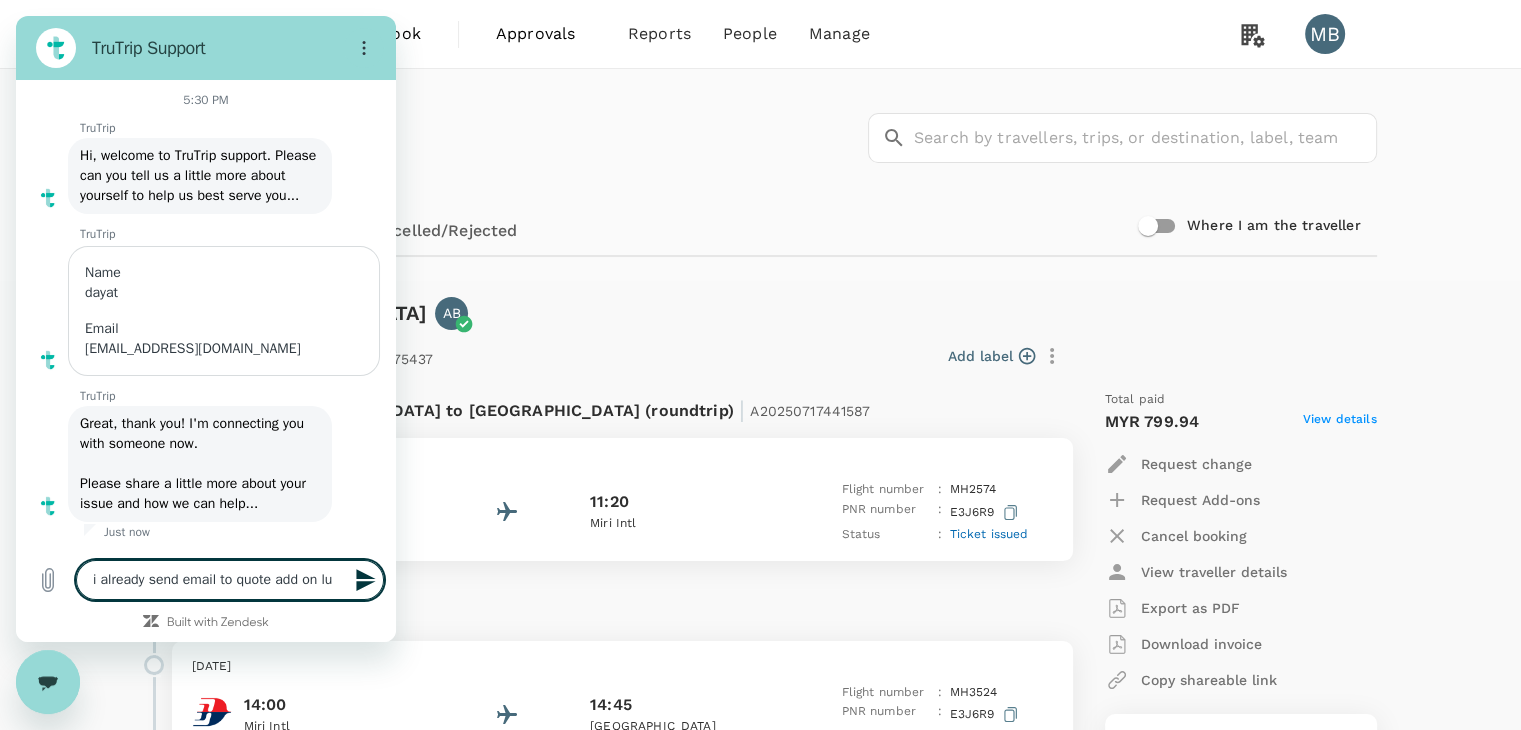 type on "x" 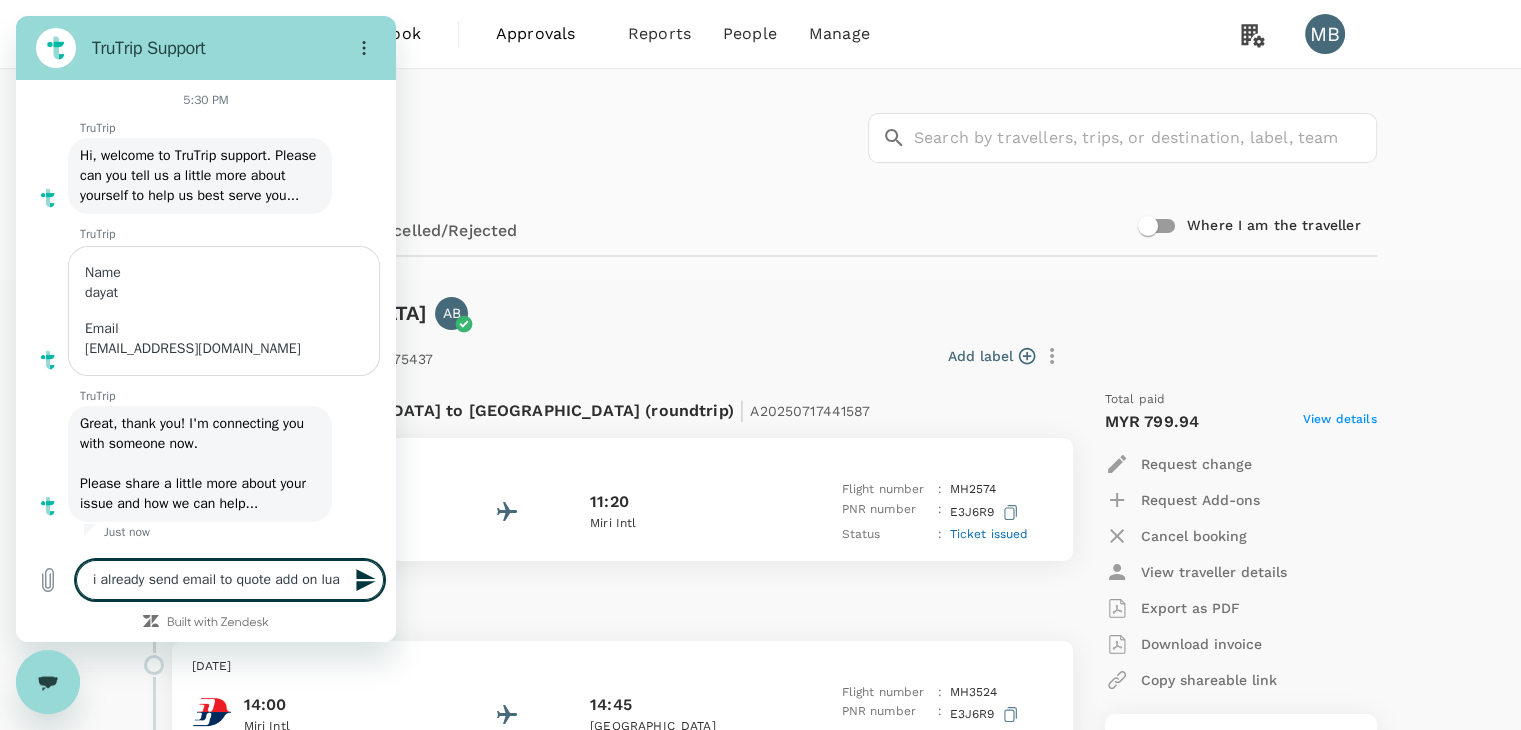 type on "i already send email to quote add on luag" 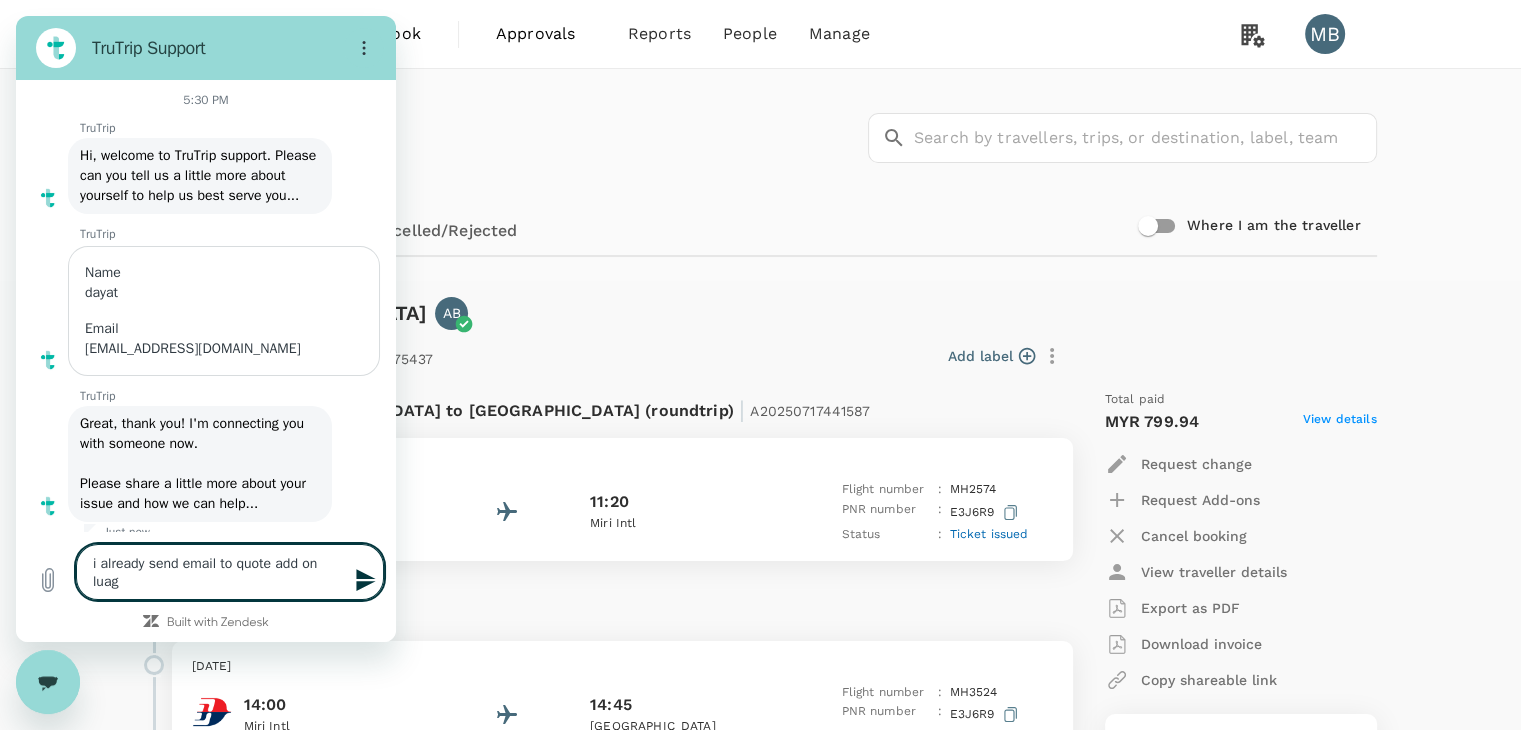 type on "i already send email to quote add on luagg" 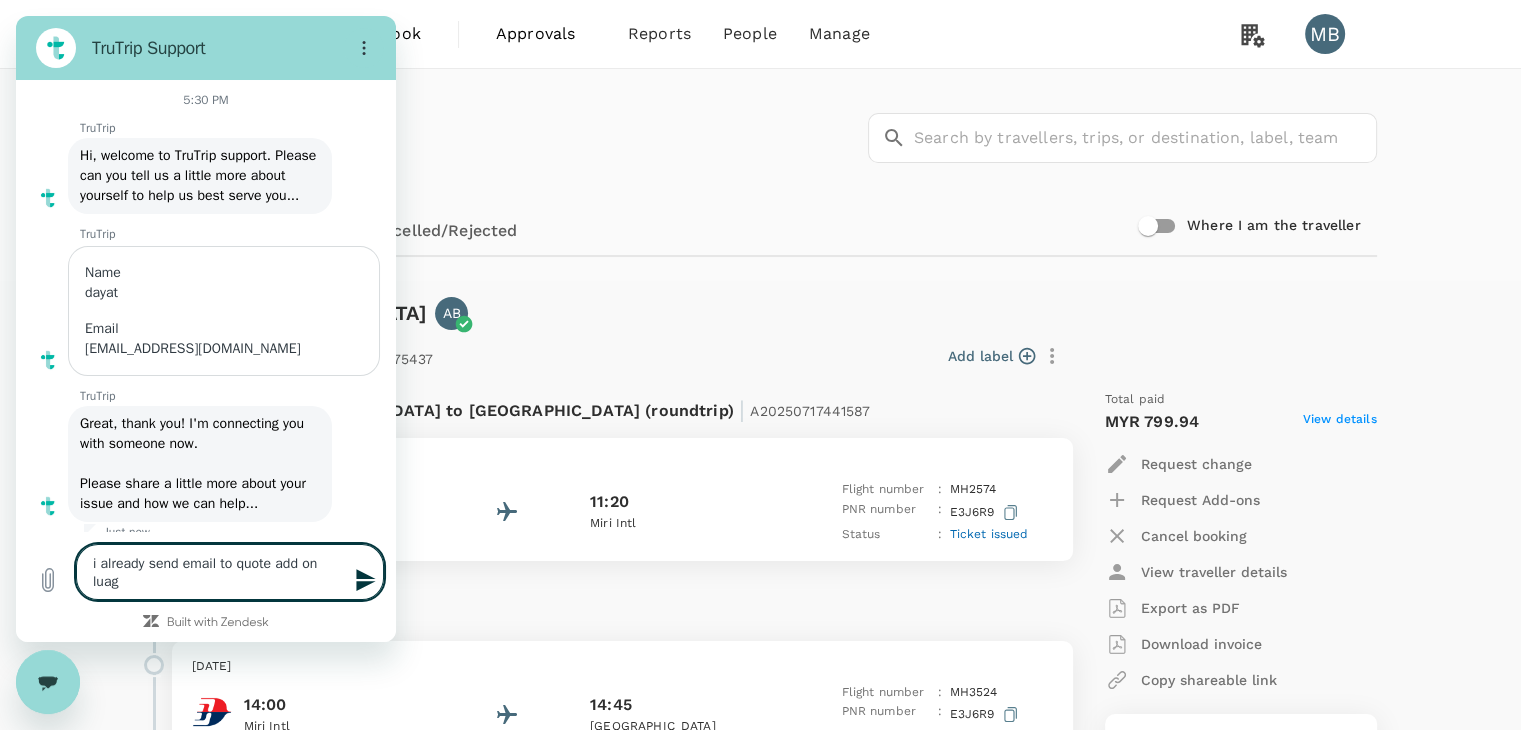 type on "x" 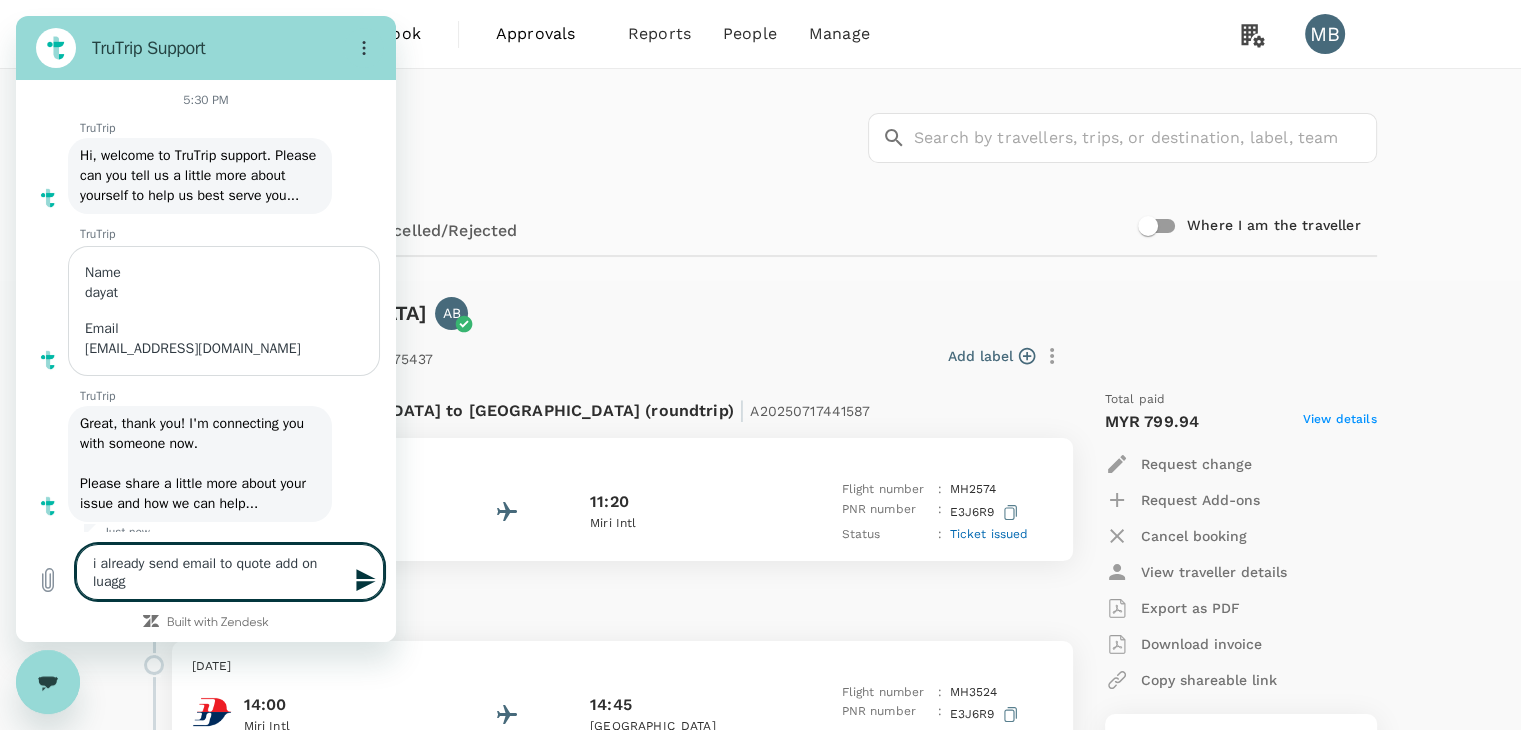 type on "i already send email to quote add on luagga" 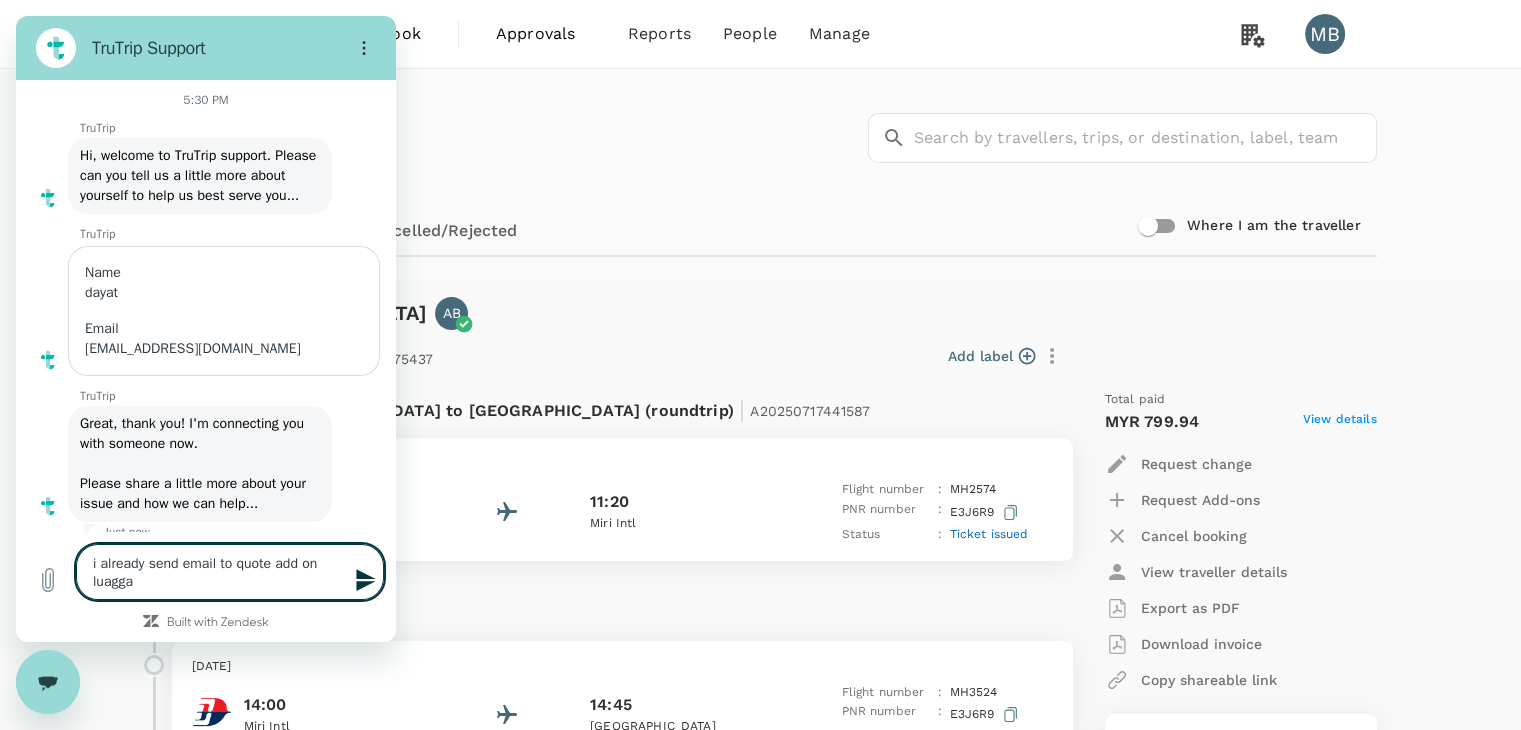 type on "i already send email to quote add on luaggag" 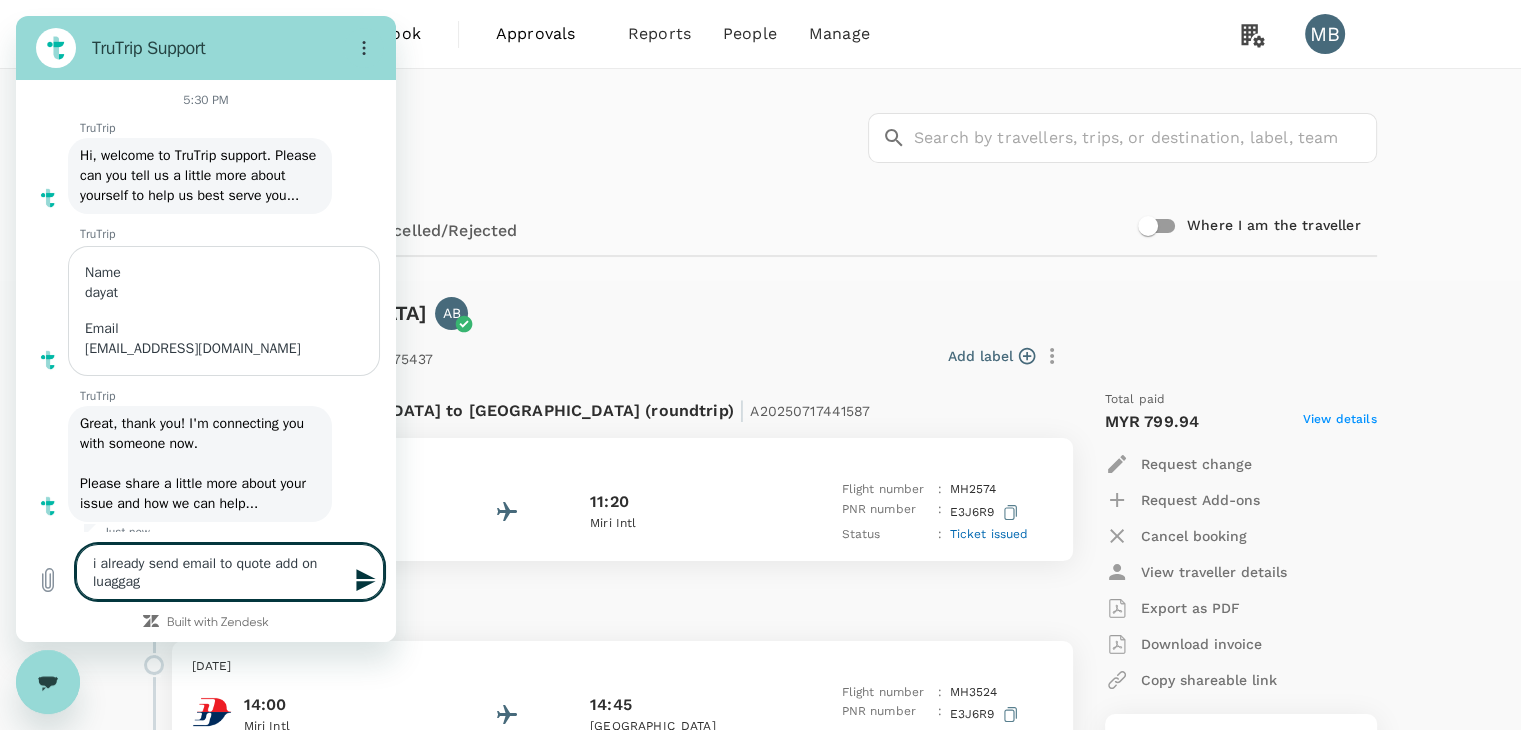 type on "i already send email to quote add on luaggage" 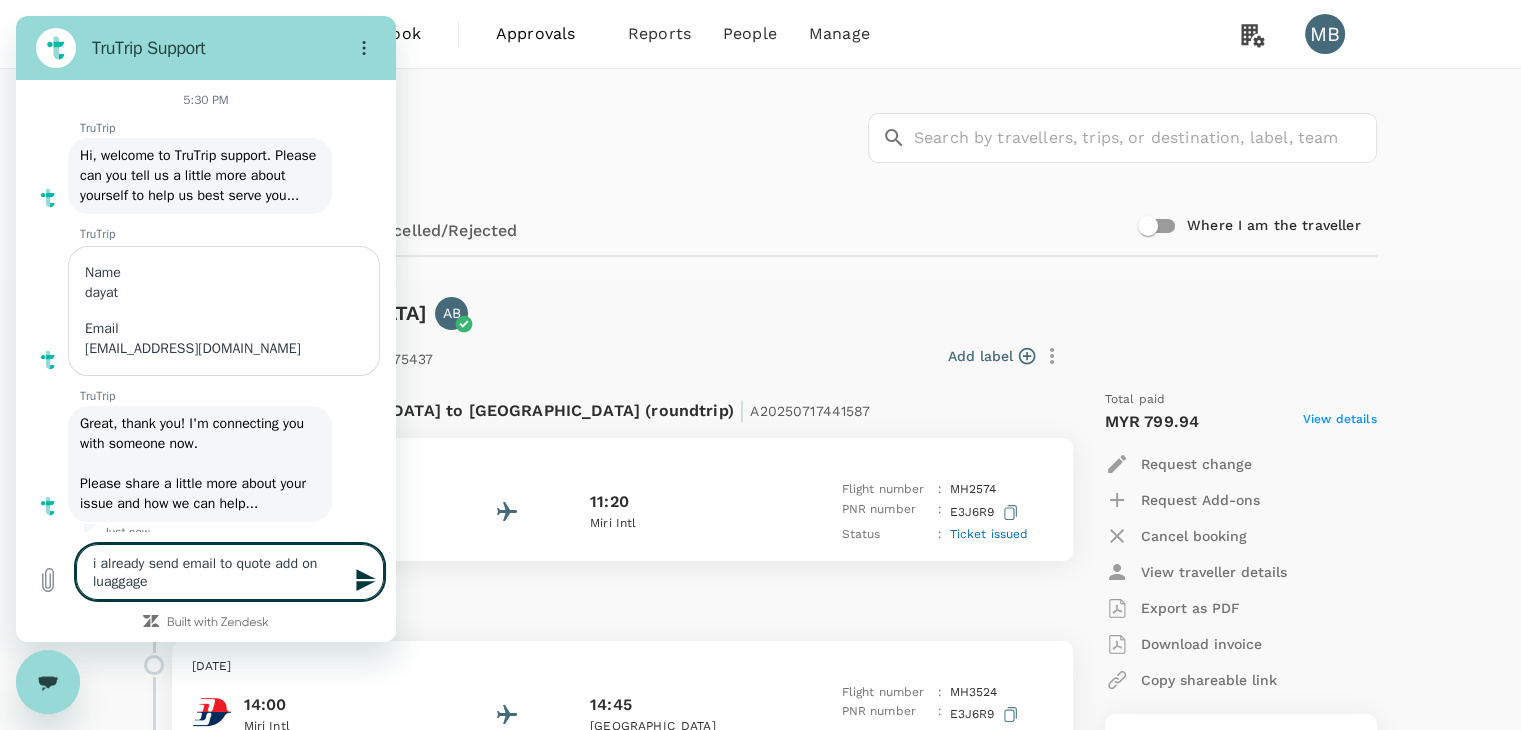 type on "i already send email to quote add on luaggage" 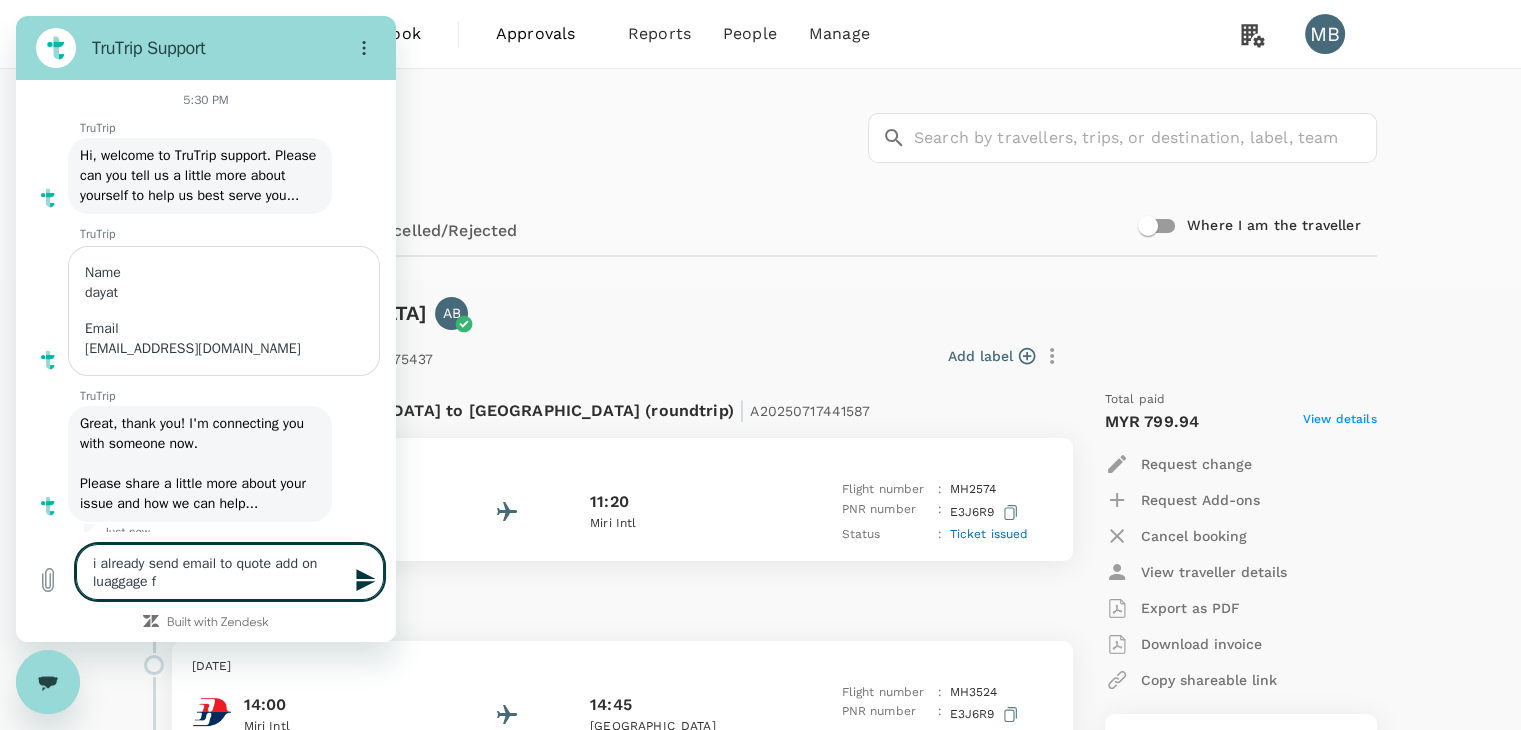 type on "i already send email to quote add on luaggage fo" 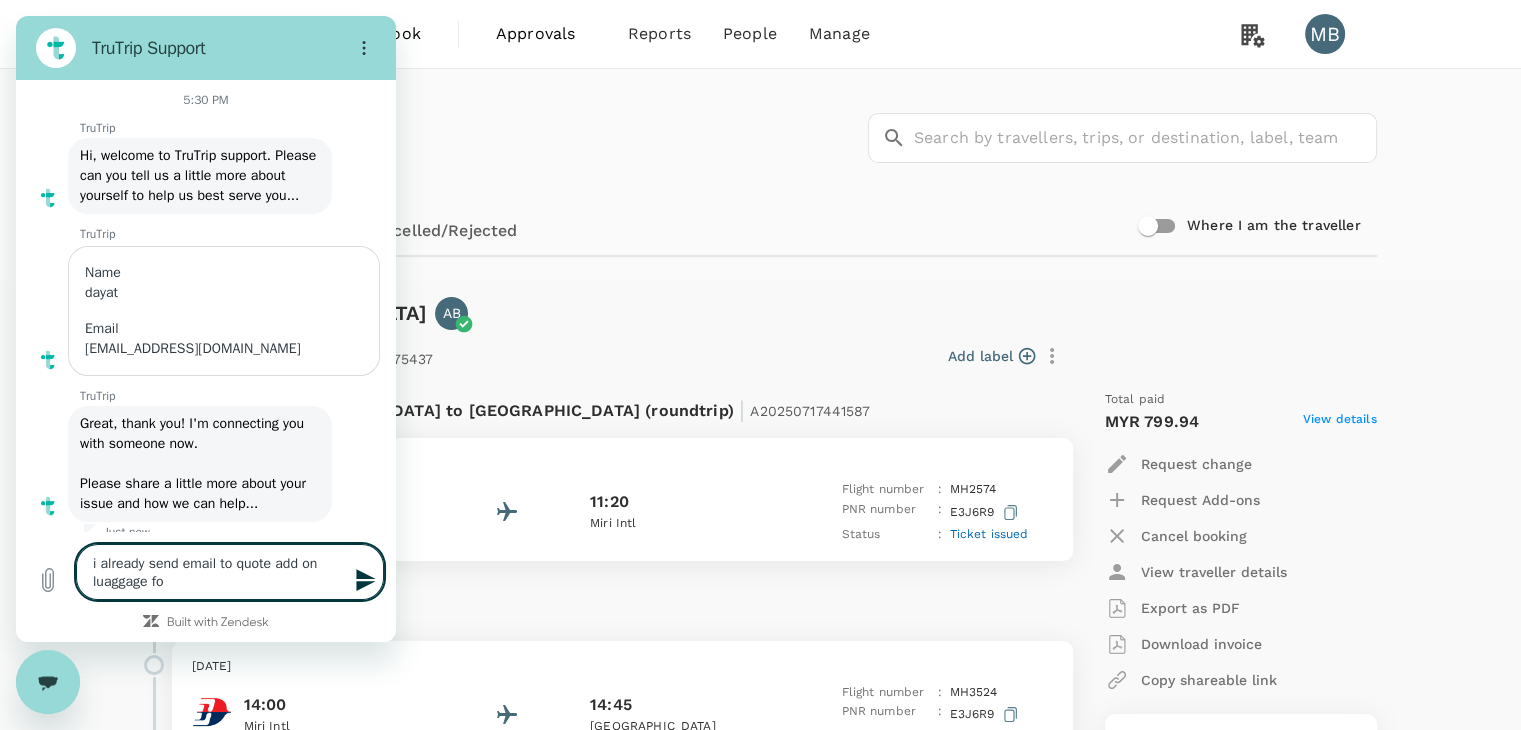 type on "i already send email to quote add on luaggage for" 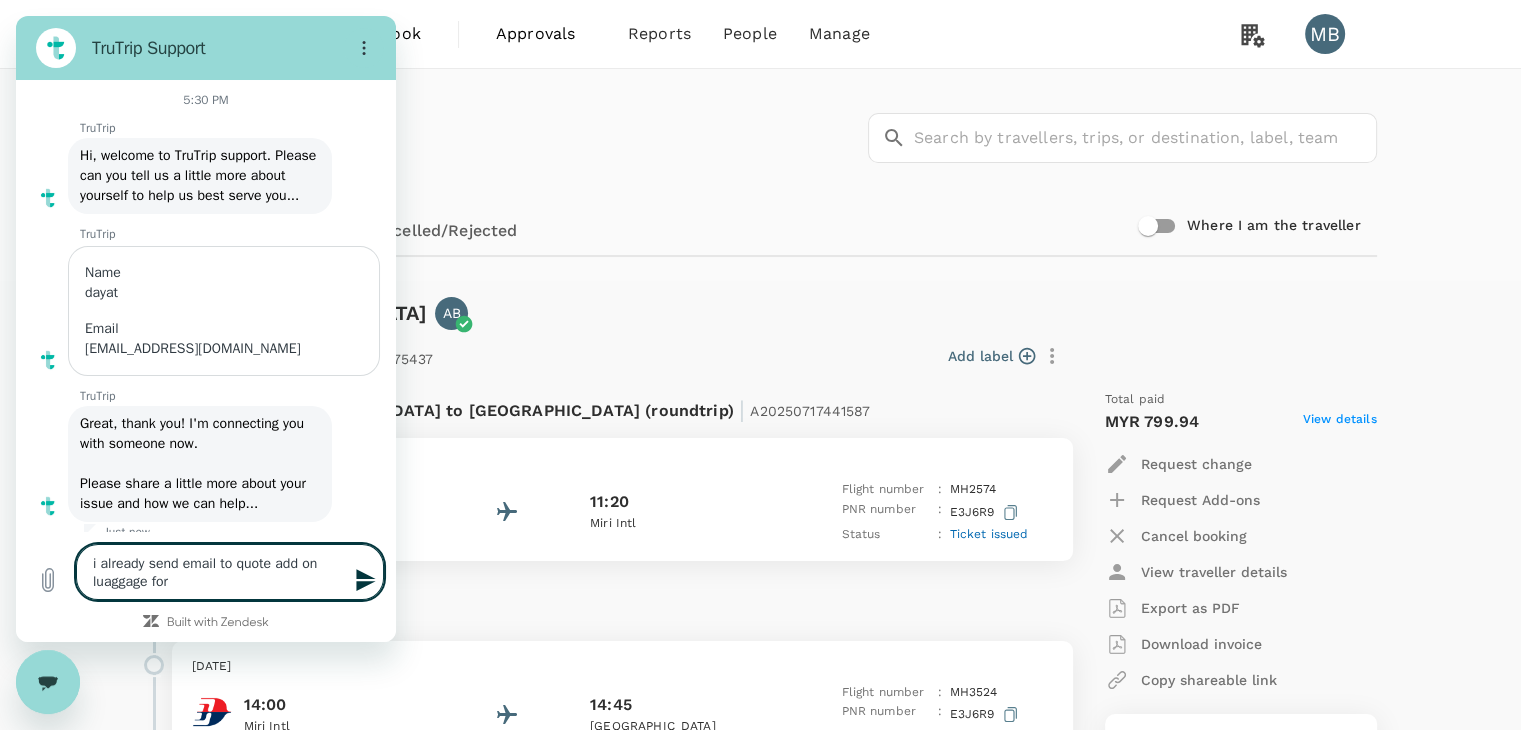 type on "i already send email to quote add on luaggage for" 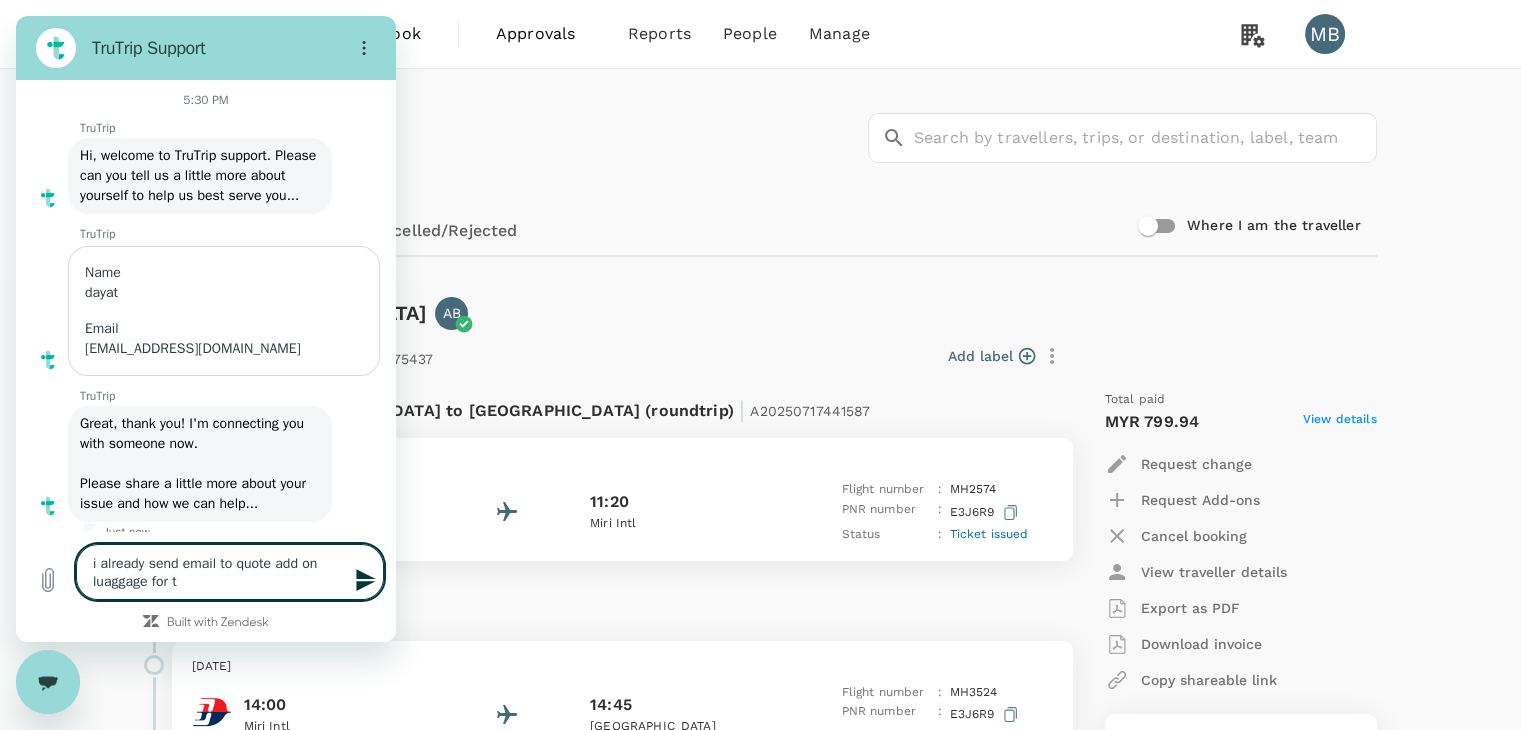 type on "i already send email to quote add on luaggage for th" 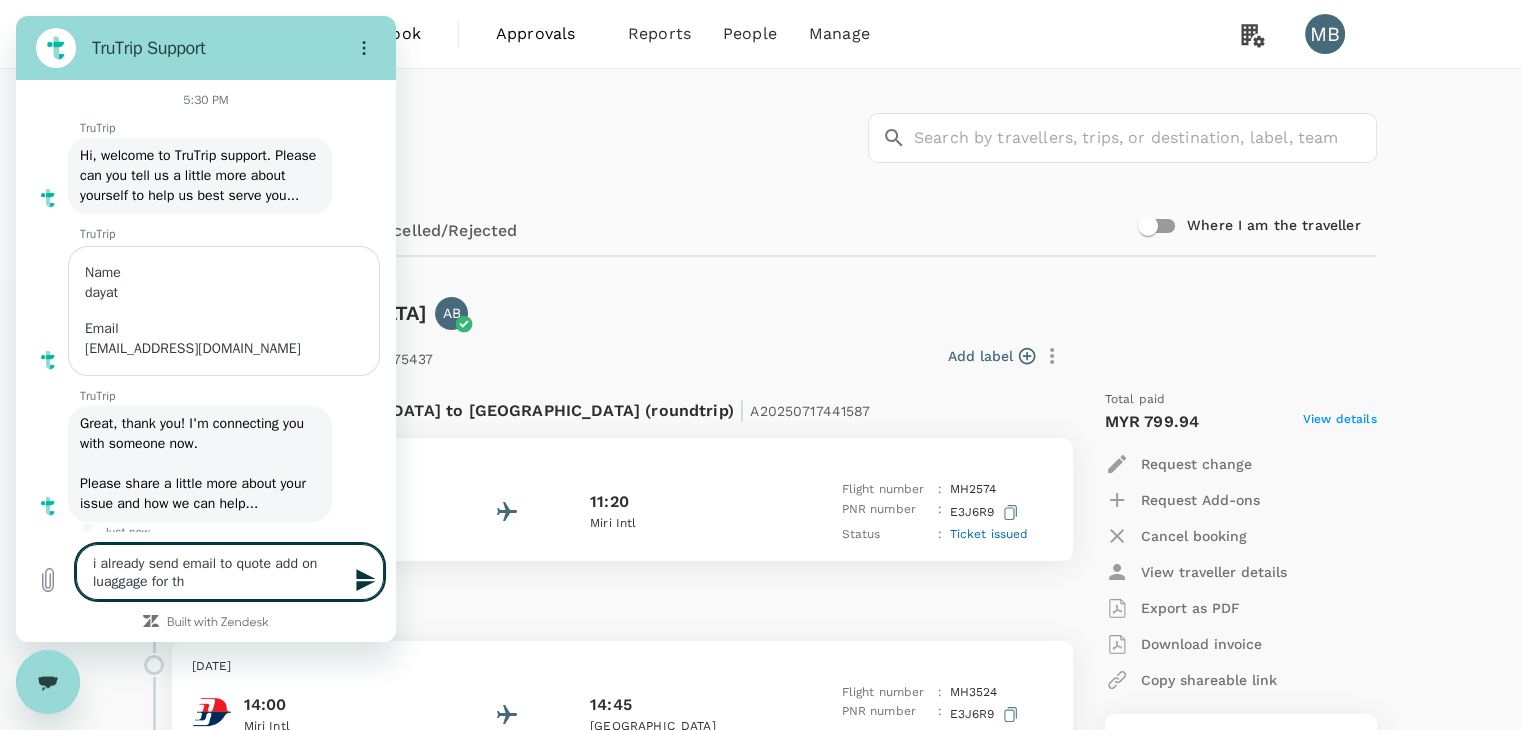 type on "i already send email to quote add on luaggage for thi" 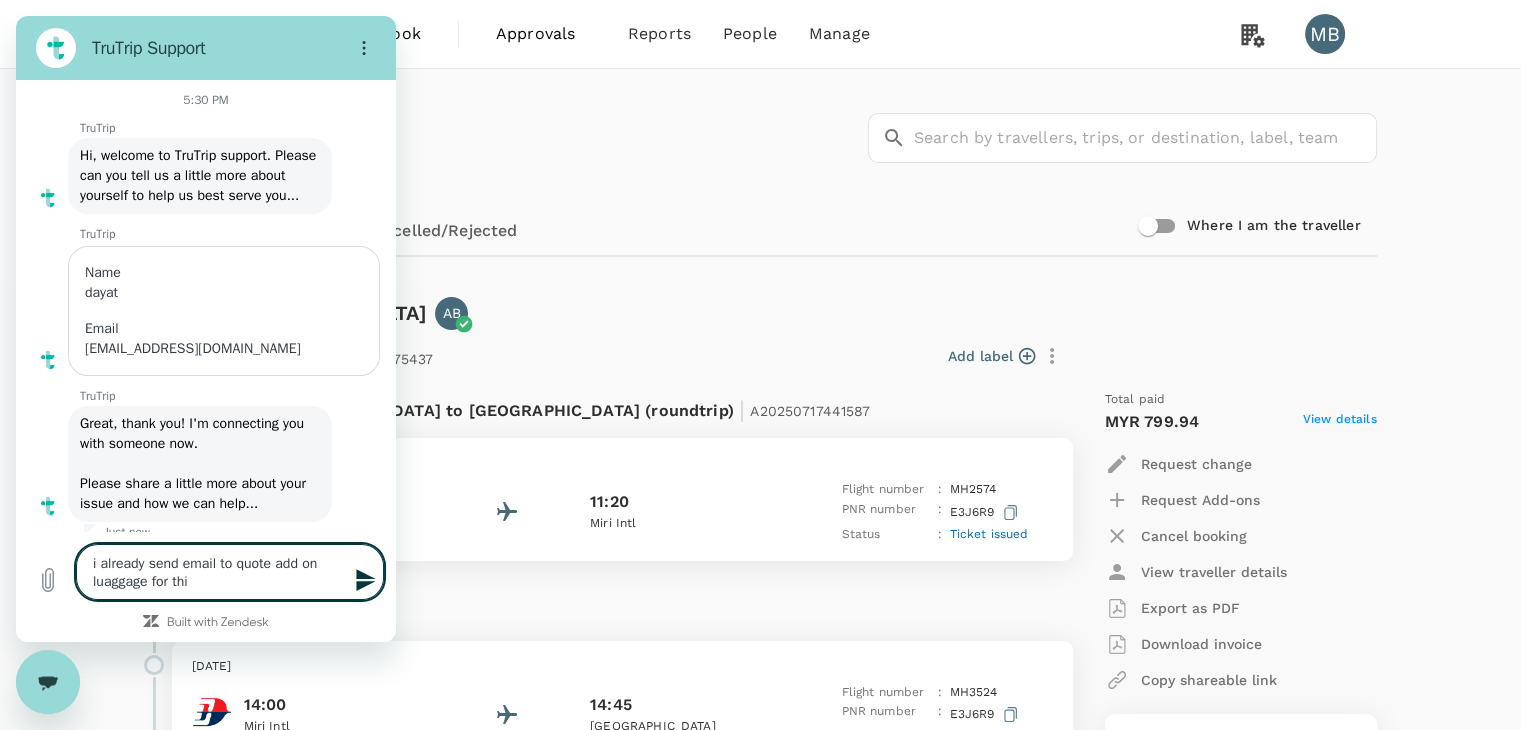 type on "i already send email to quote add on luaggage for this" 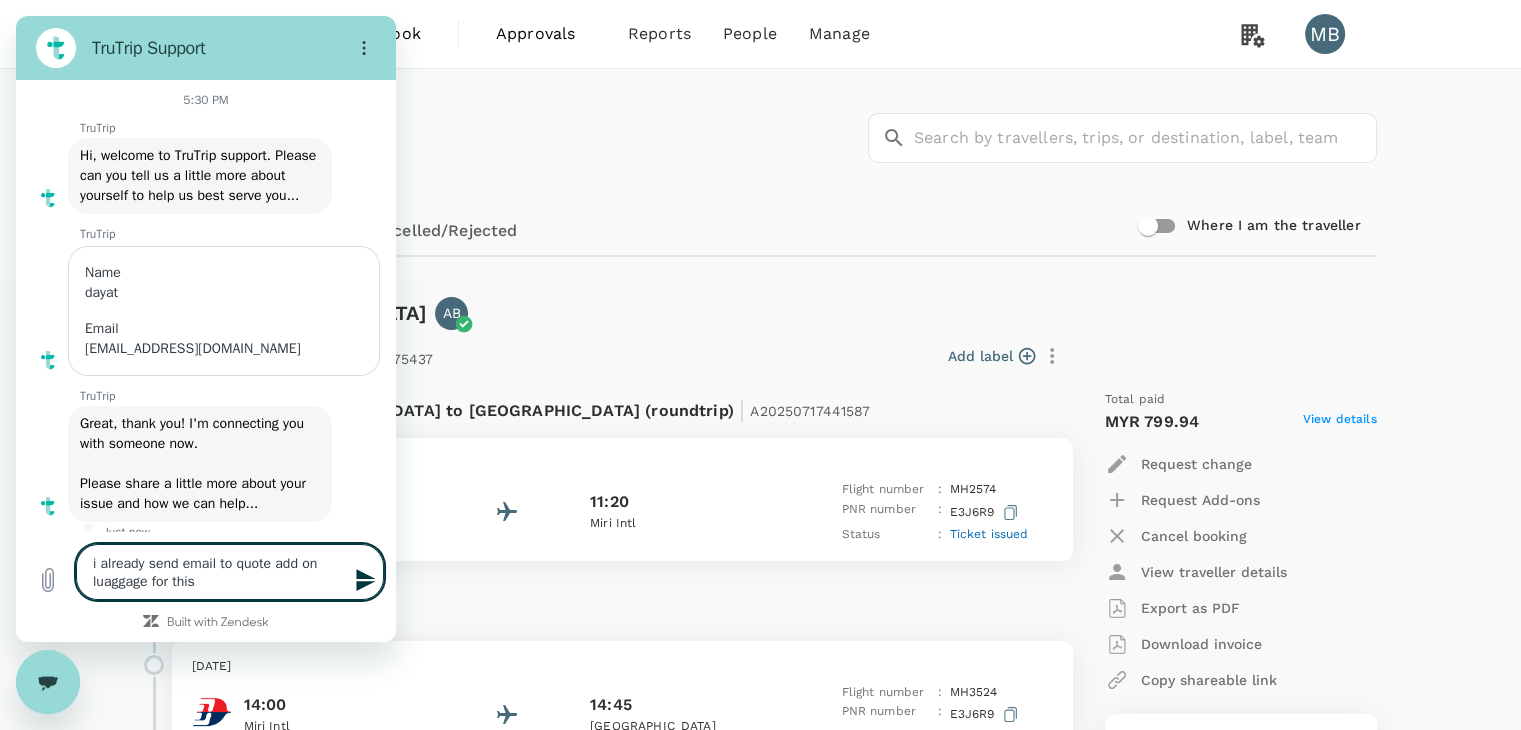 type on "i already send email to quote add on luaggage for this" 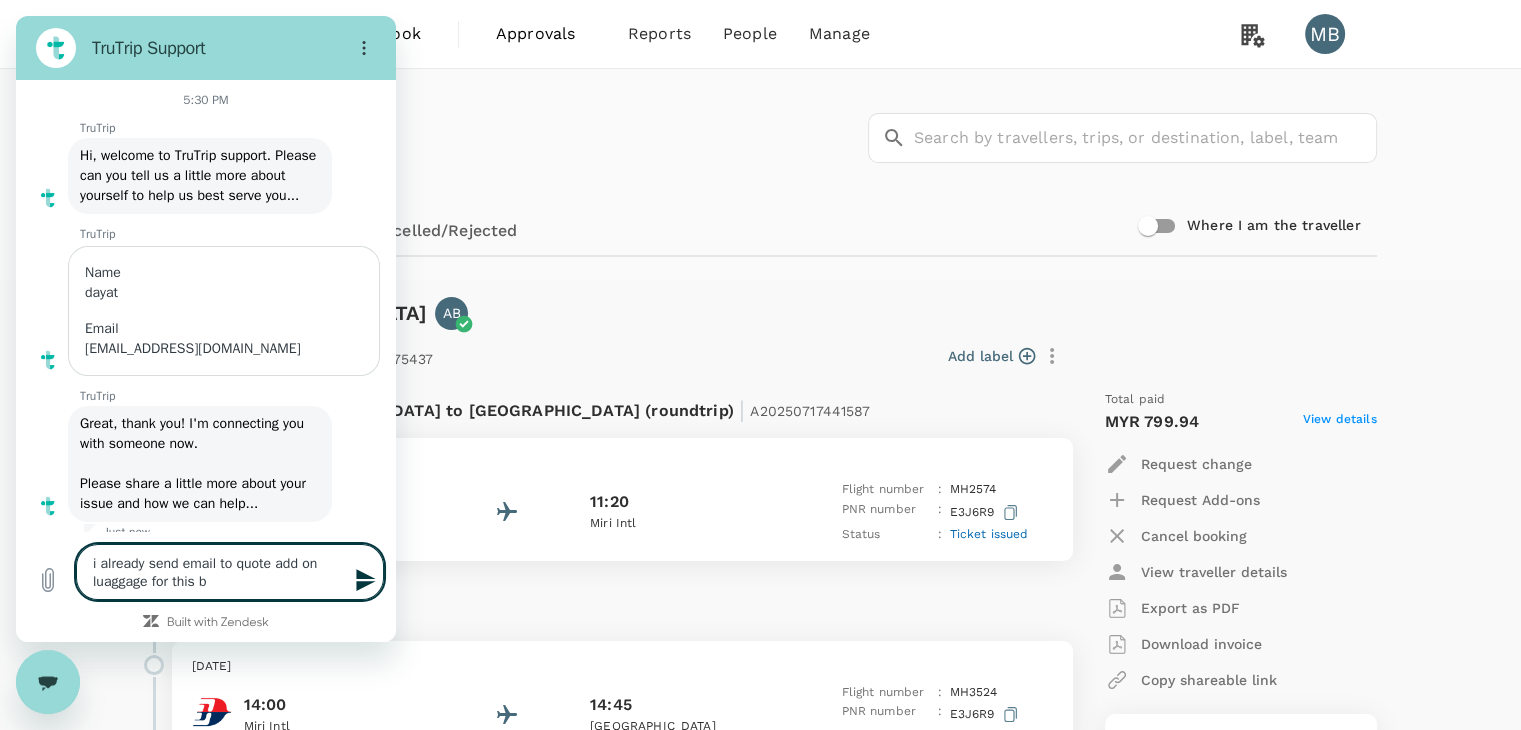 type on "i already send email to quote add on luaggage for this bo" 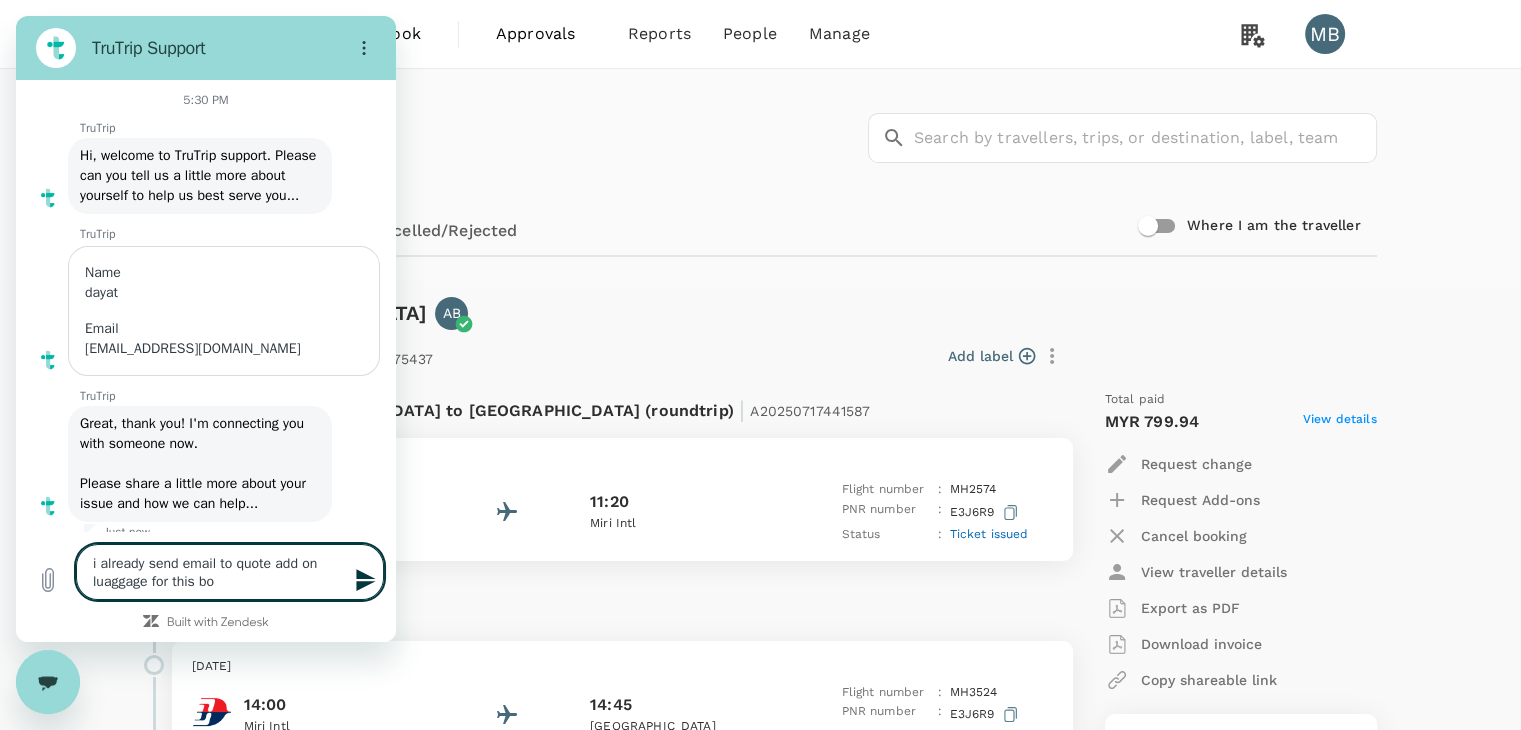 type on "i already send email to quote add on luaggage for this boo" 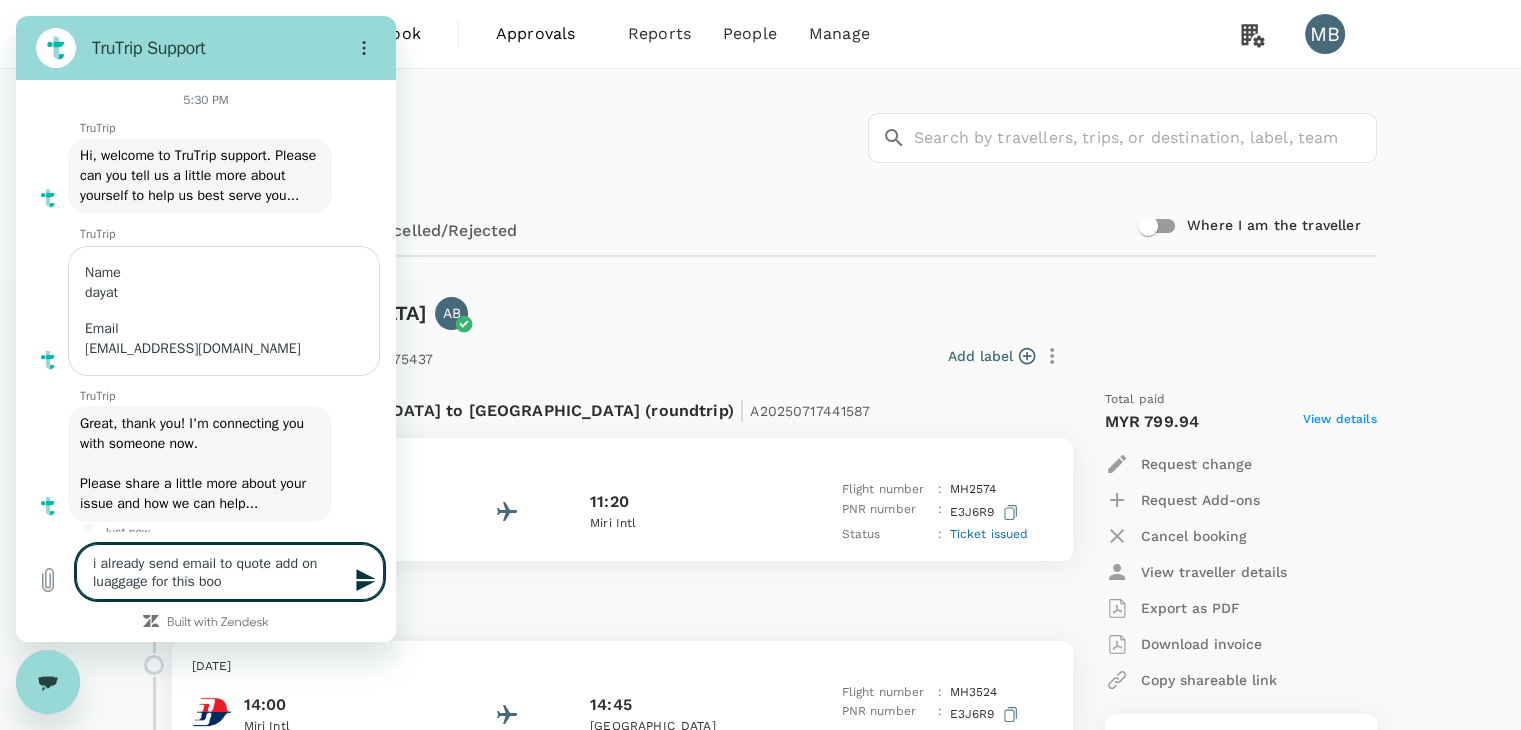 type on "i already send email to quote add on luaggage for this book" 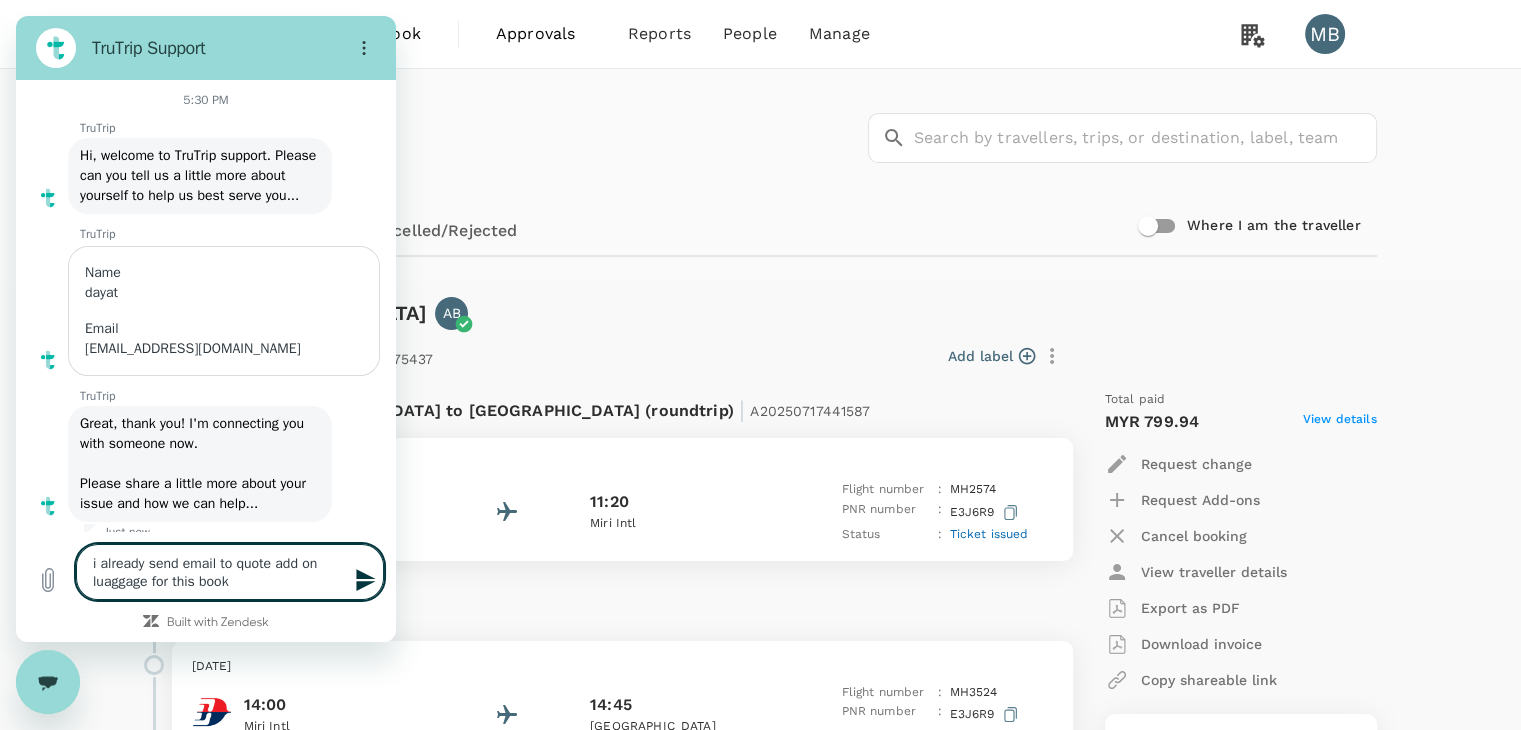 type on "i already send email to quote add on luaggage for this booki" 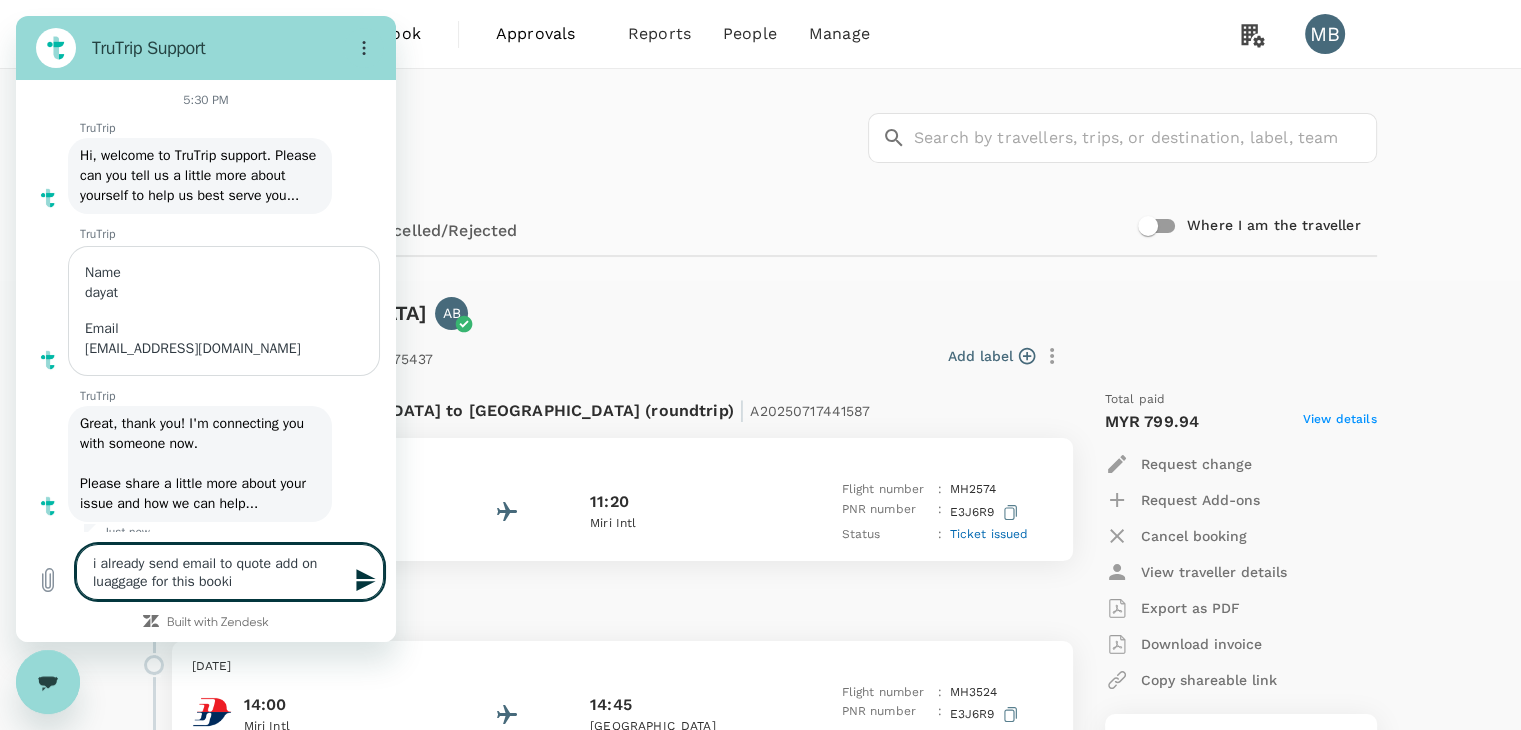 type on "i already send email to quote add on luaggage for this bookin" 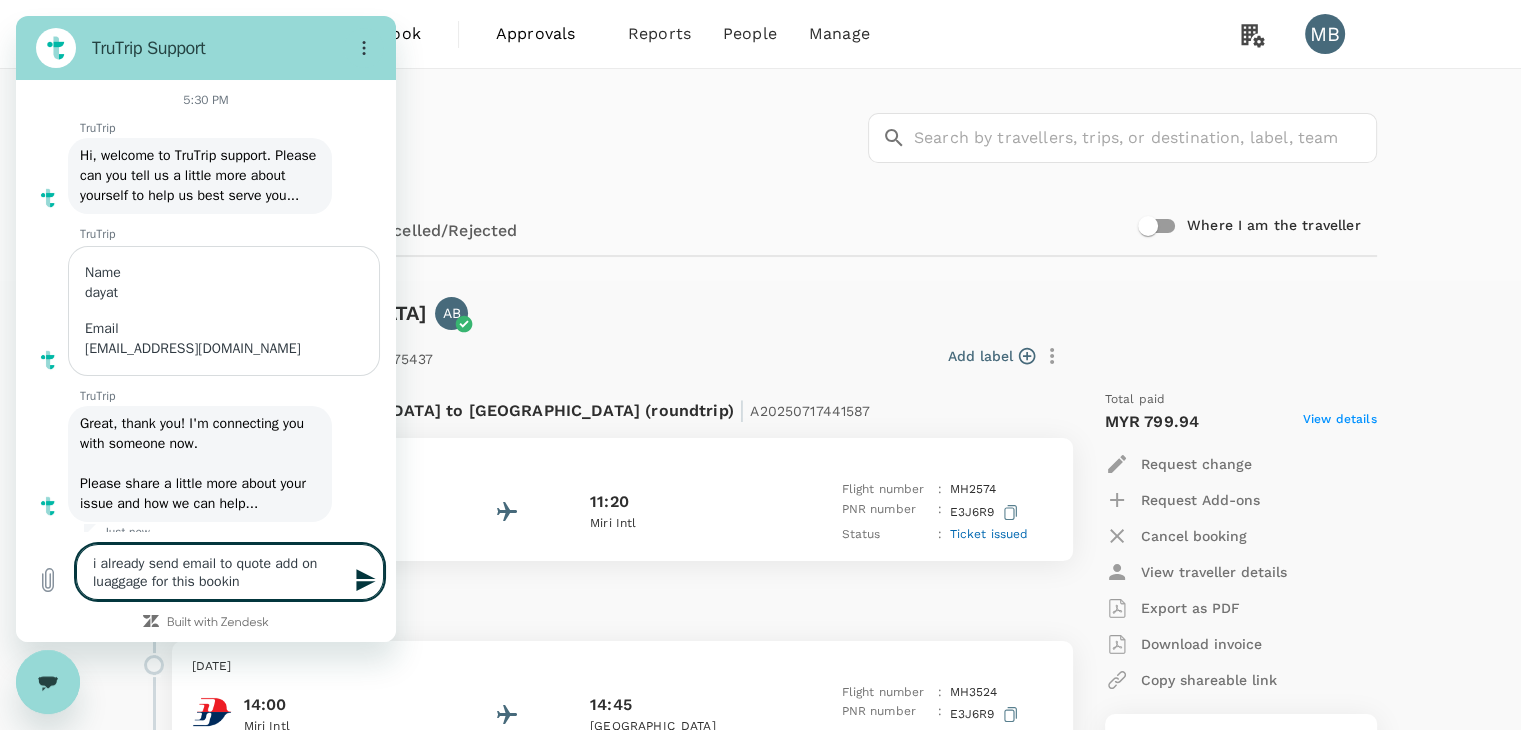 type on "i already send email to quote add on luaggage for this booking" 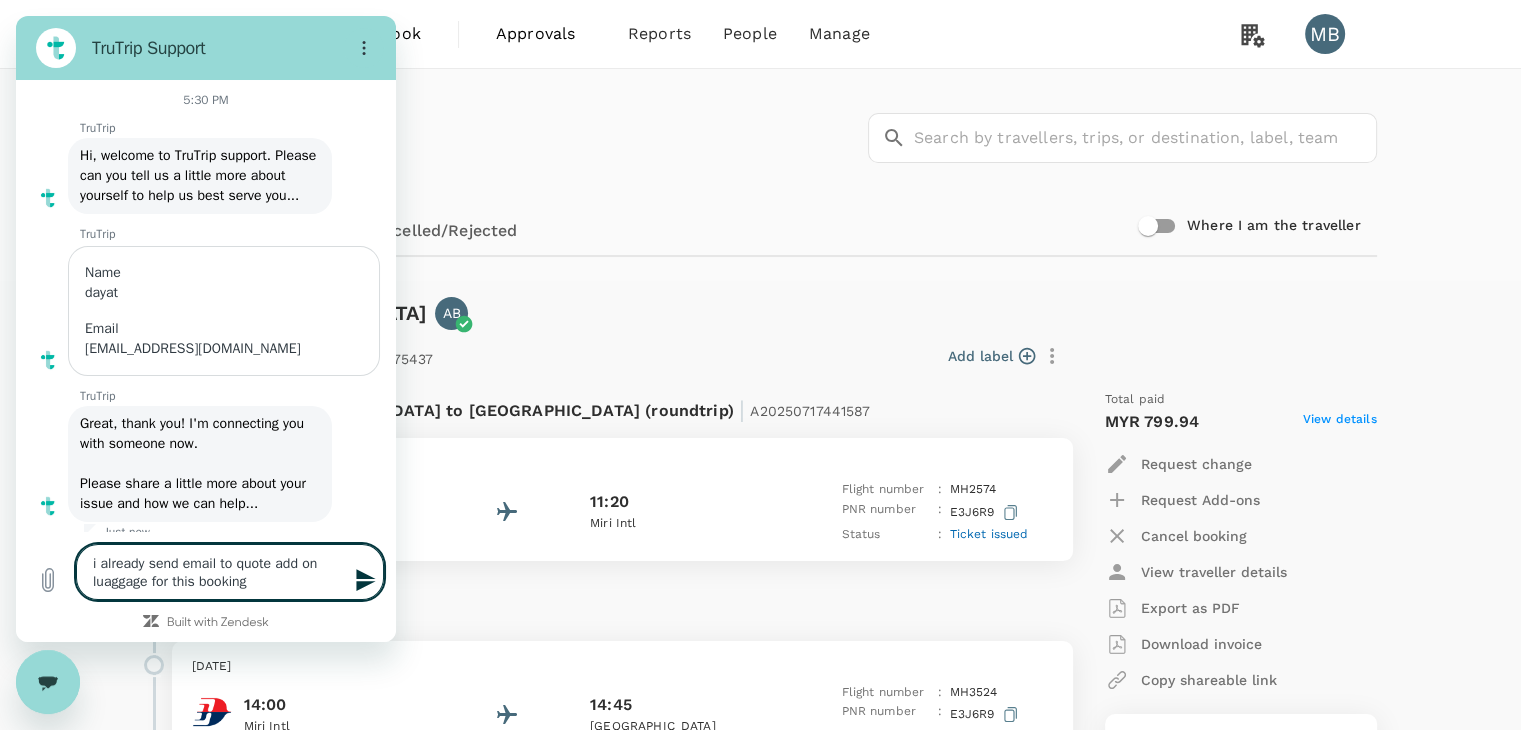 type on "i already send email to quote add on luaggage for this booking" 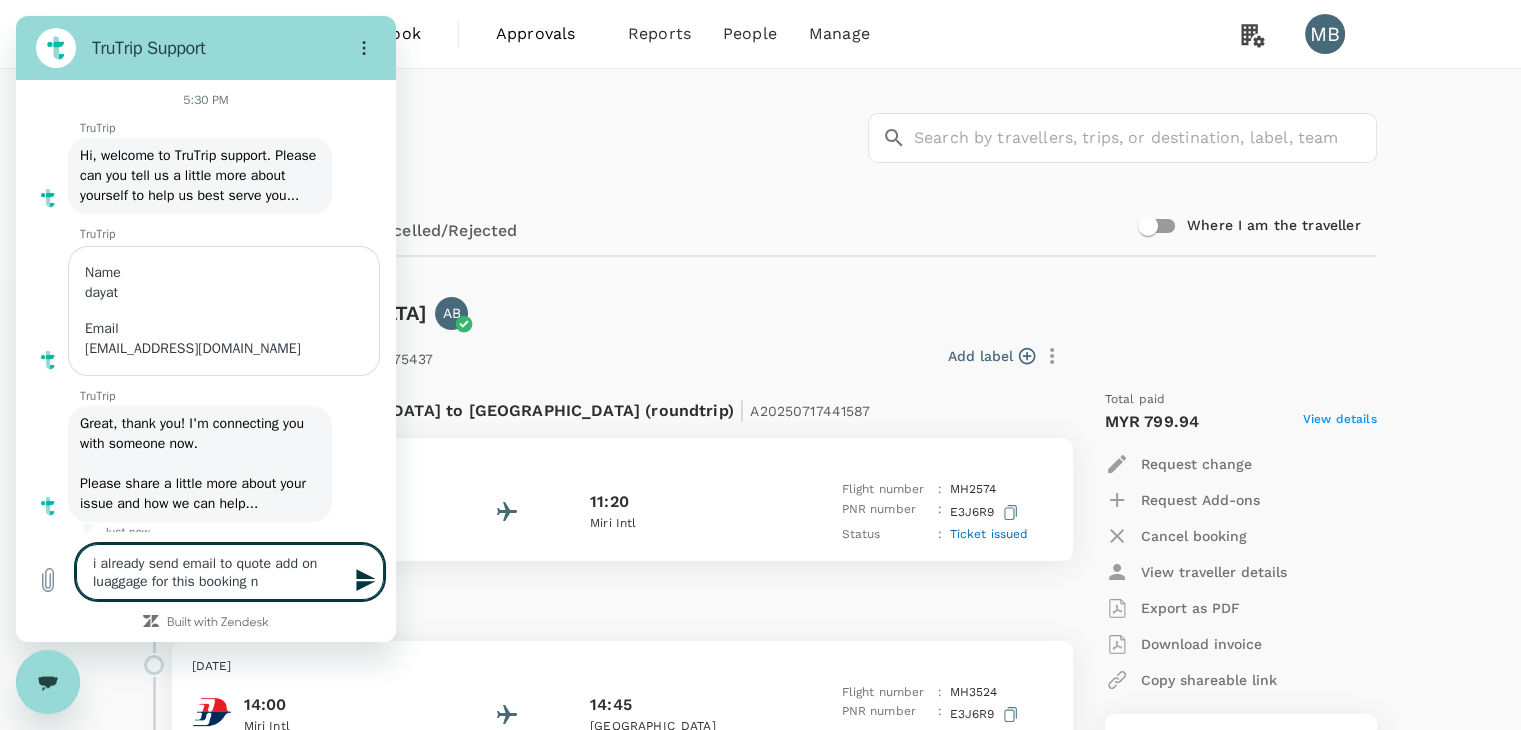 type on "i already send email to quote add on luaggage for this booking no" 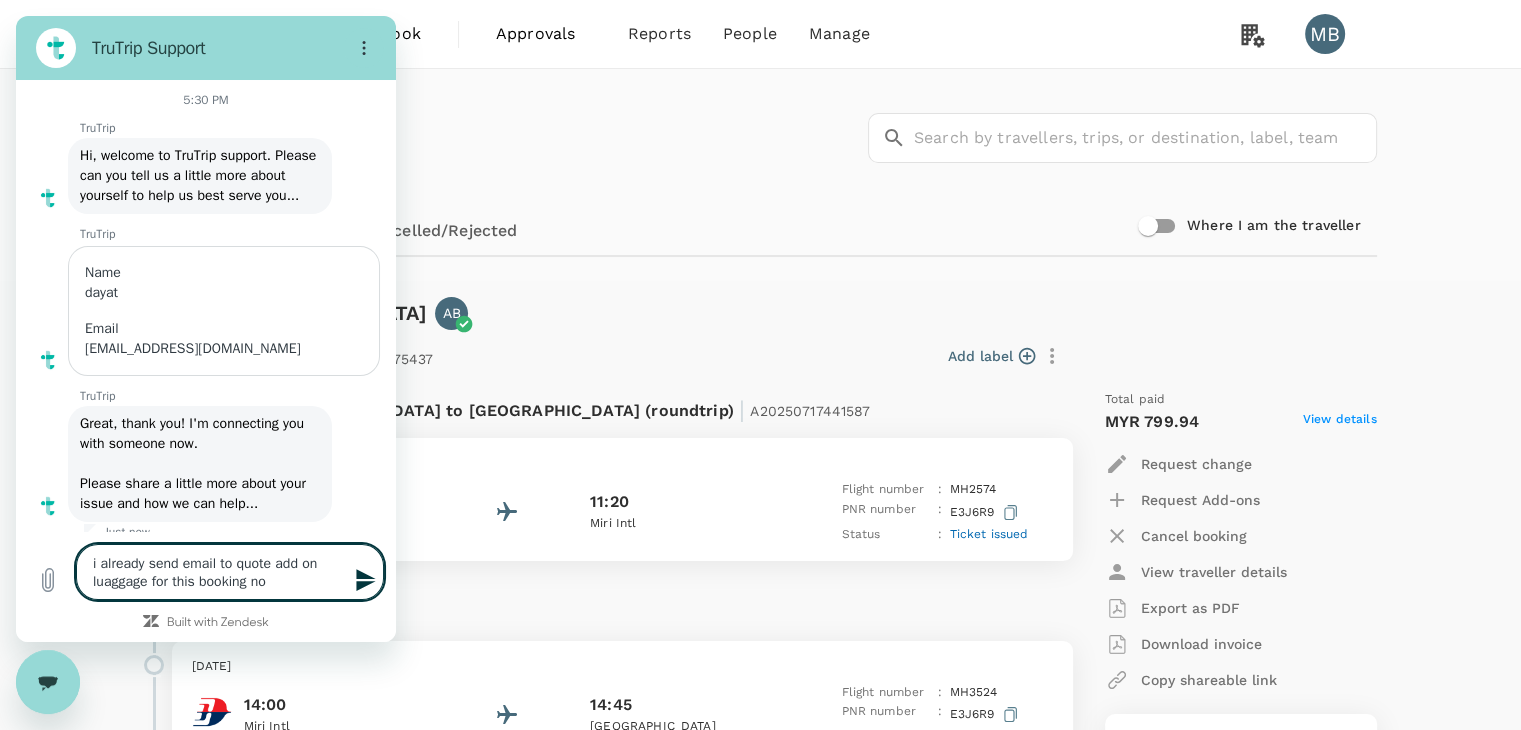 type on "i already send email to quote add on luaggage for this booking no" 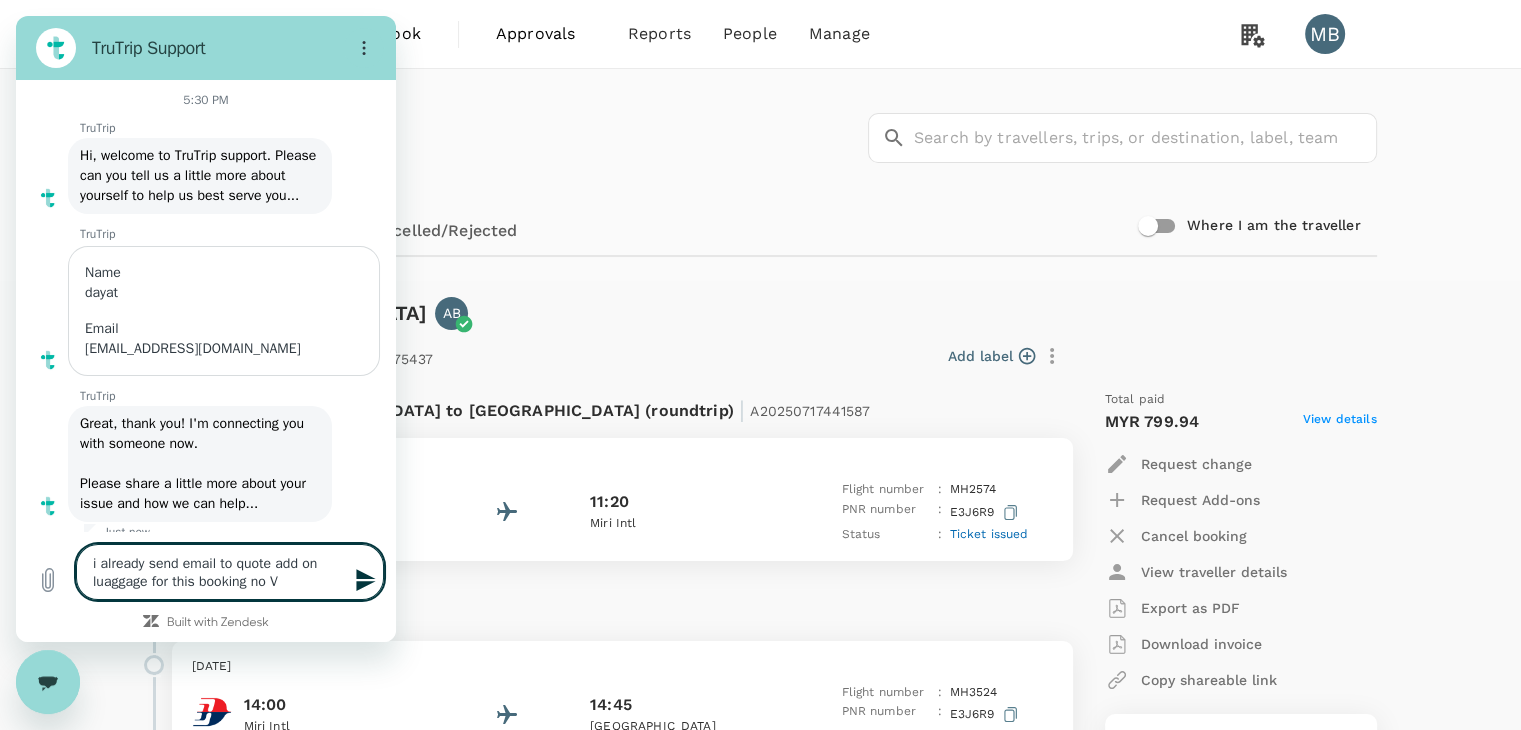 type on "i already send email to quote add on luaggage for this booking no V=" 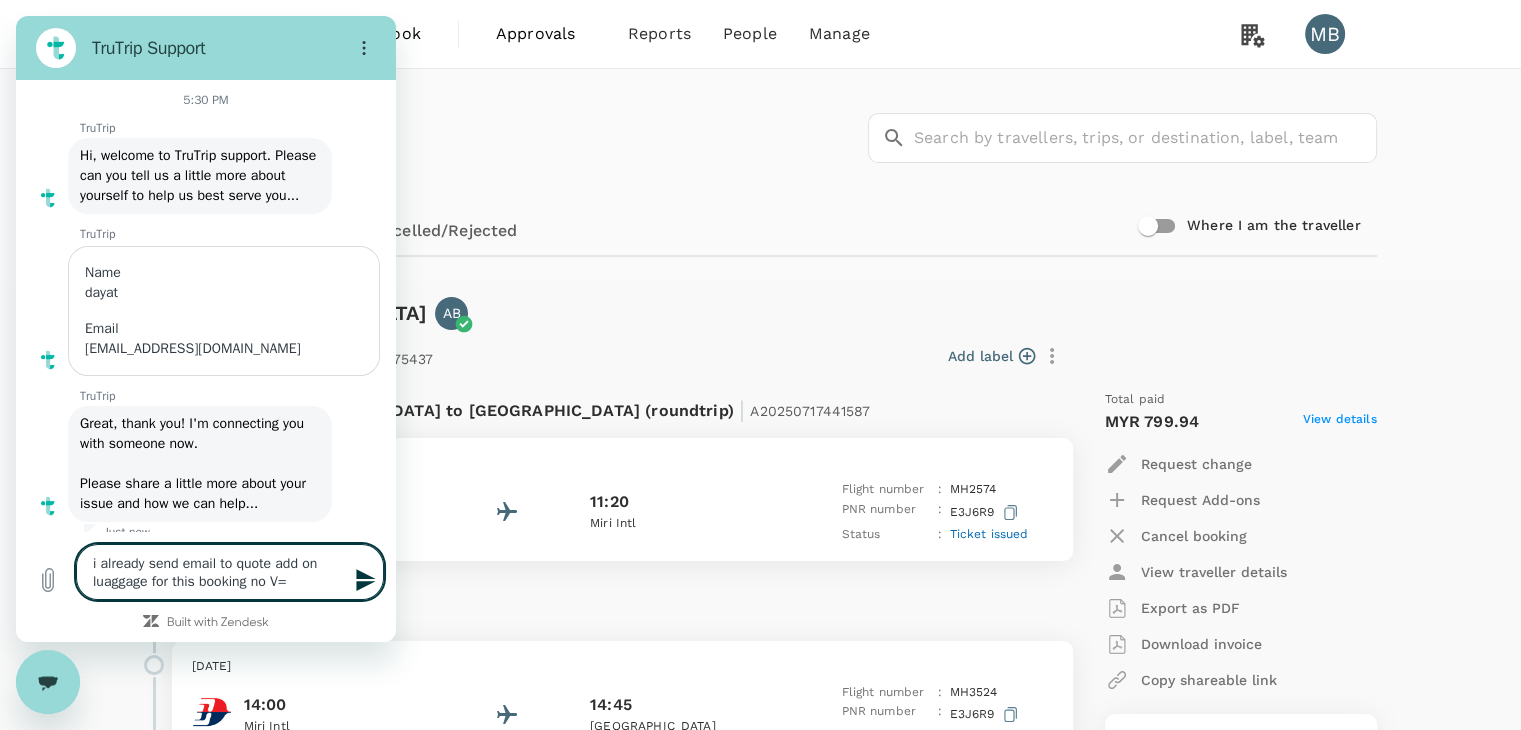 type on "i already send email to quote add on luaggage for this booking no V" 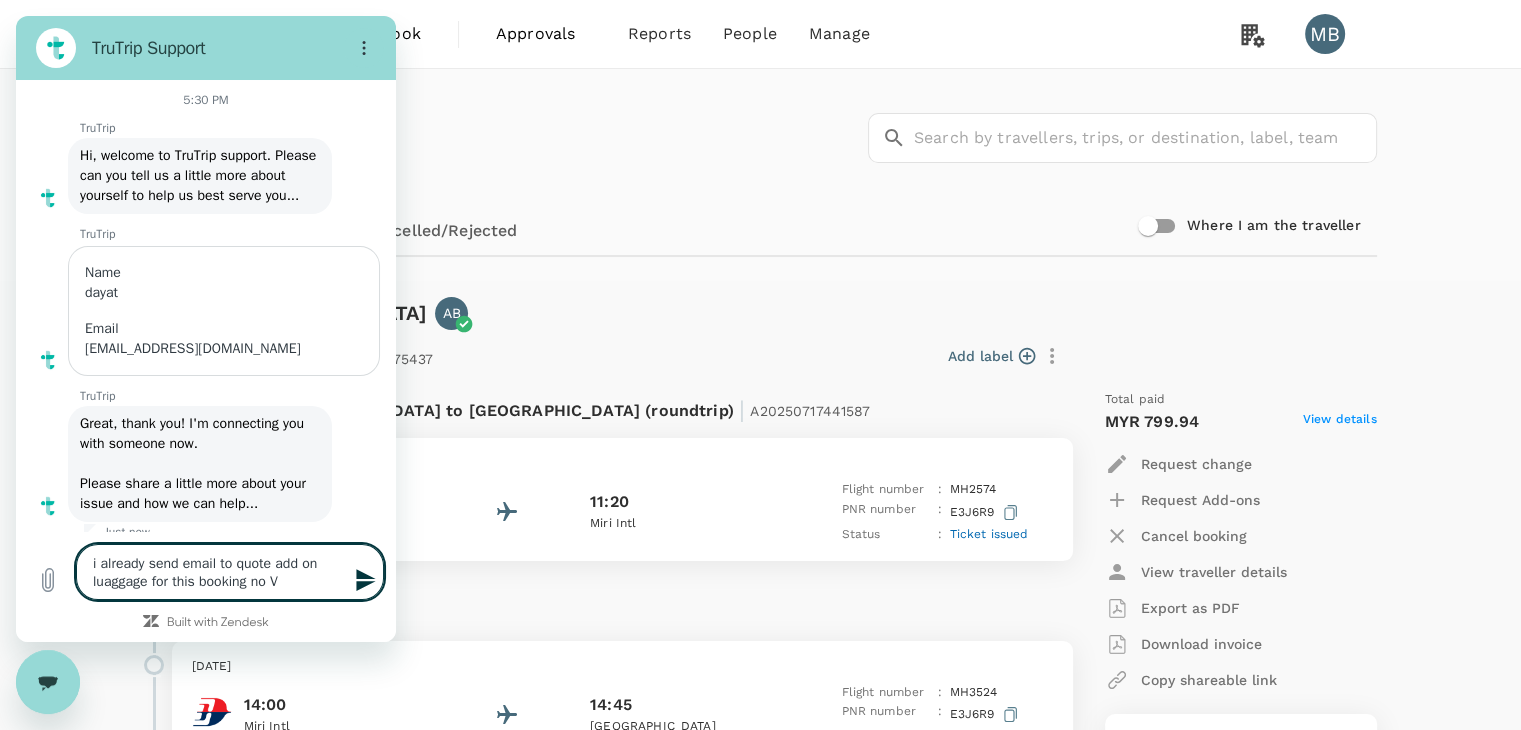 type on "i already send email to quote add on luaggage for this booking no" 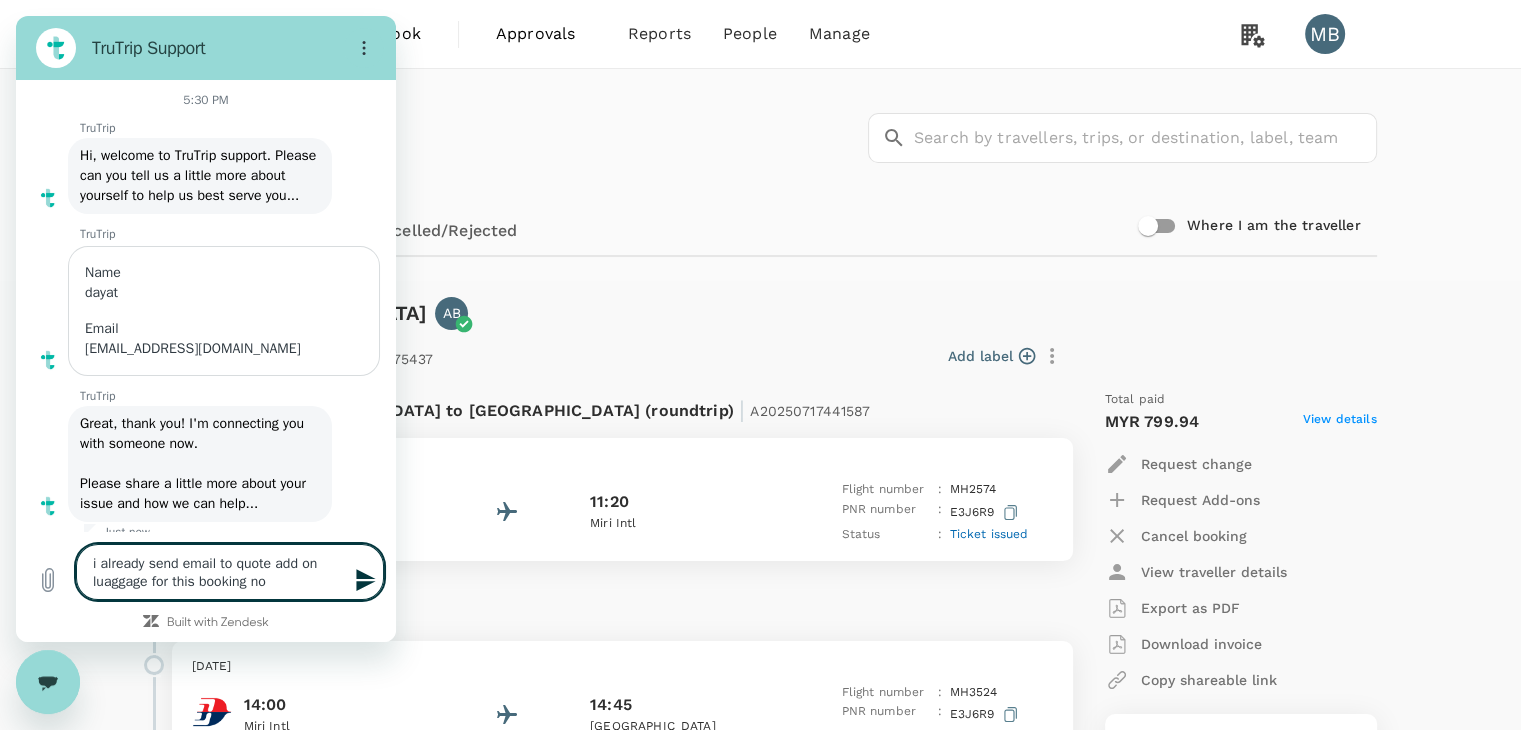 paste on "A20250716142634" 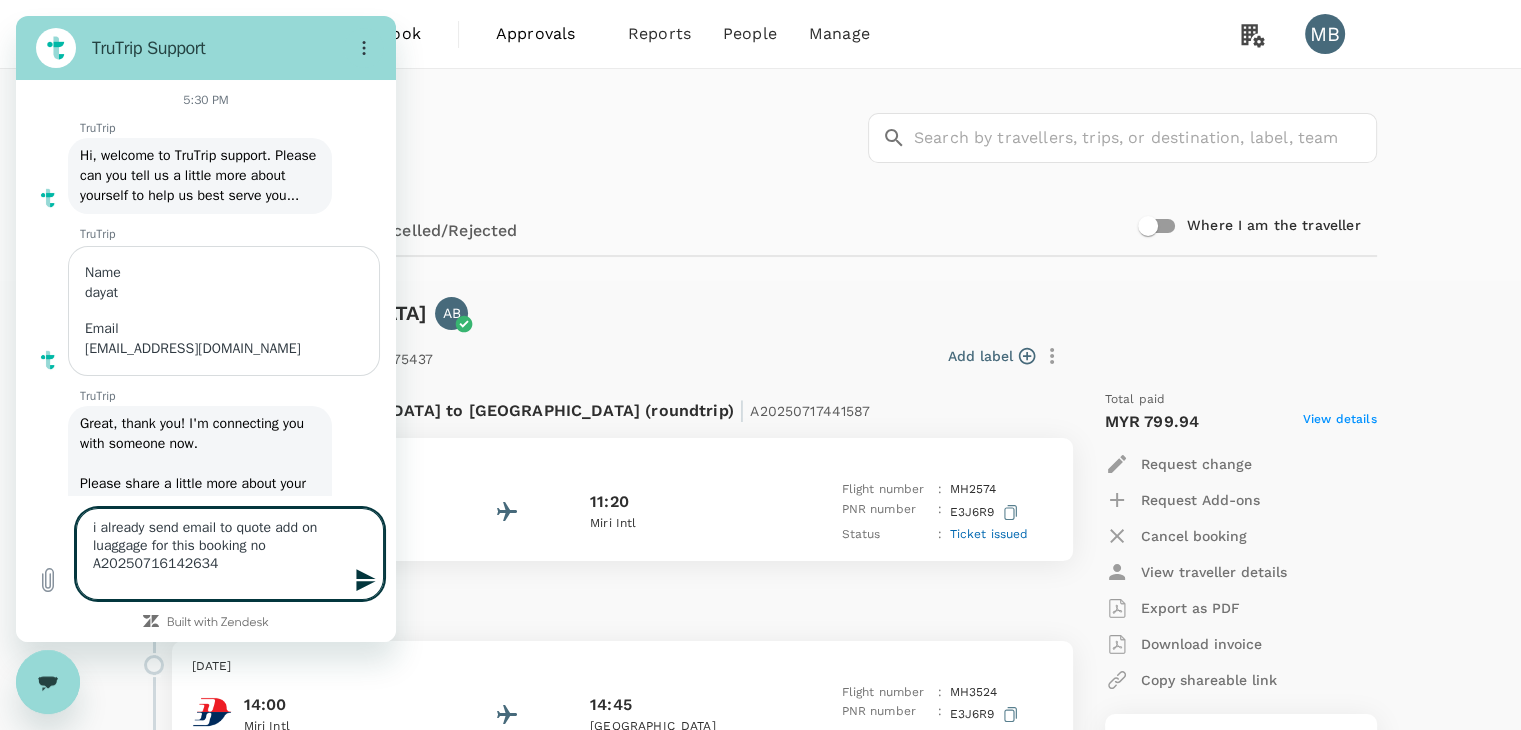 click on "i already send email to quote add on luaggage for this booking no A20250716142634" at bounding box center (230, 554) 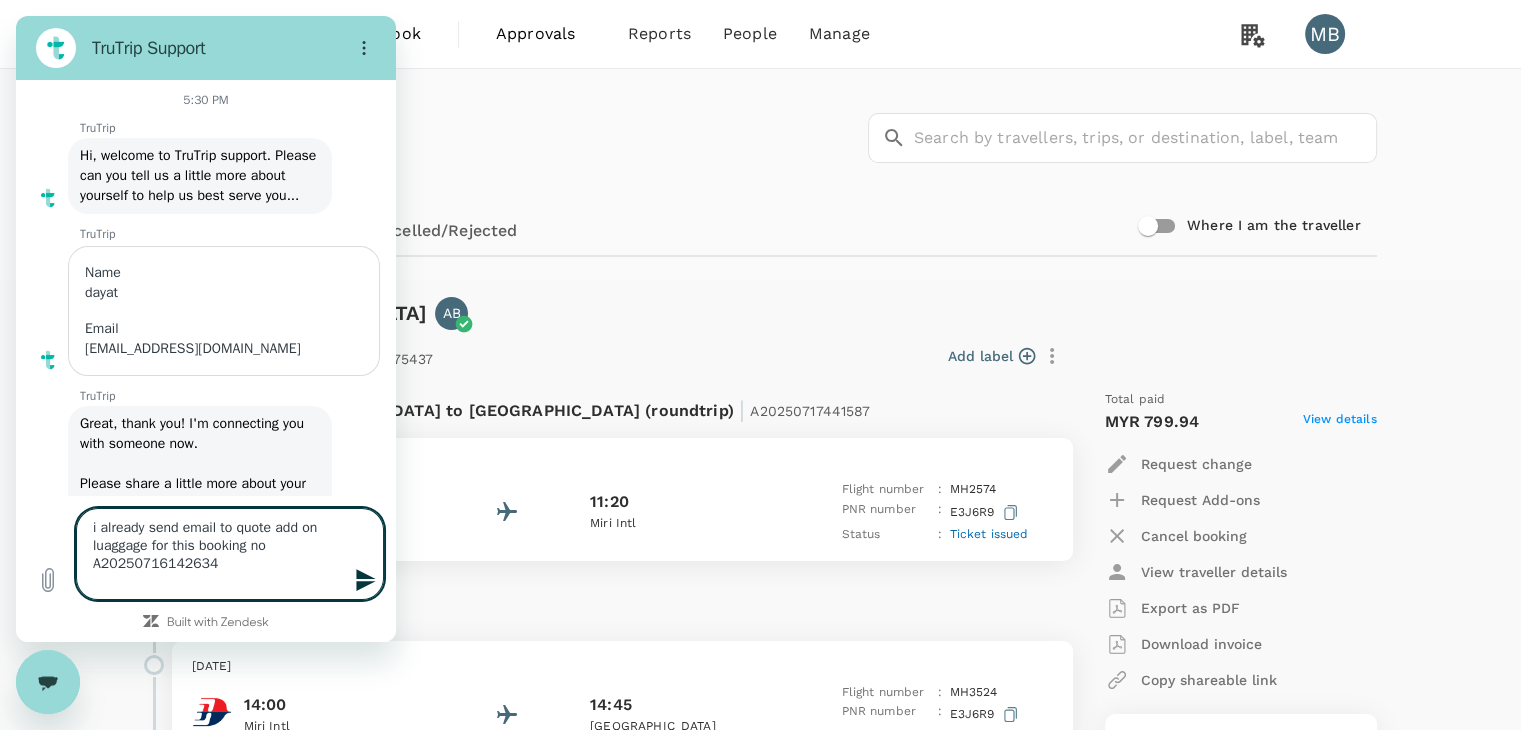 type on "i already send email to quote add on luggage for this booking no A20250716142634" 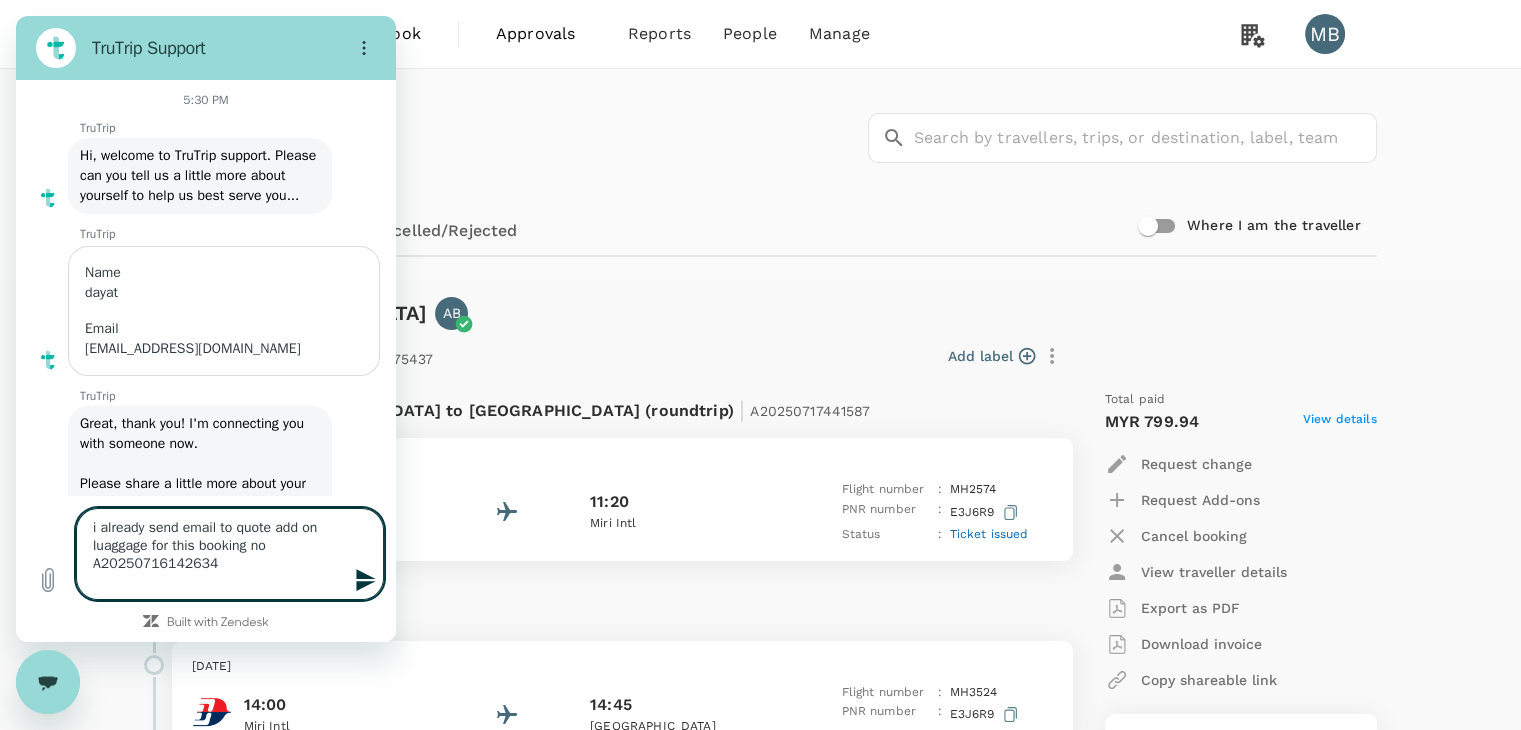 type on "x" 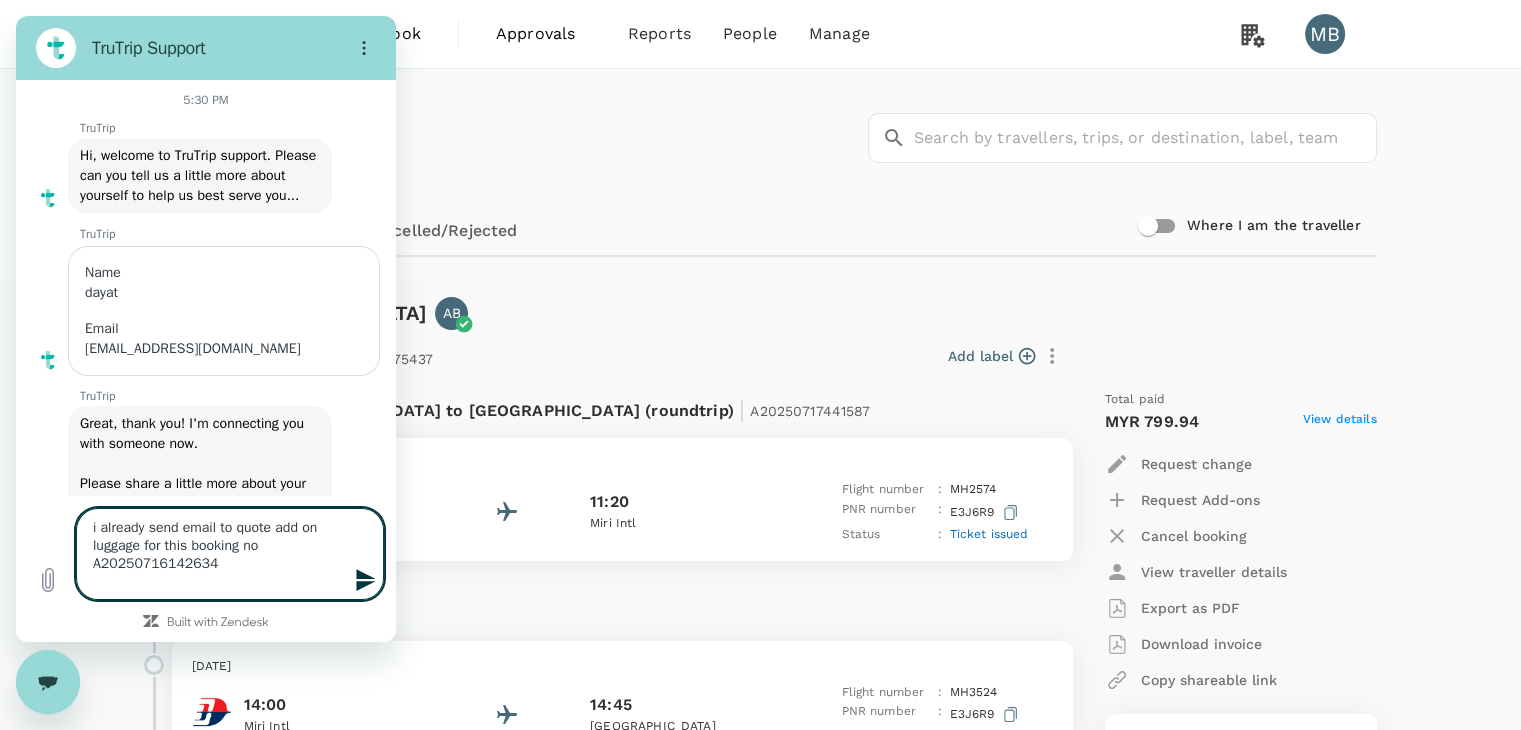type on "i already send email to quote add on luggage for this booking no A20250716142634" 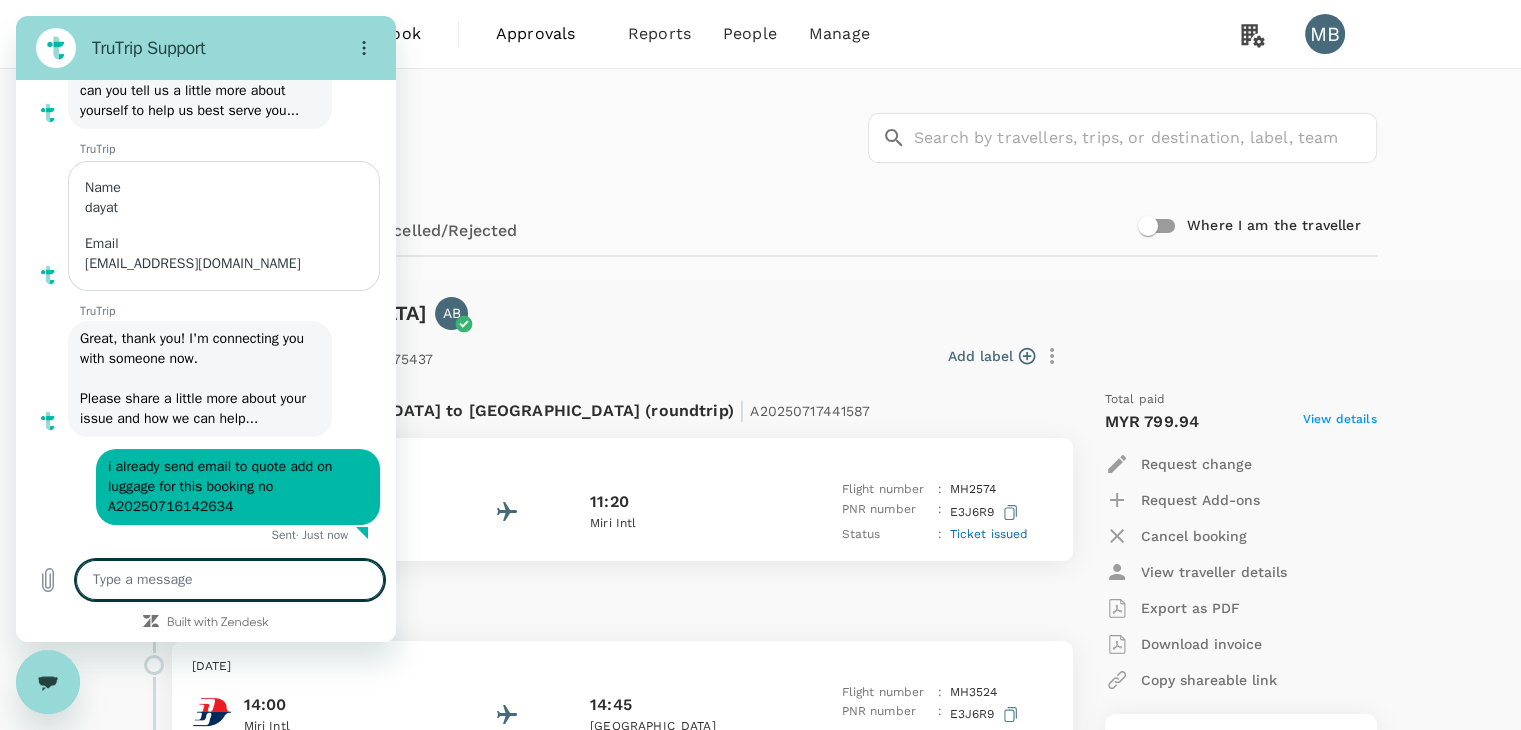 scroll, scrollTop: 104, scrollLeft: 0, axis: vertical 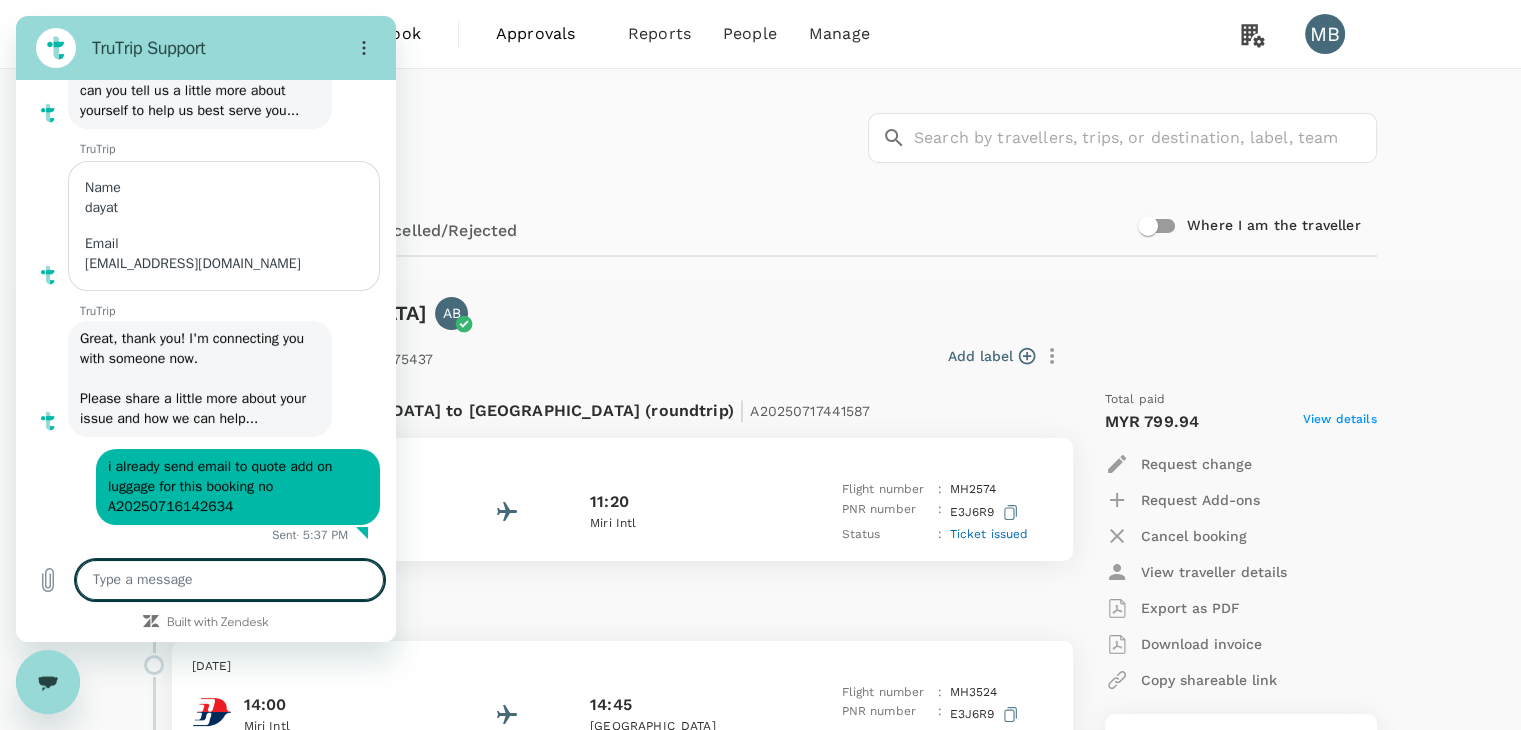 click 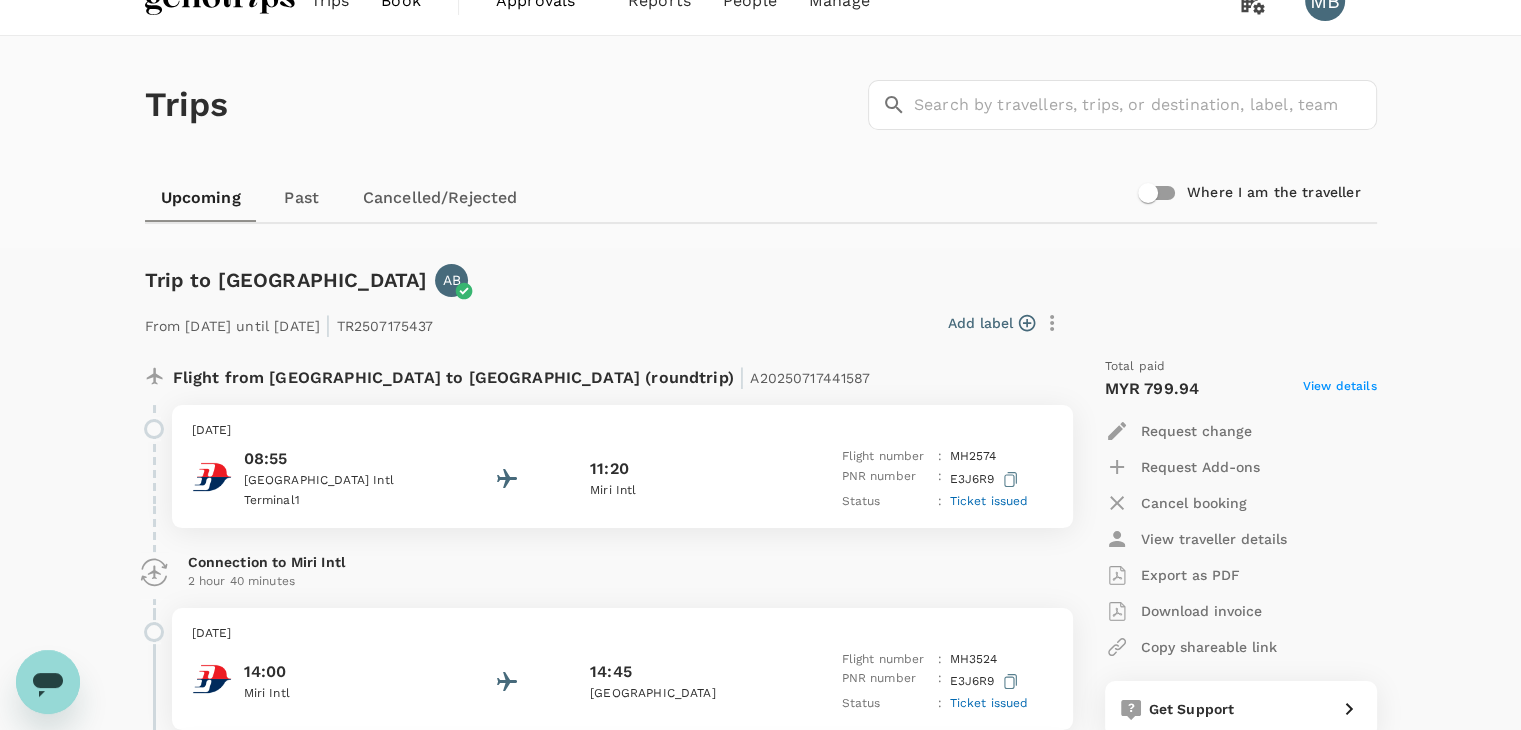 scroll, scrollTop: 0, scrollLeft: 0, axis: both 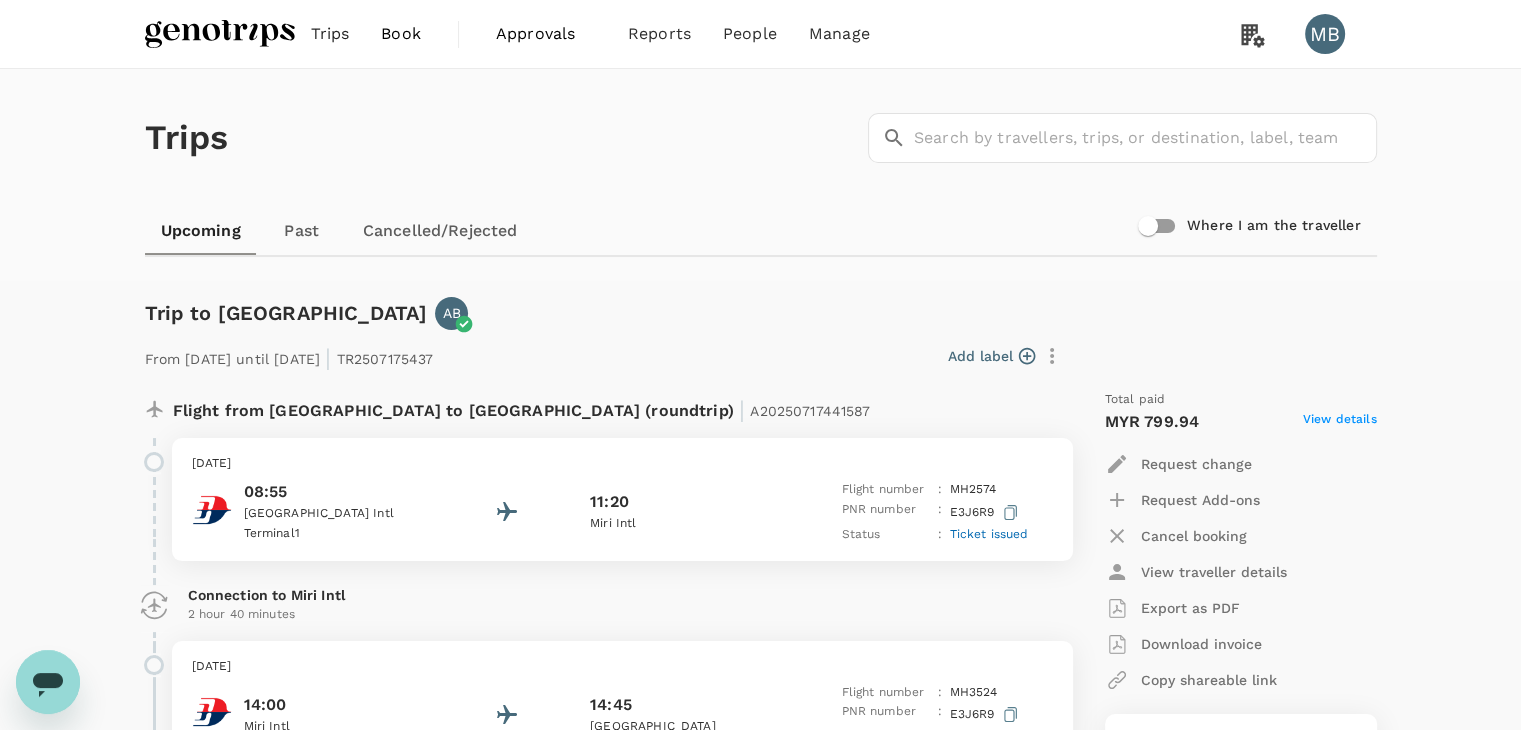 type on "x" 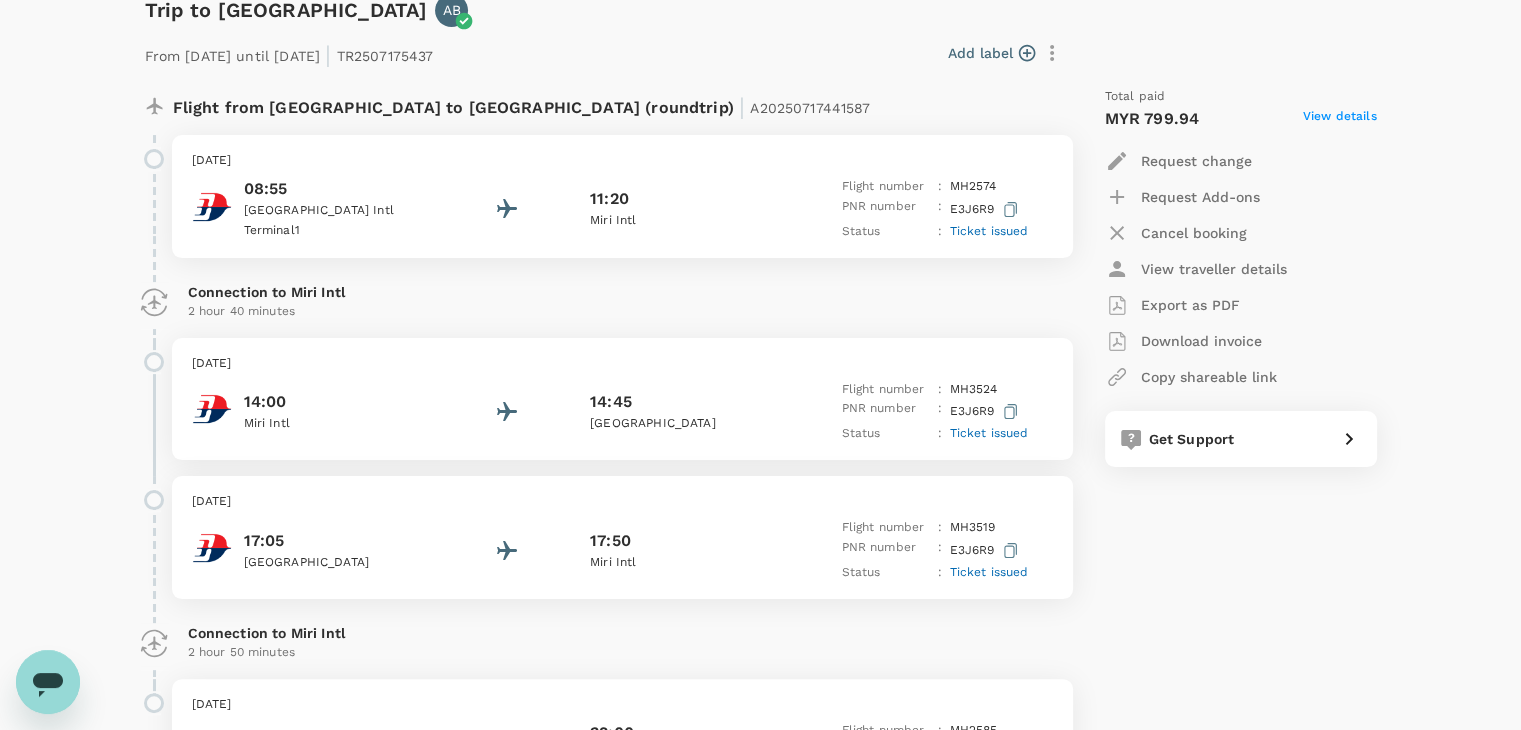 scroll, scrollTop: 0, scrollLeft: 0, axis: both 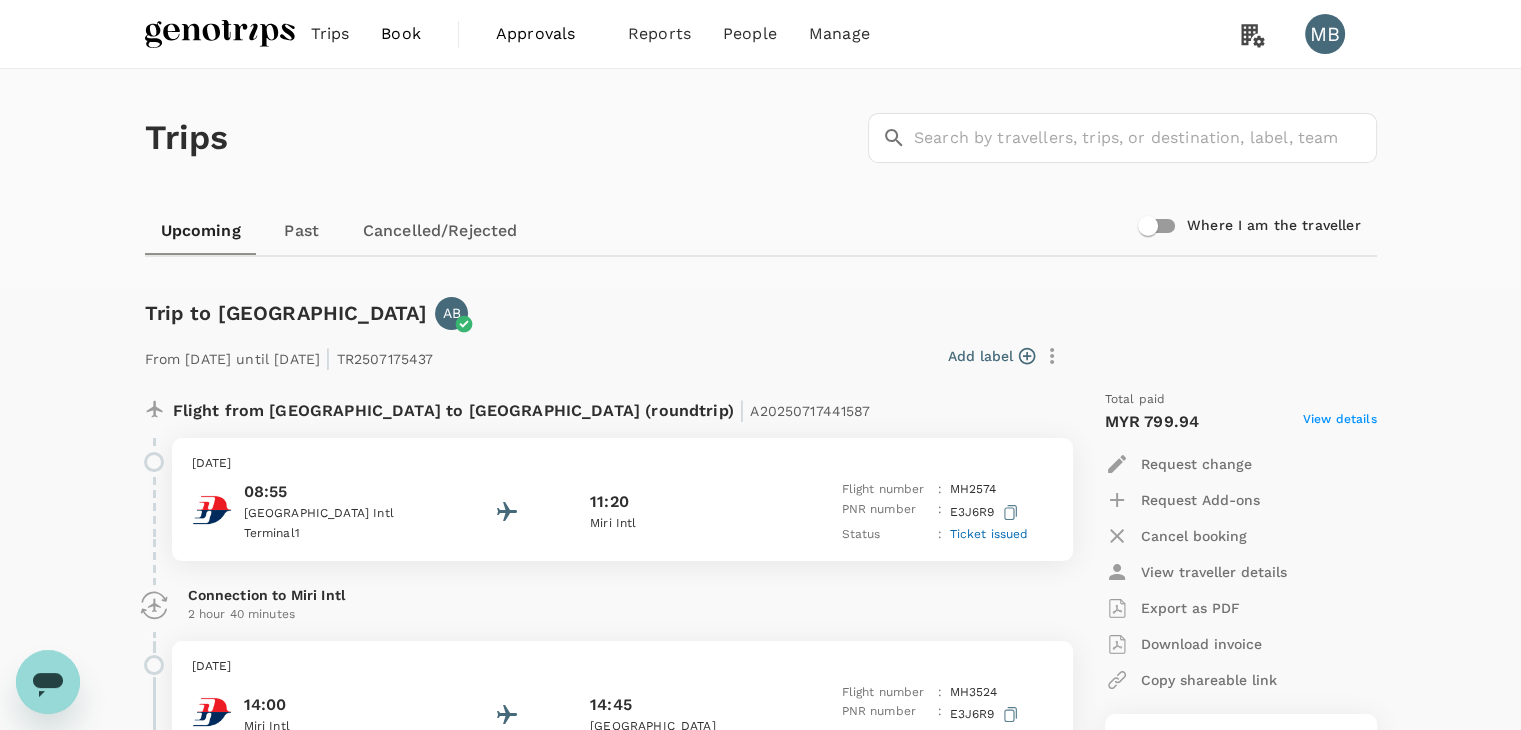 click on "Book" at bounding box center [401, 34] 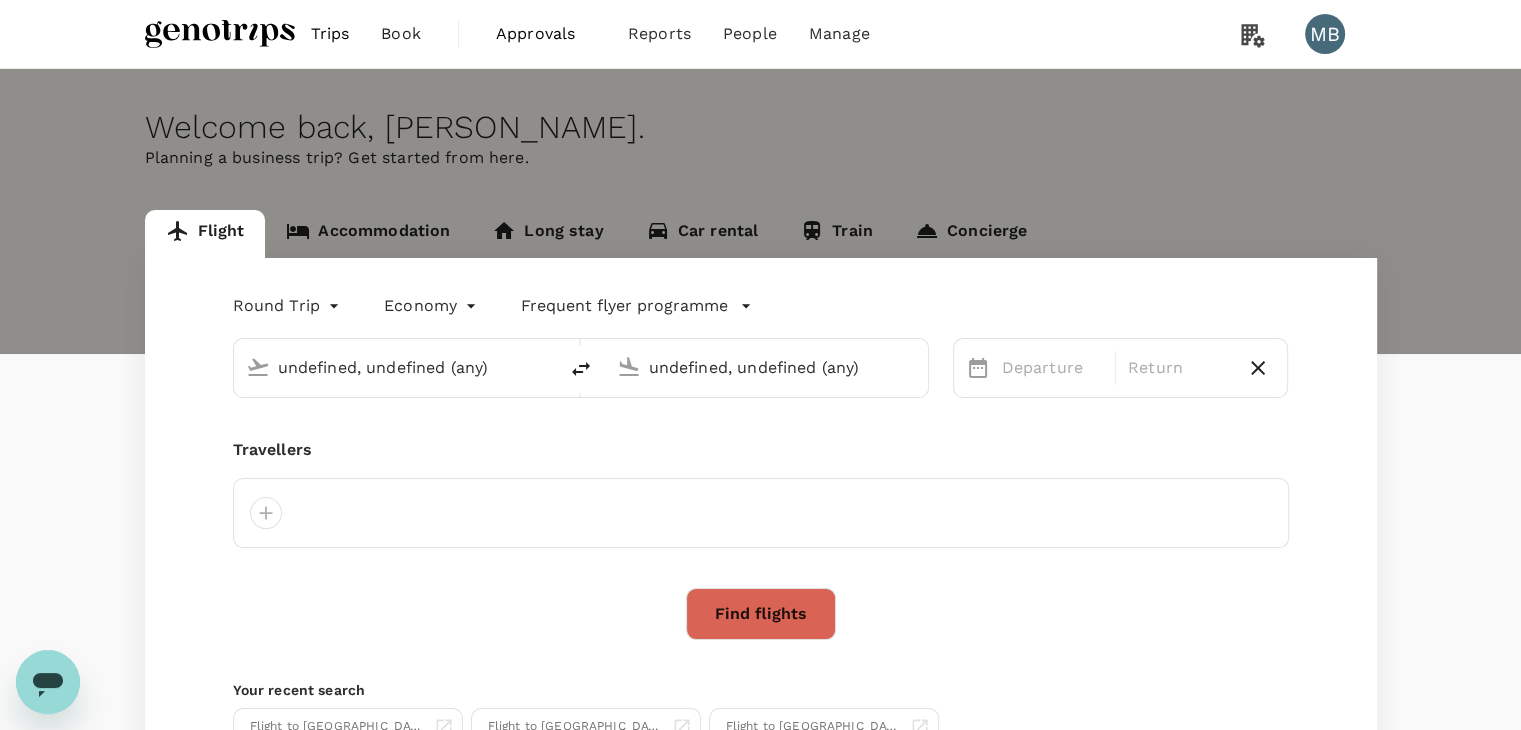 type 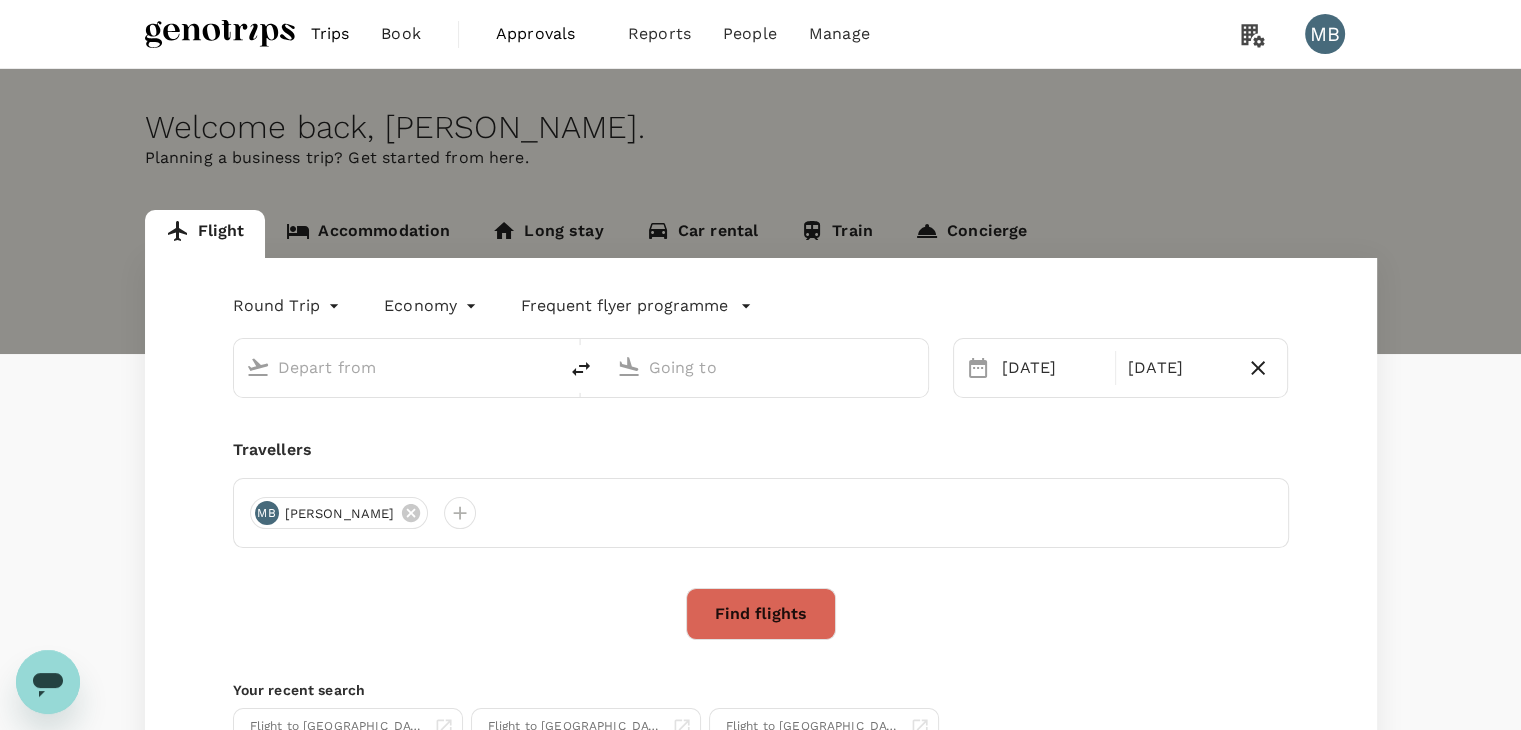 type on "Bintulu (BTU)" 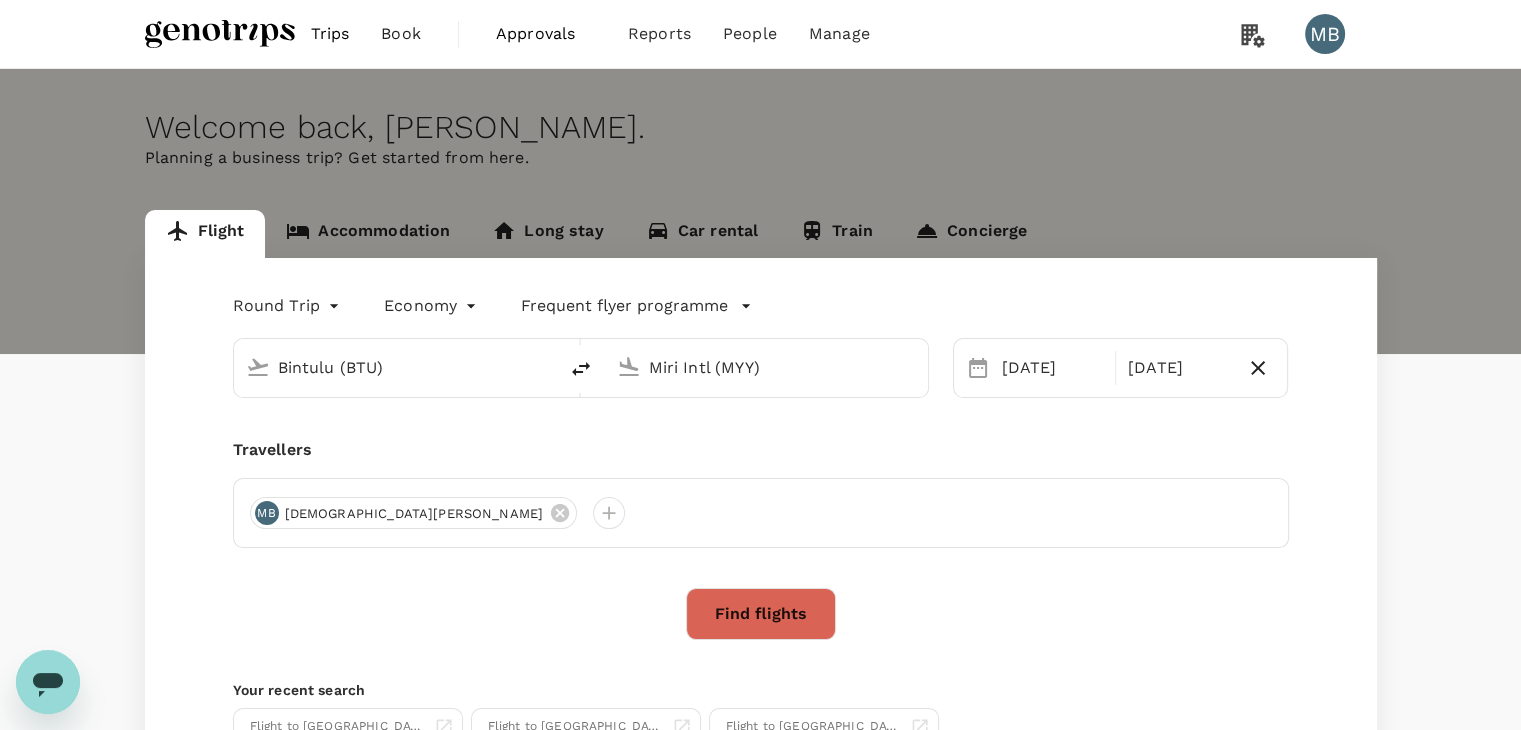 type 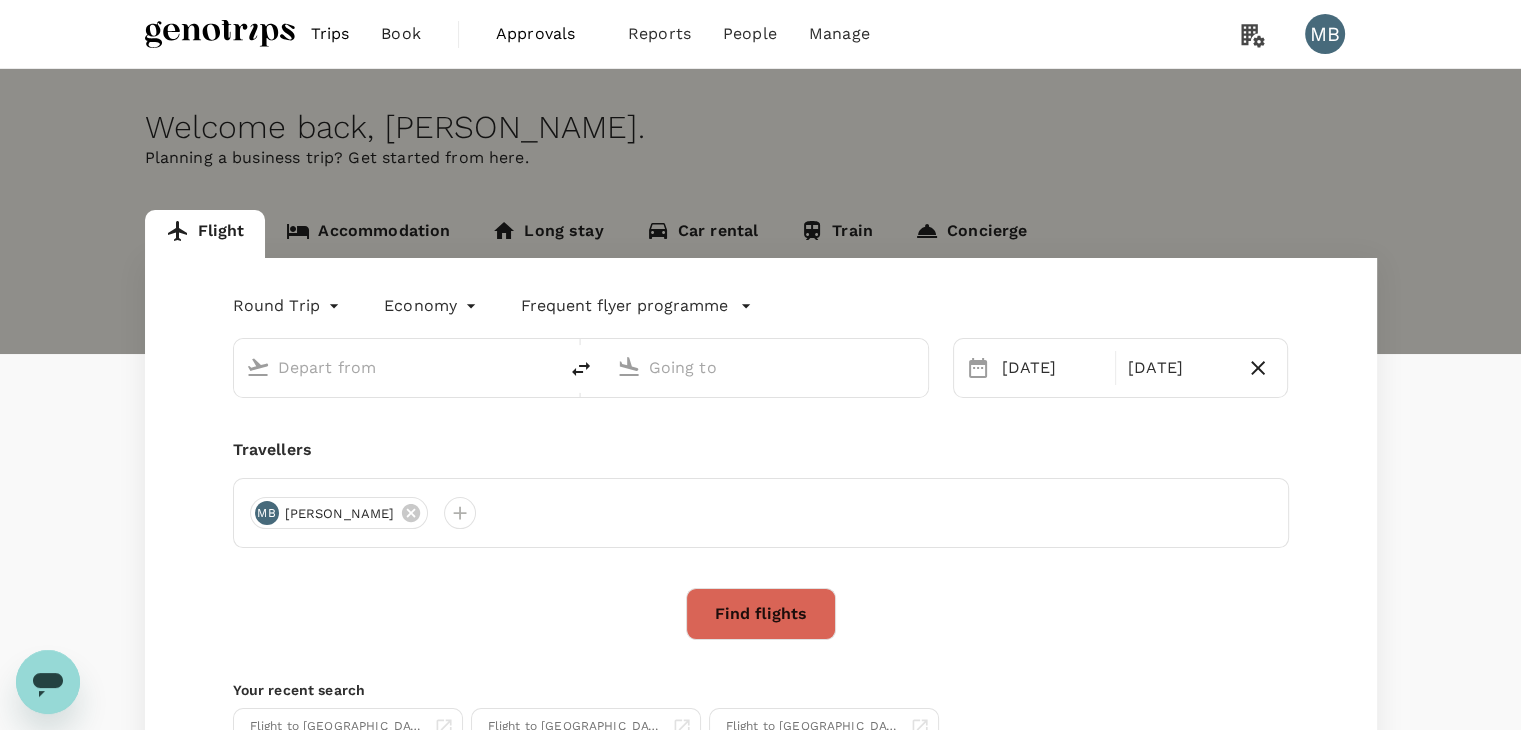 type on "Bintulu (BTU)" 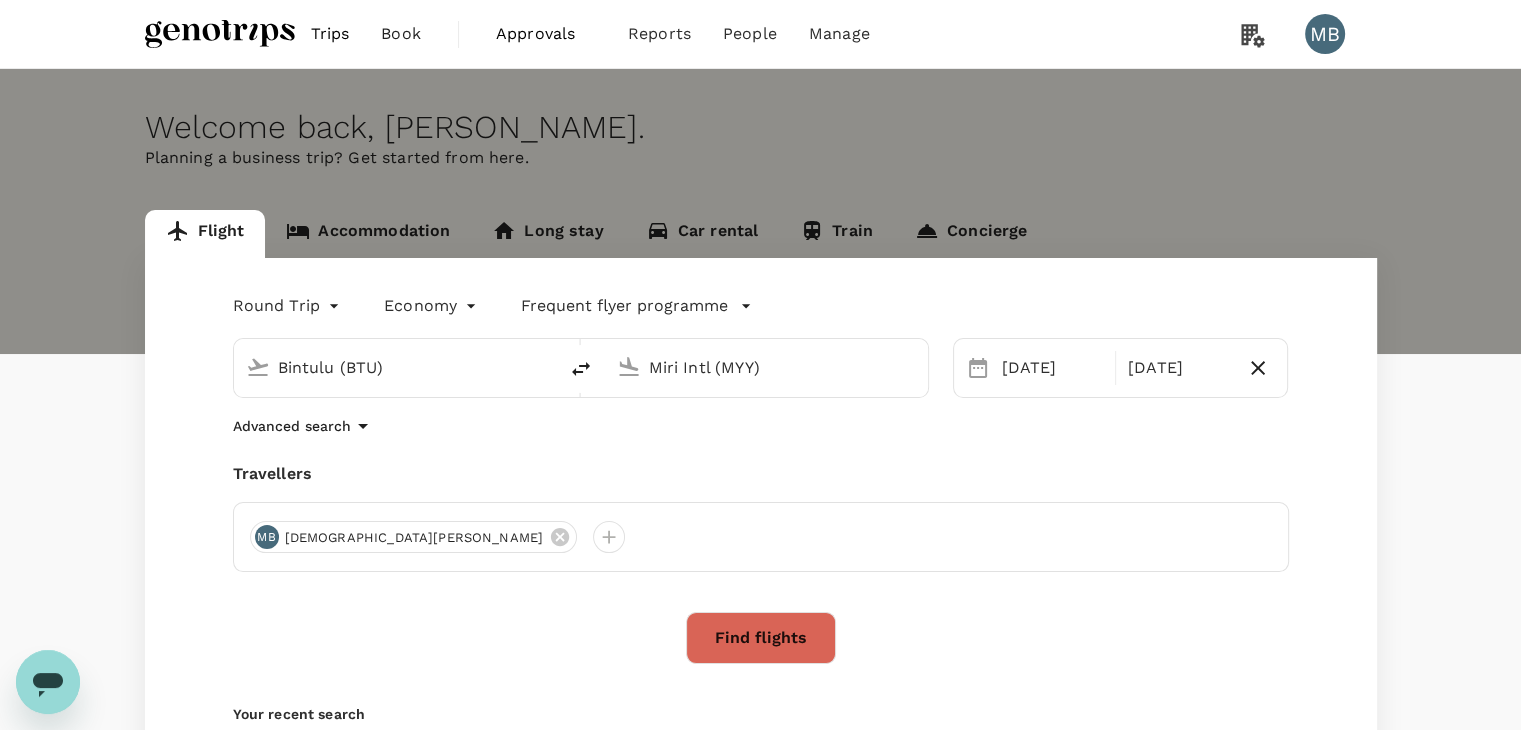 click 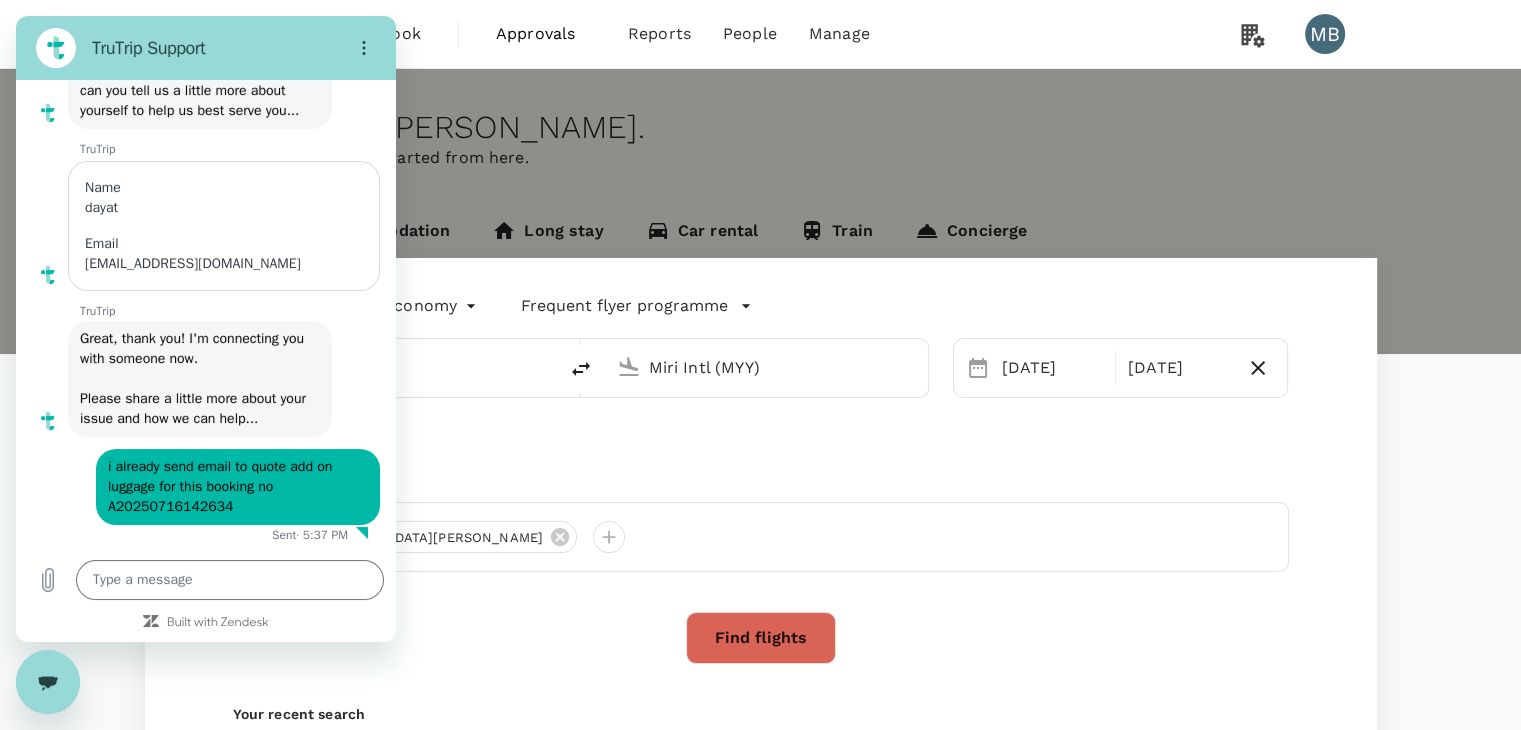 scroll, scrollTop: 0, scrollLeft: 0, axis: both 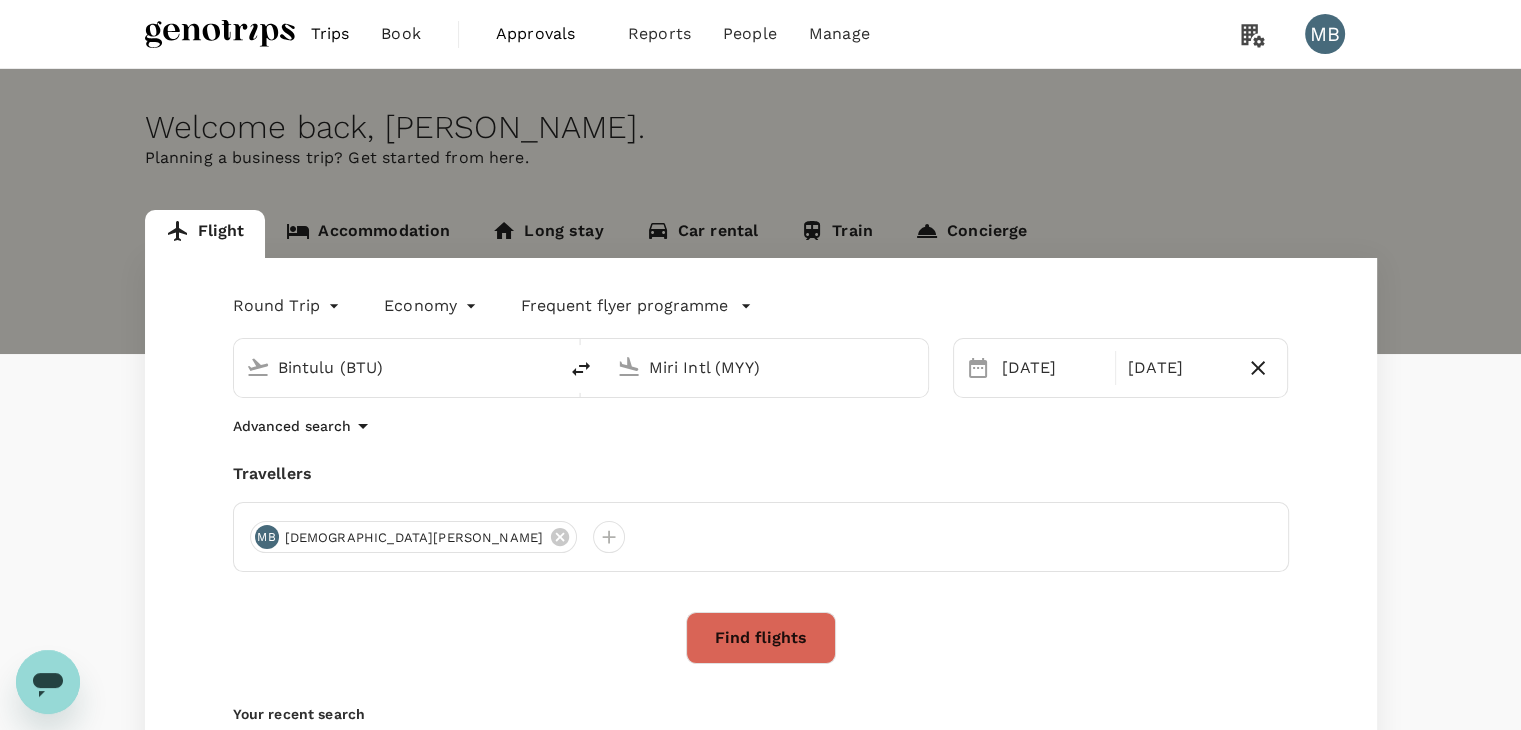 click 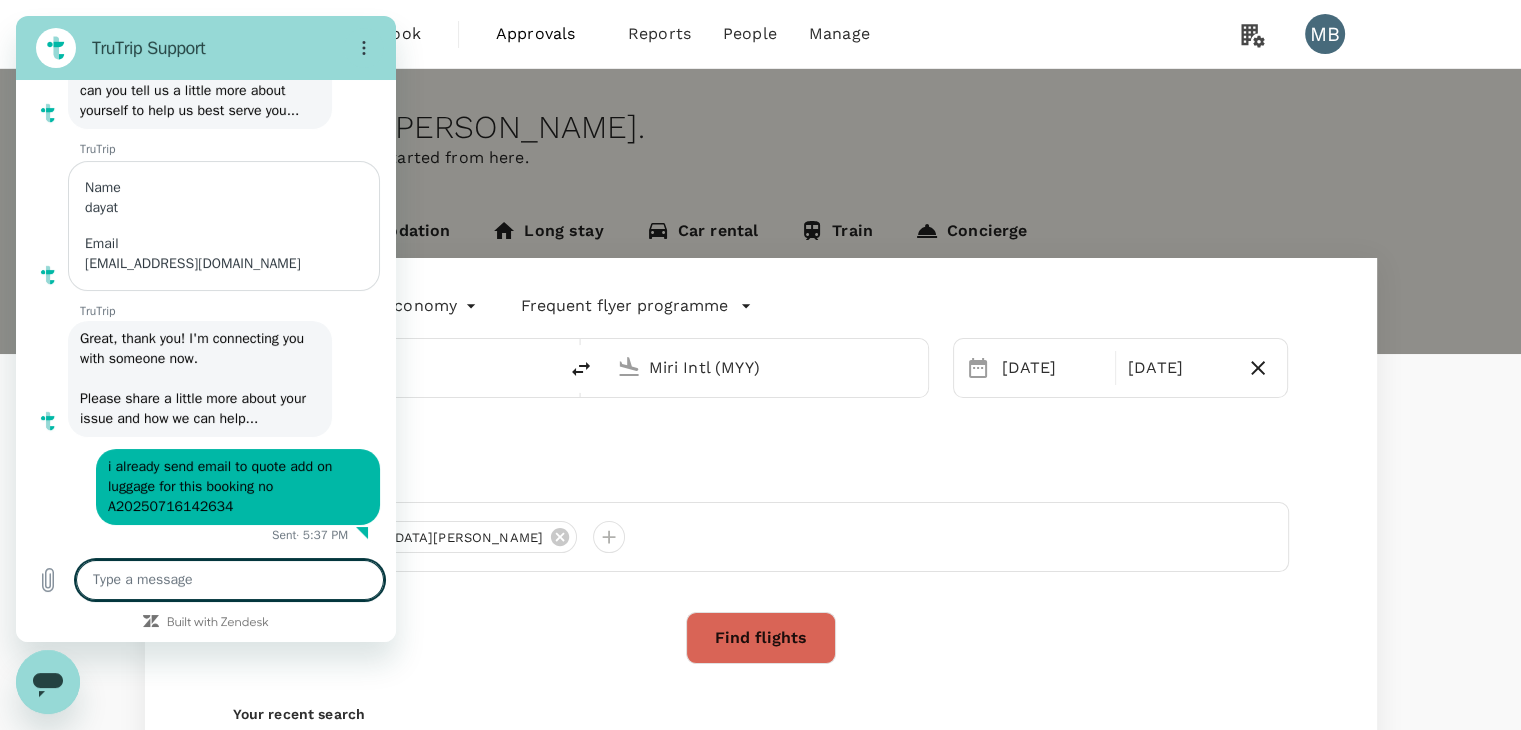 scroll, scrollTop: 0, scrollLeft: 0, axis: both 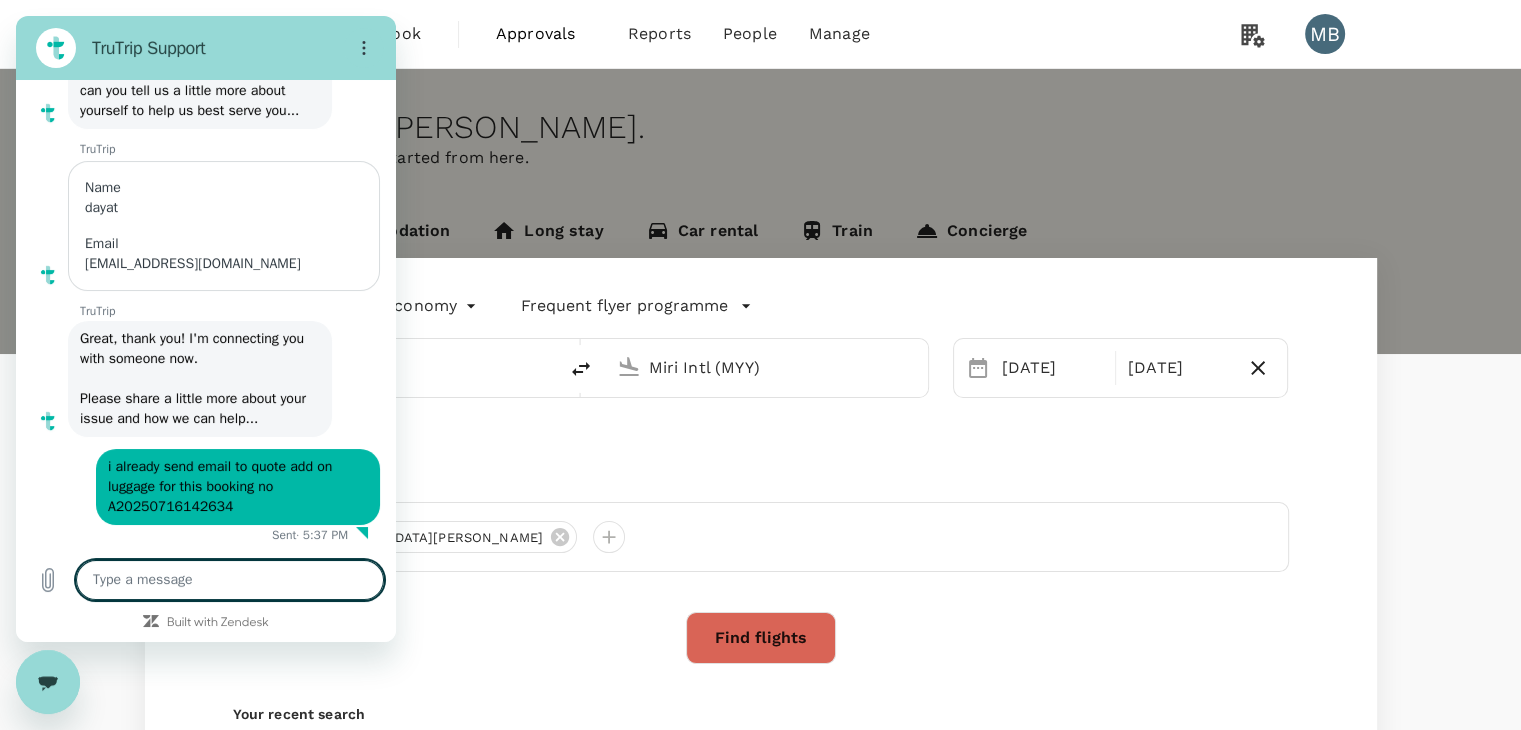 click at bounding box center [48, 682] 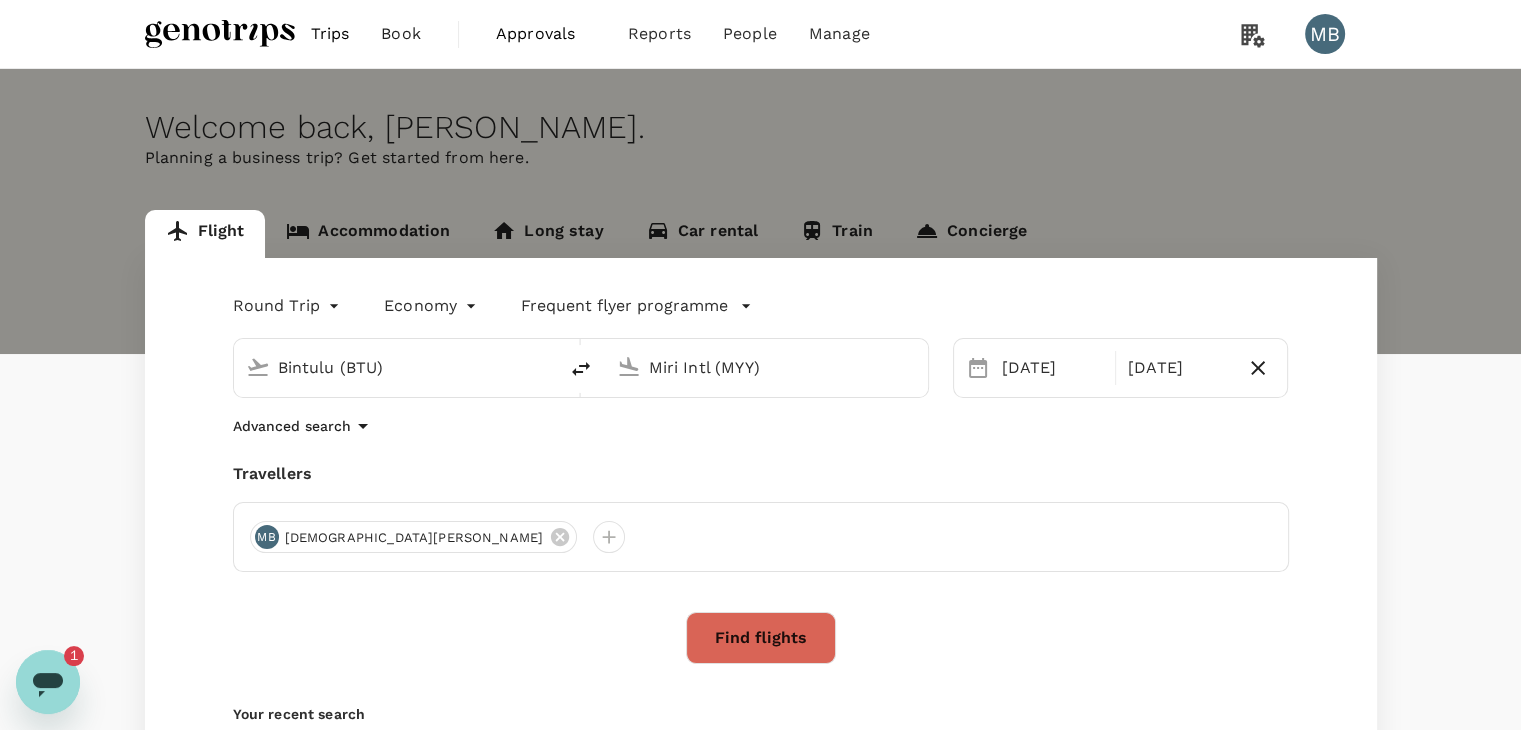 scroll, scrollTop: 0, scrollLeft: 0, axis: both 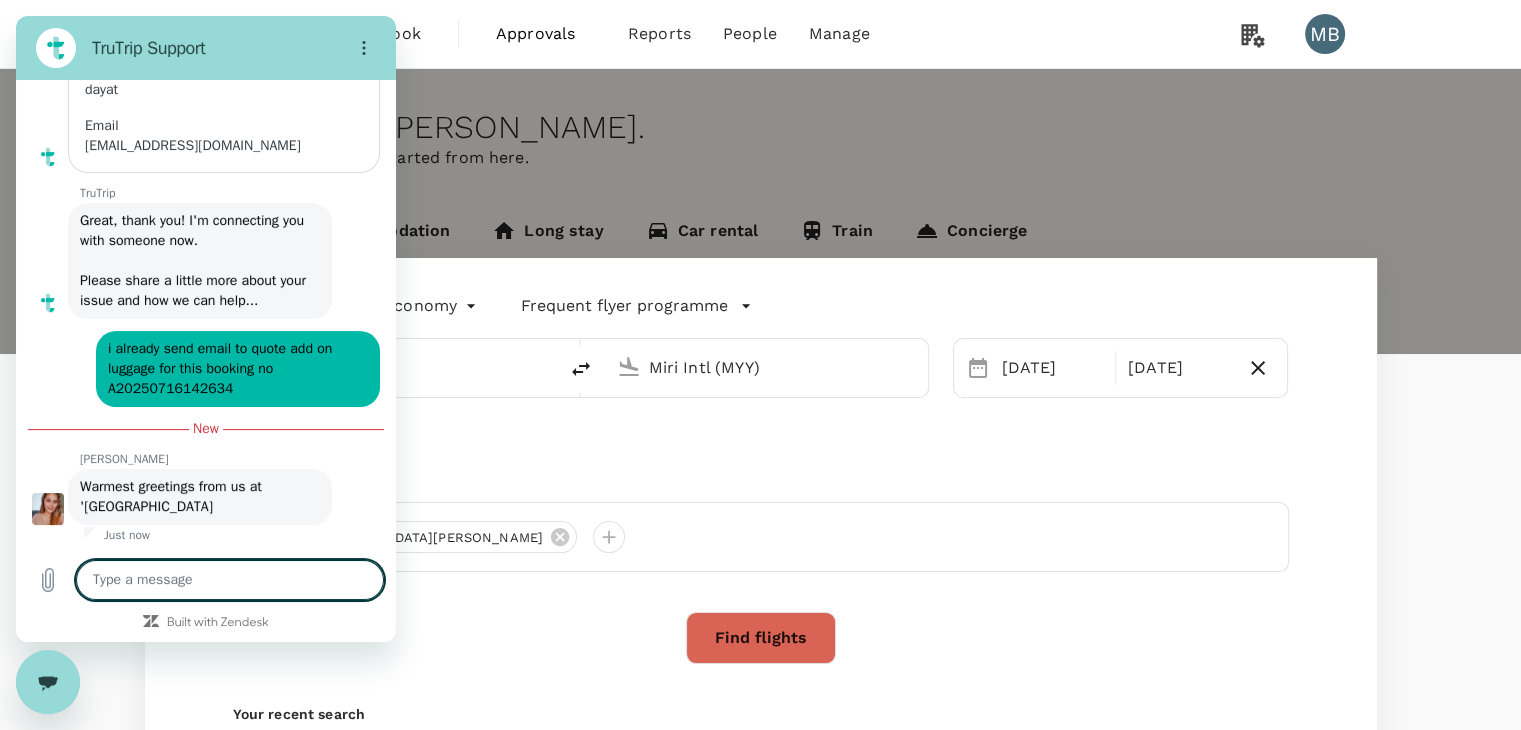 click at bounding box center (48, 682) 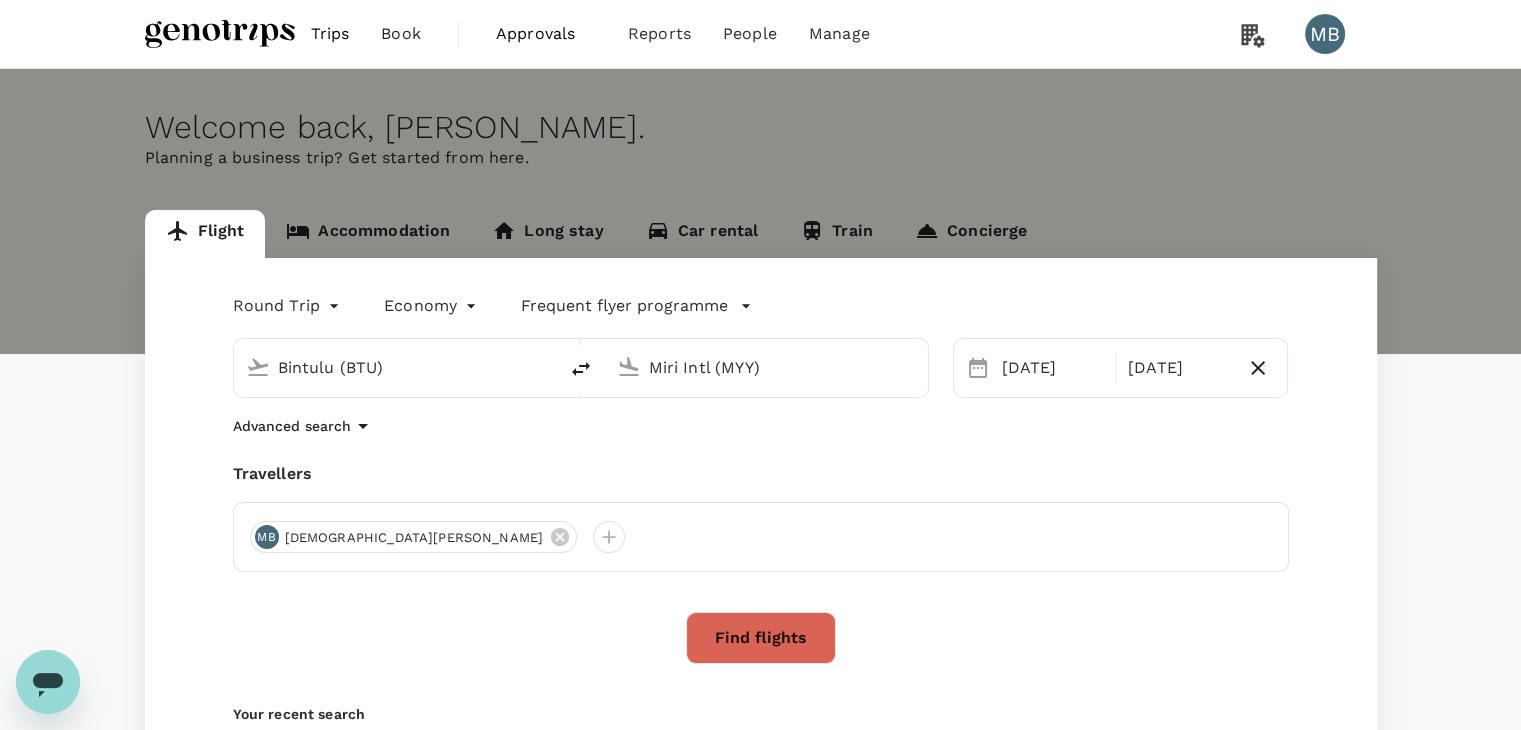 click 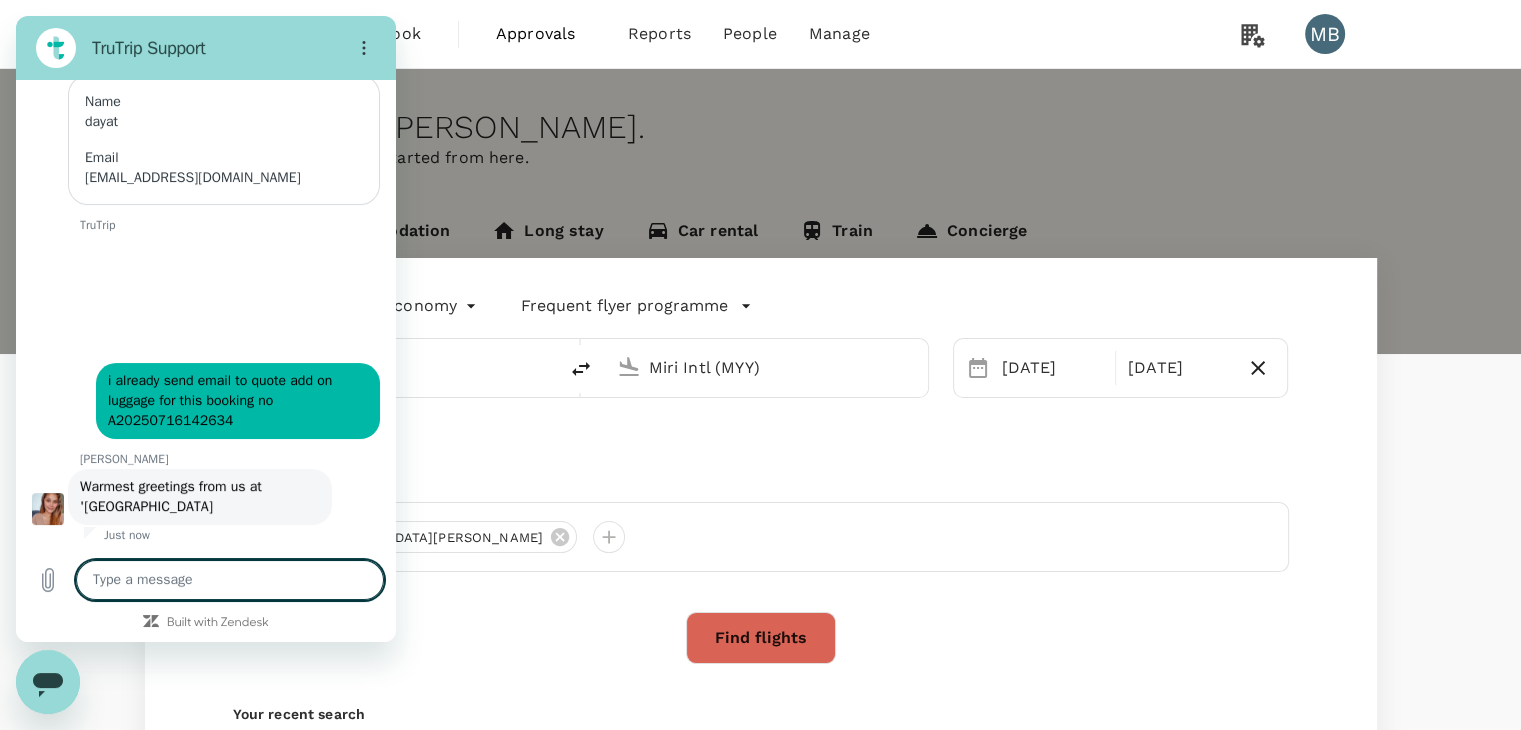scroll, scrollTop: 0, scrollLeft: 0, axis: both 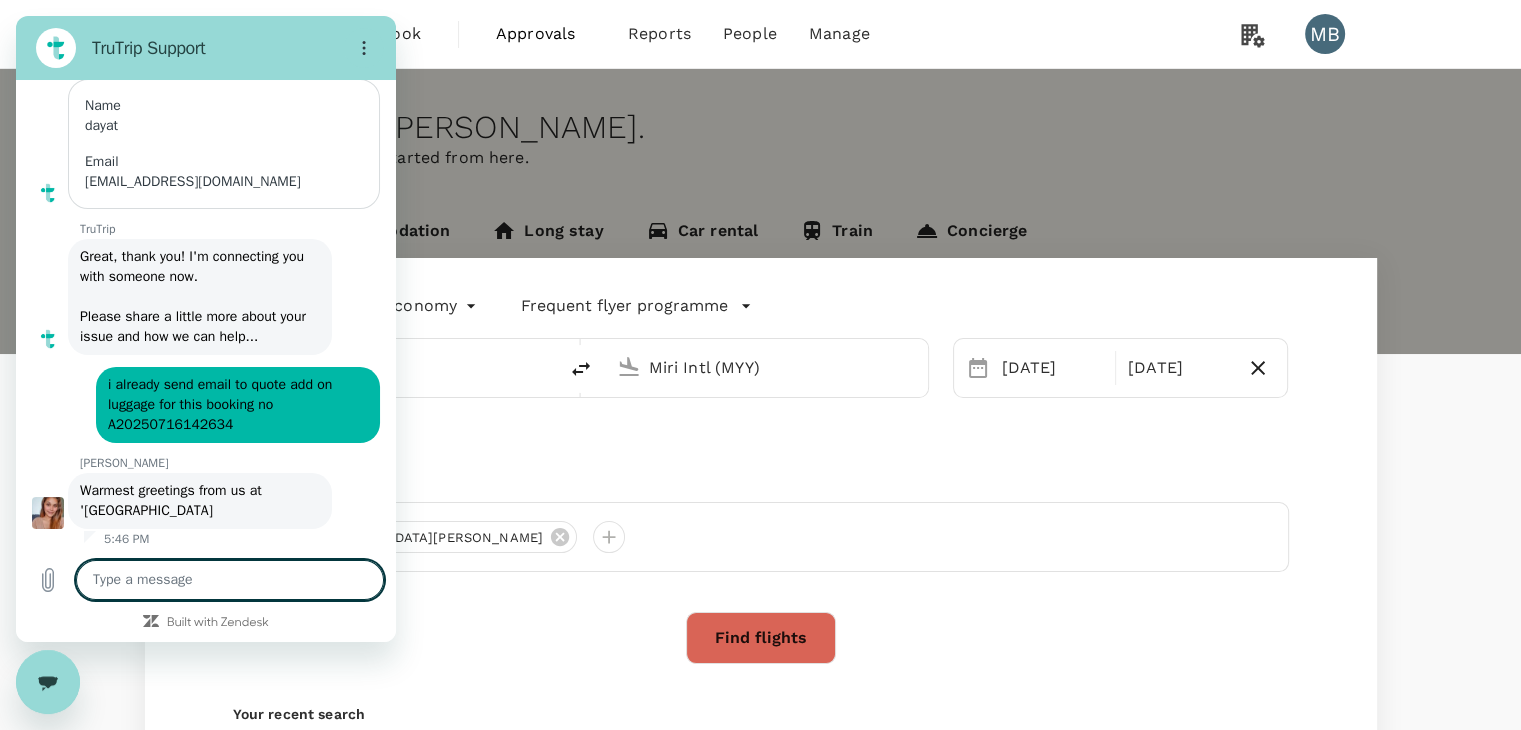type on "x" 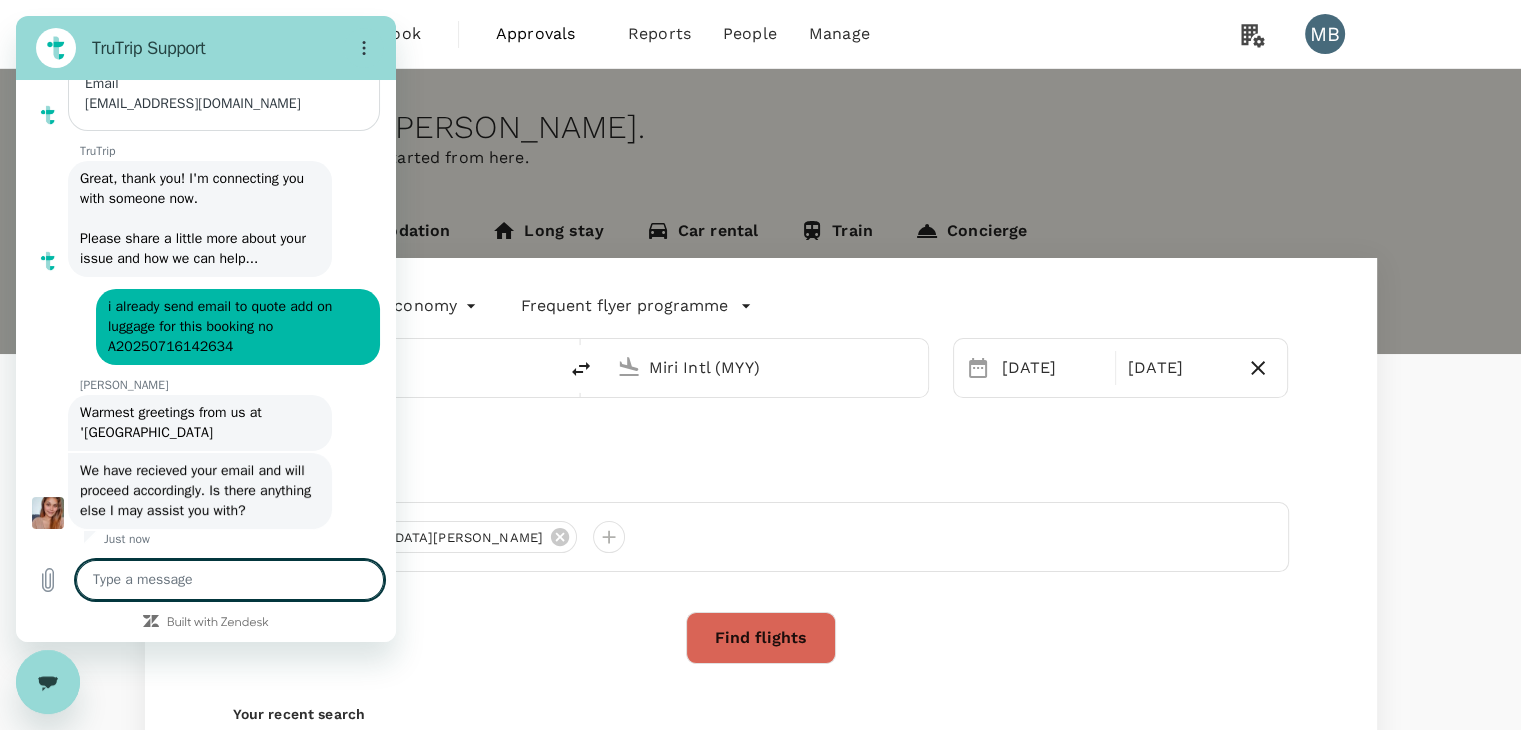 scroll, scrollTop: 268, scrollLeft: 0, axis: vertical 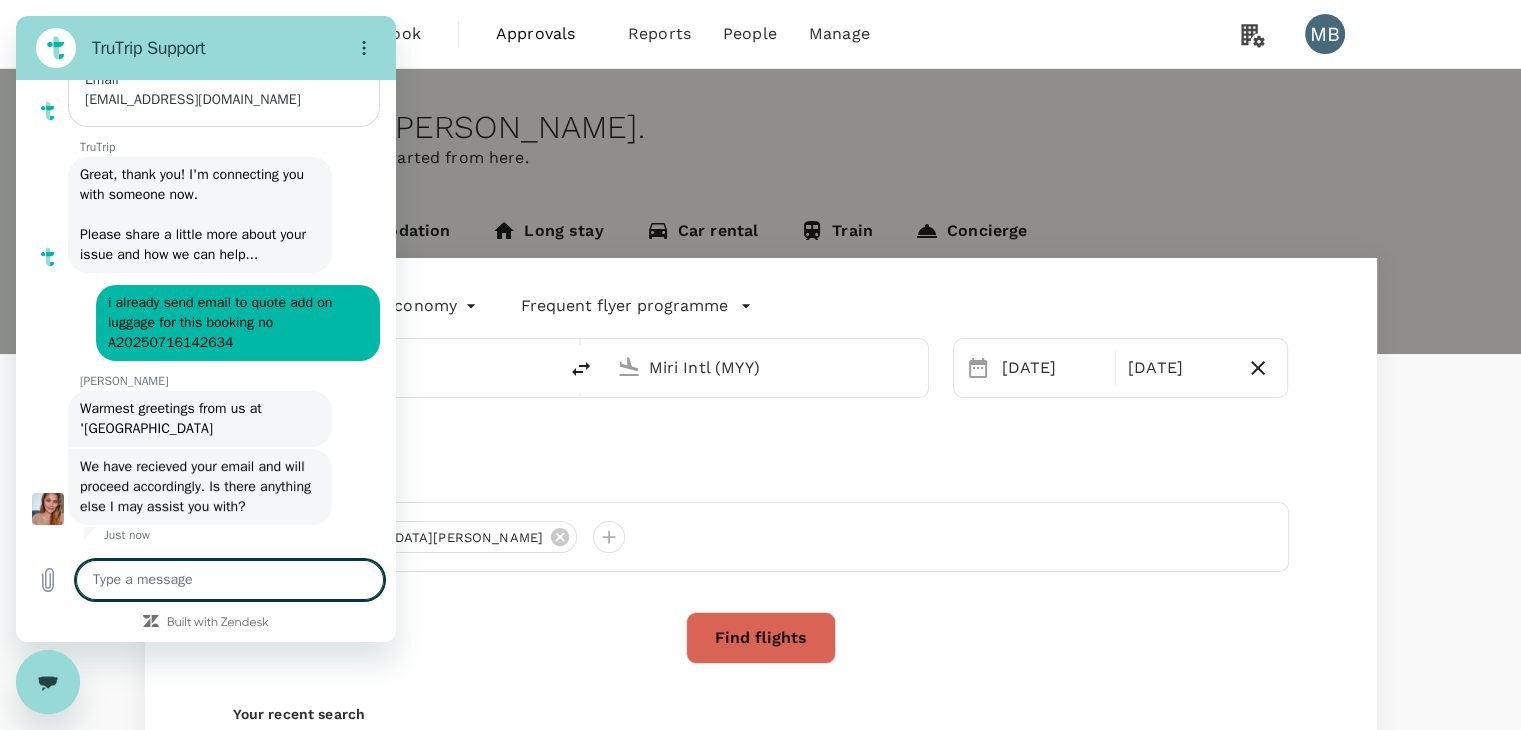click at bounding box center (230, 580) 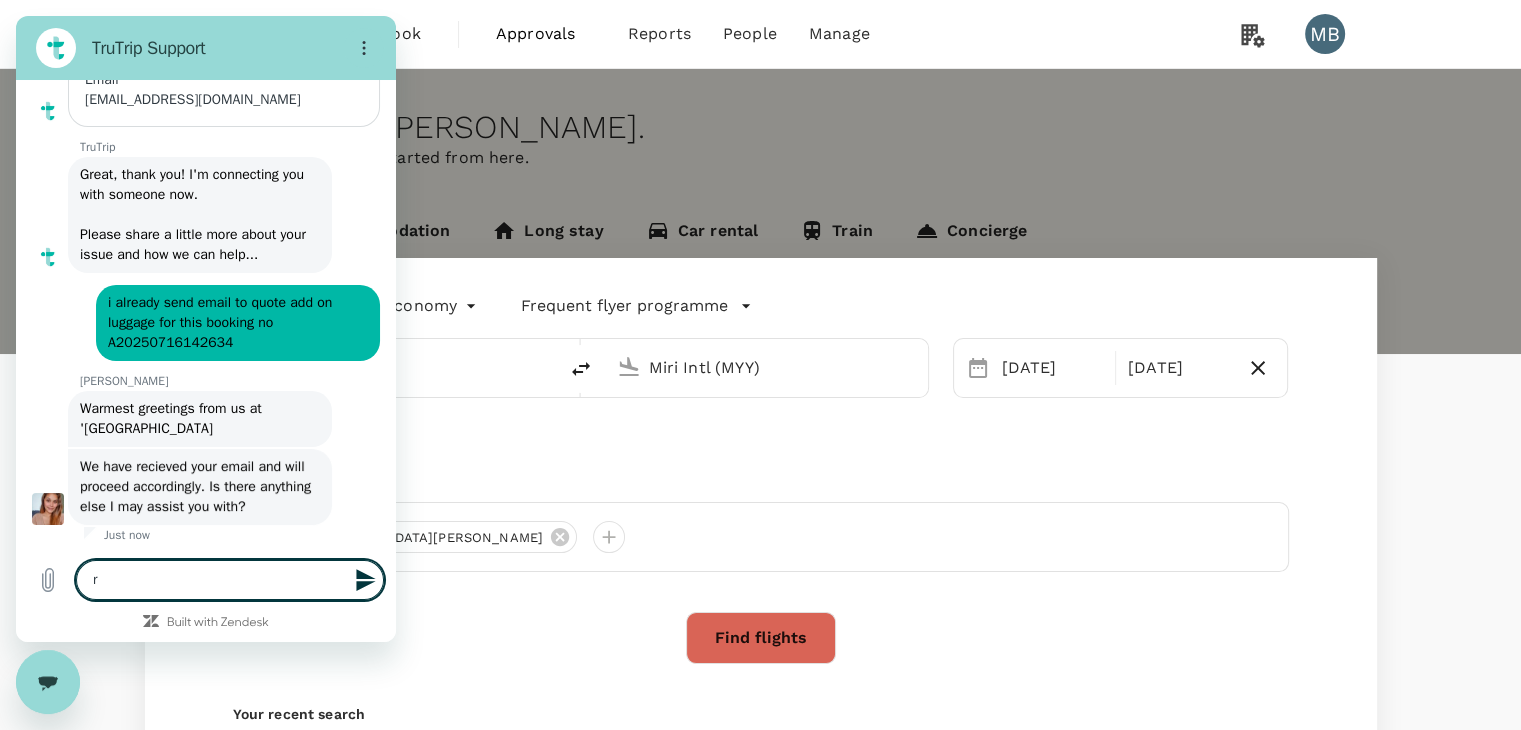 type on "re" 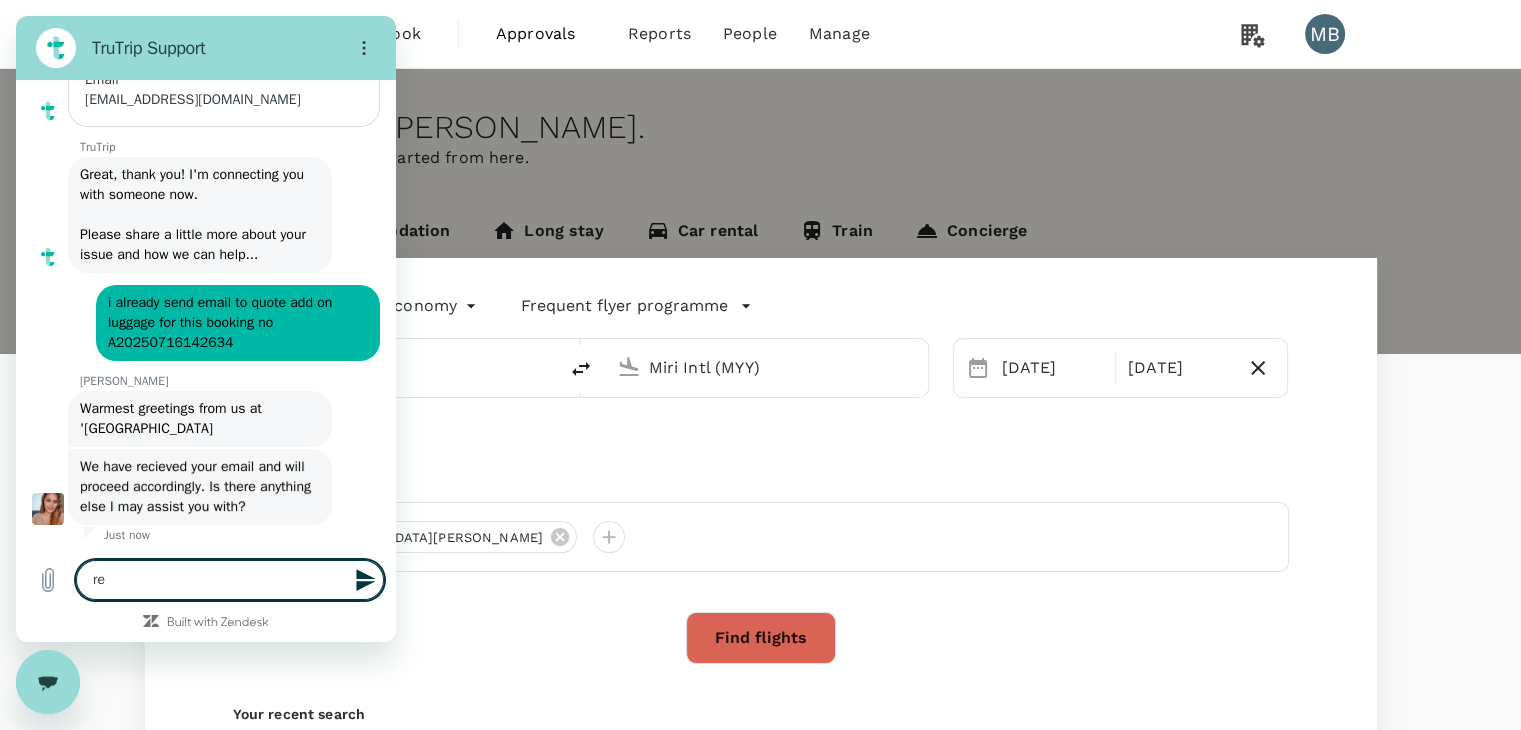 type on "rea" 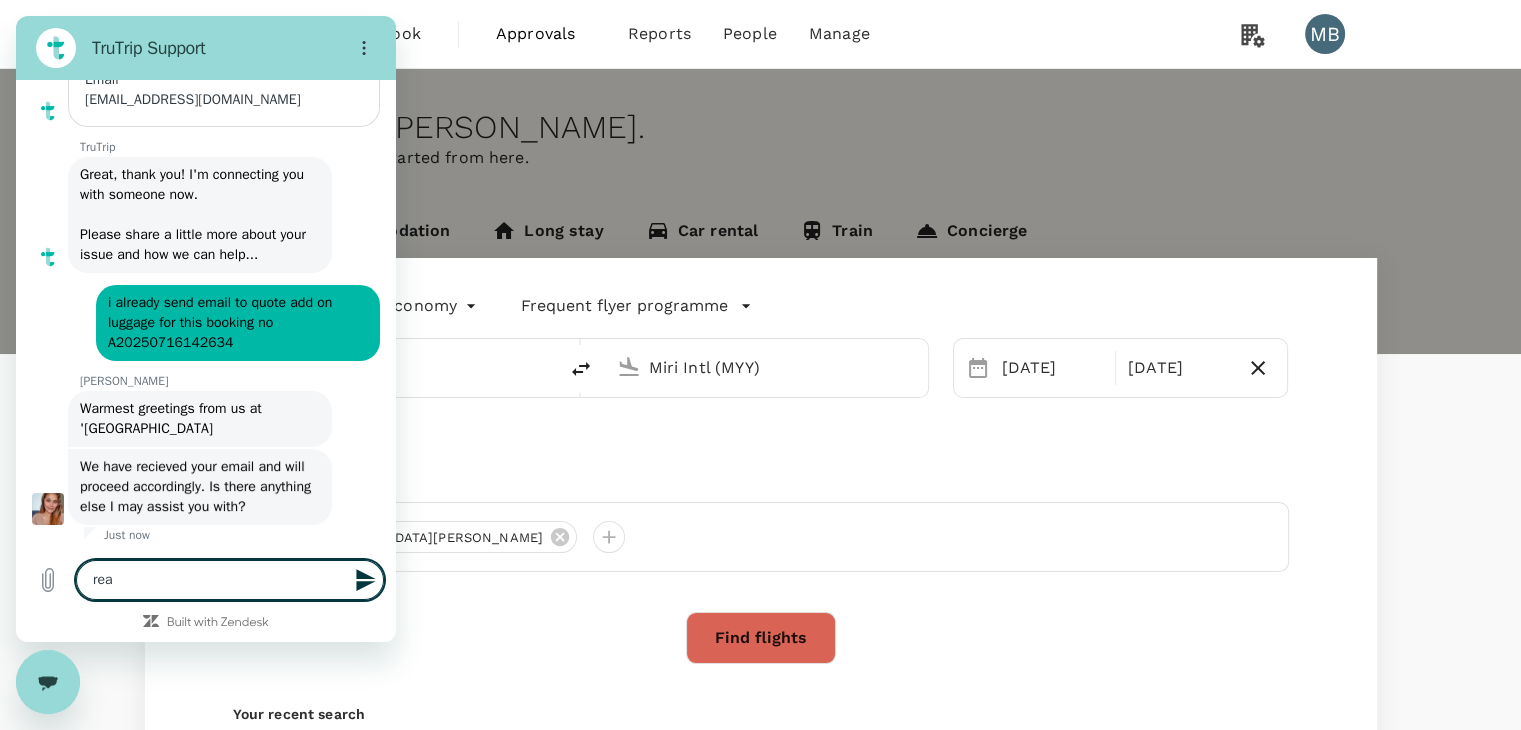 type on "real" 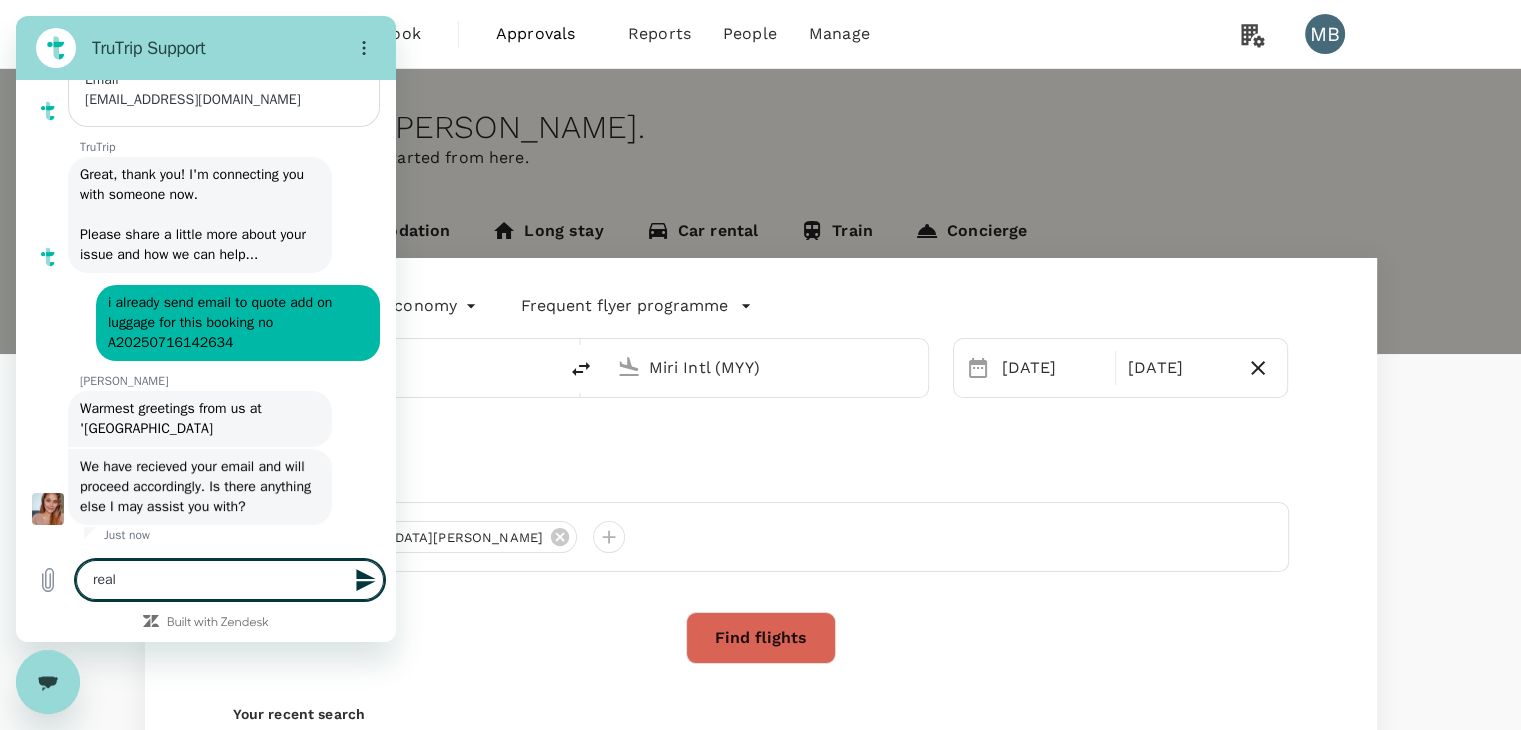 type on "reall" 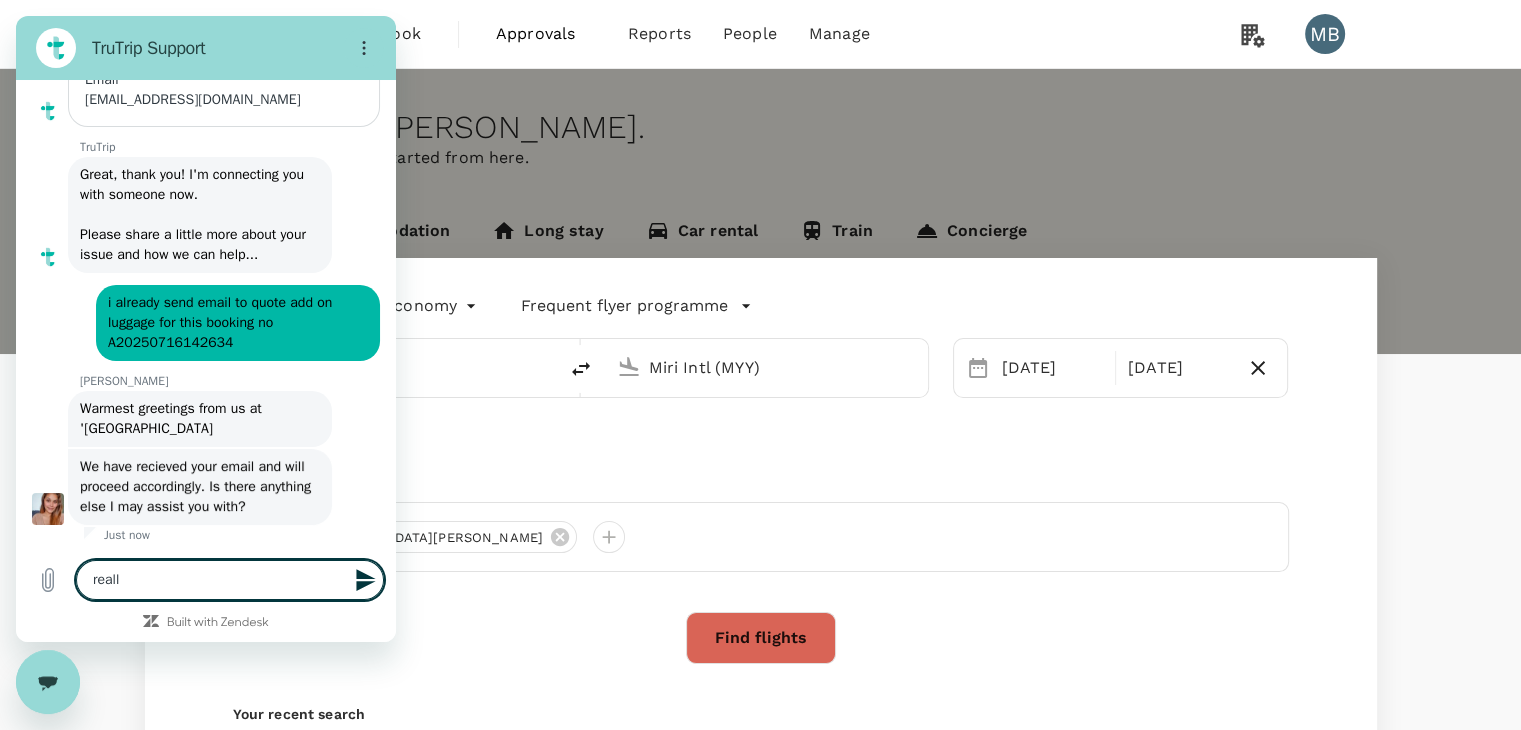 type on "really" 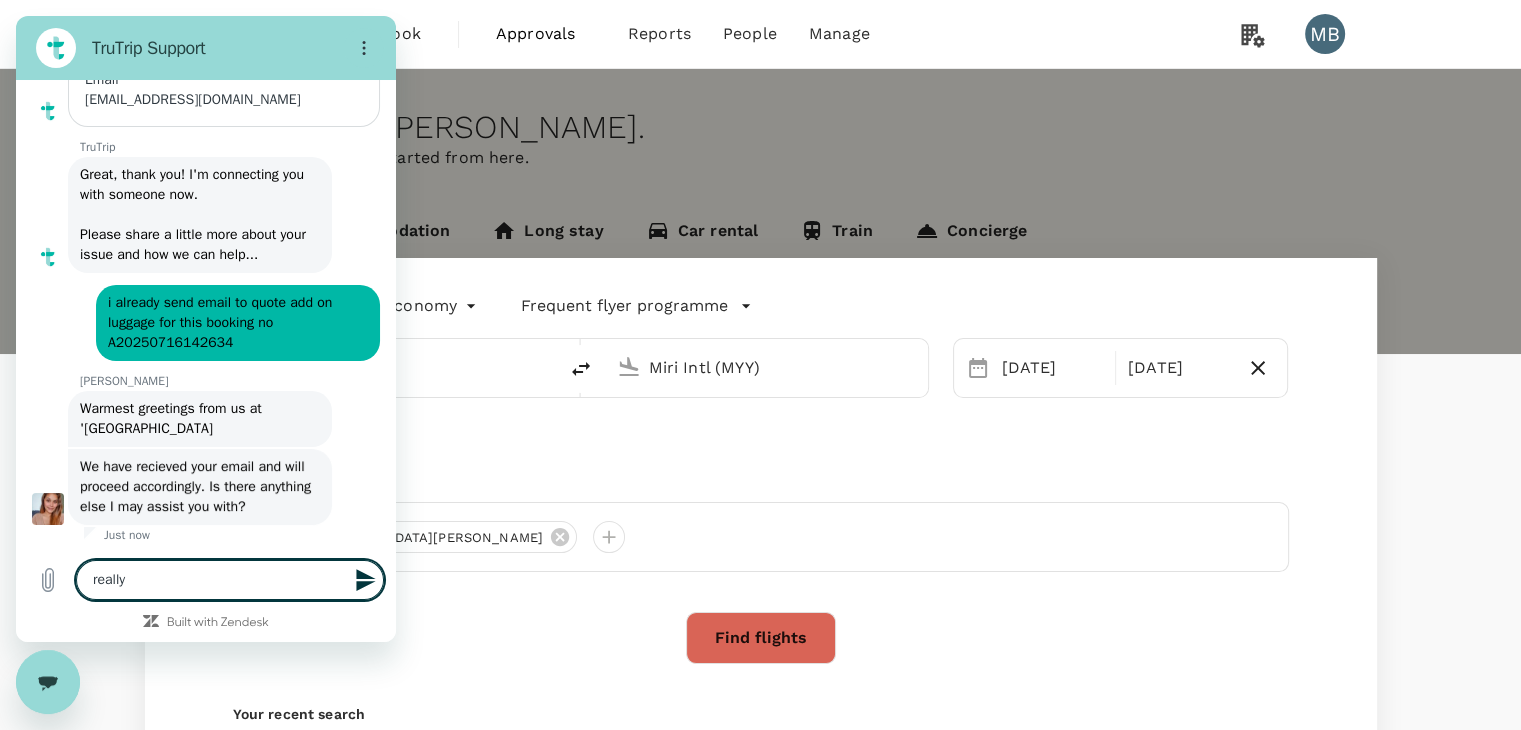 type on "really" 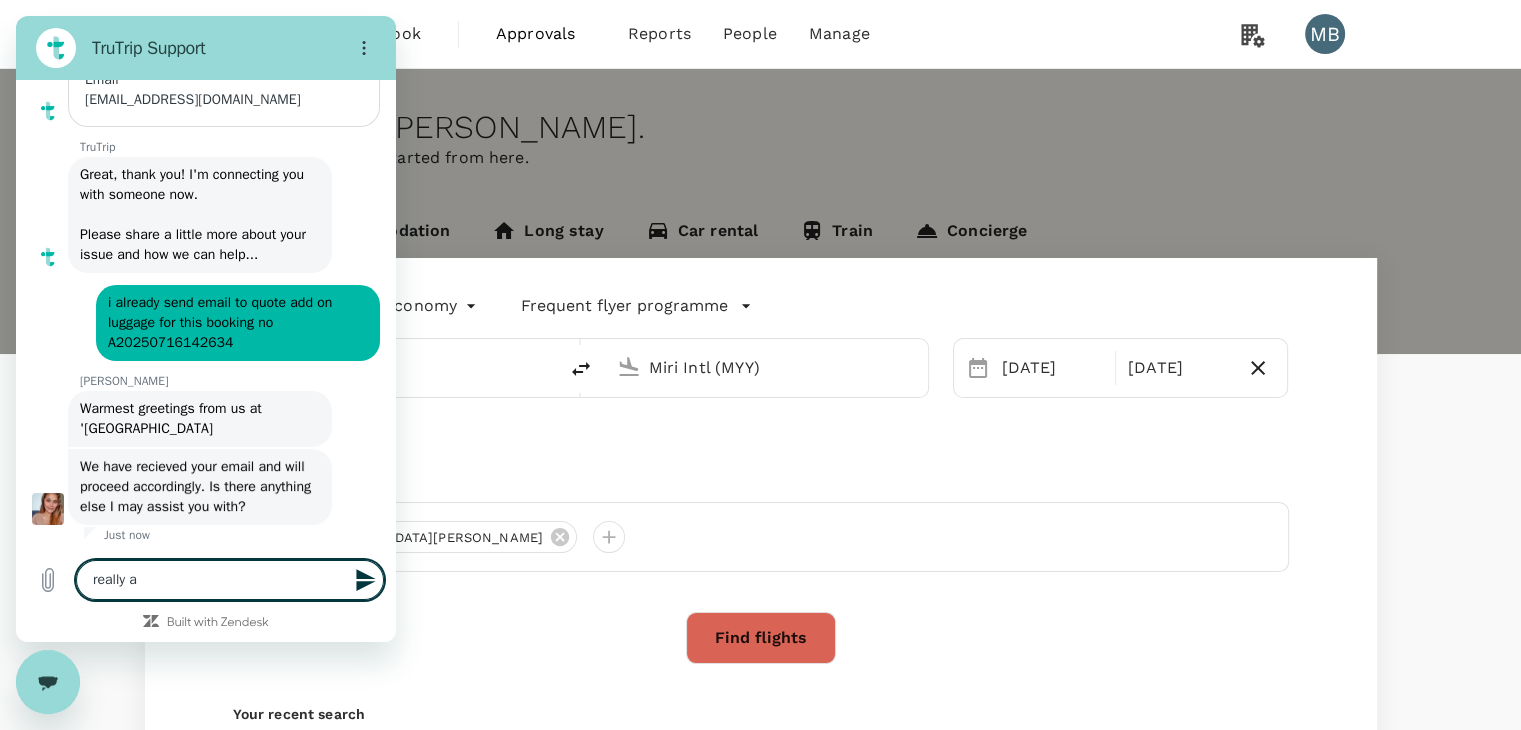 type on "really ap" 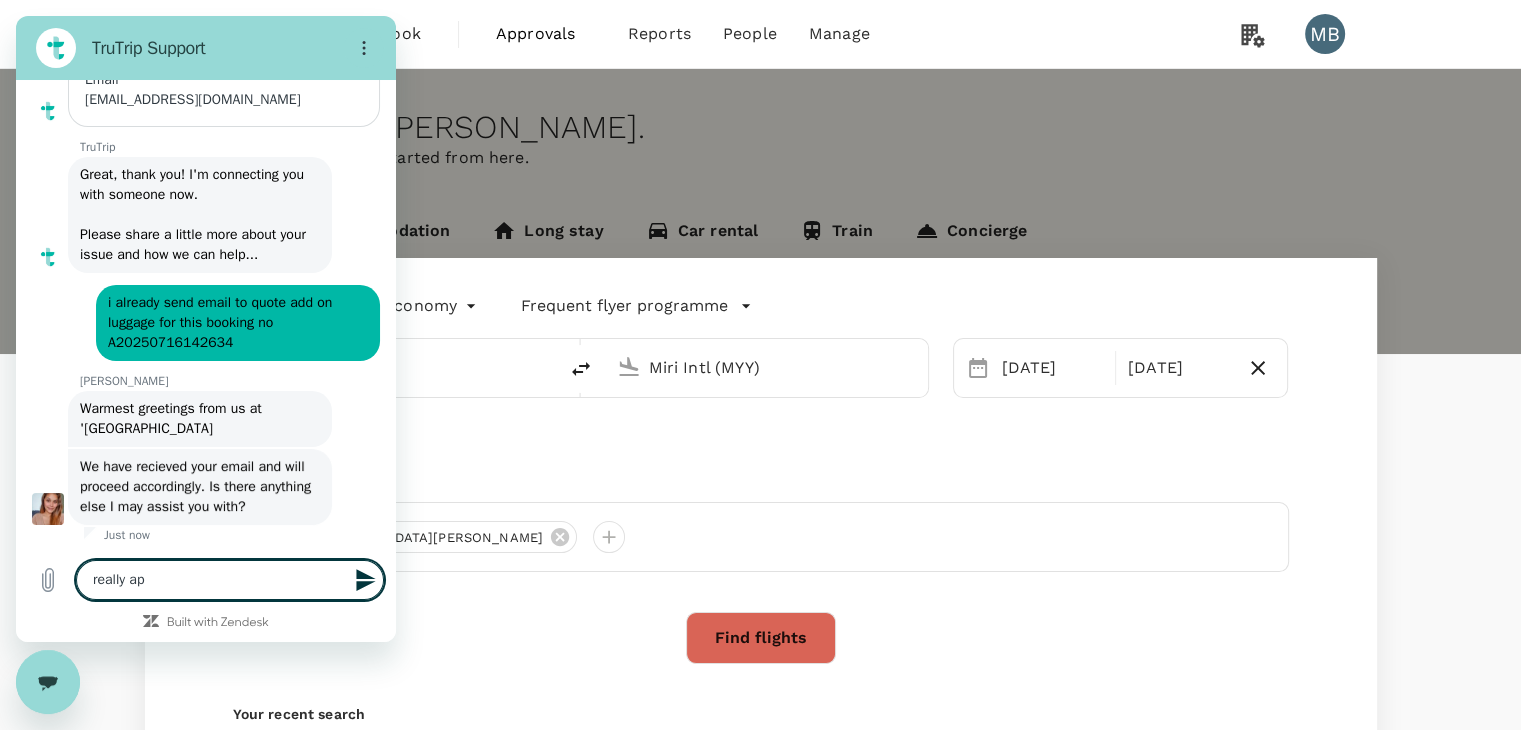 type on "really app" 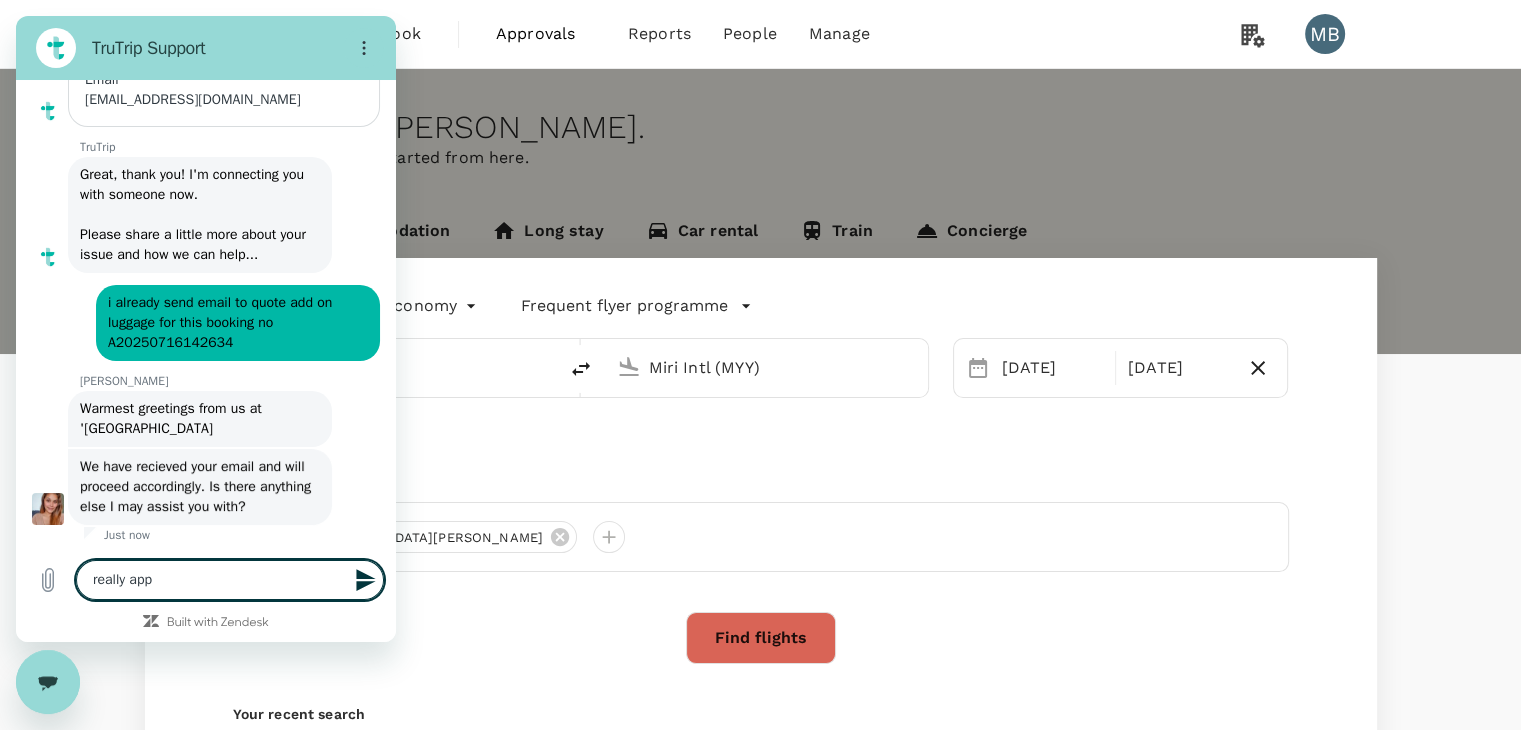 type on "really appr" 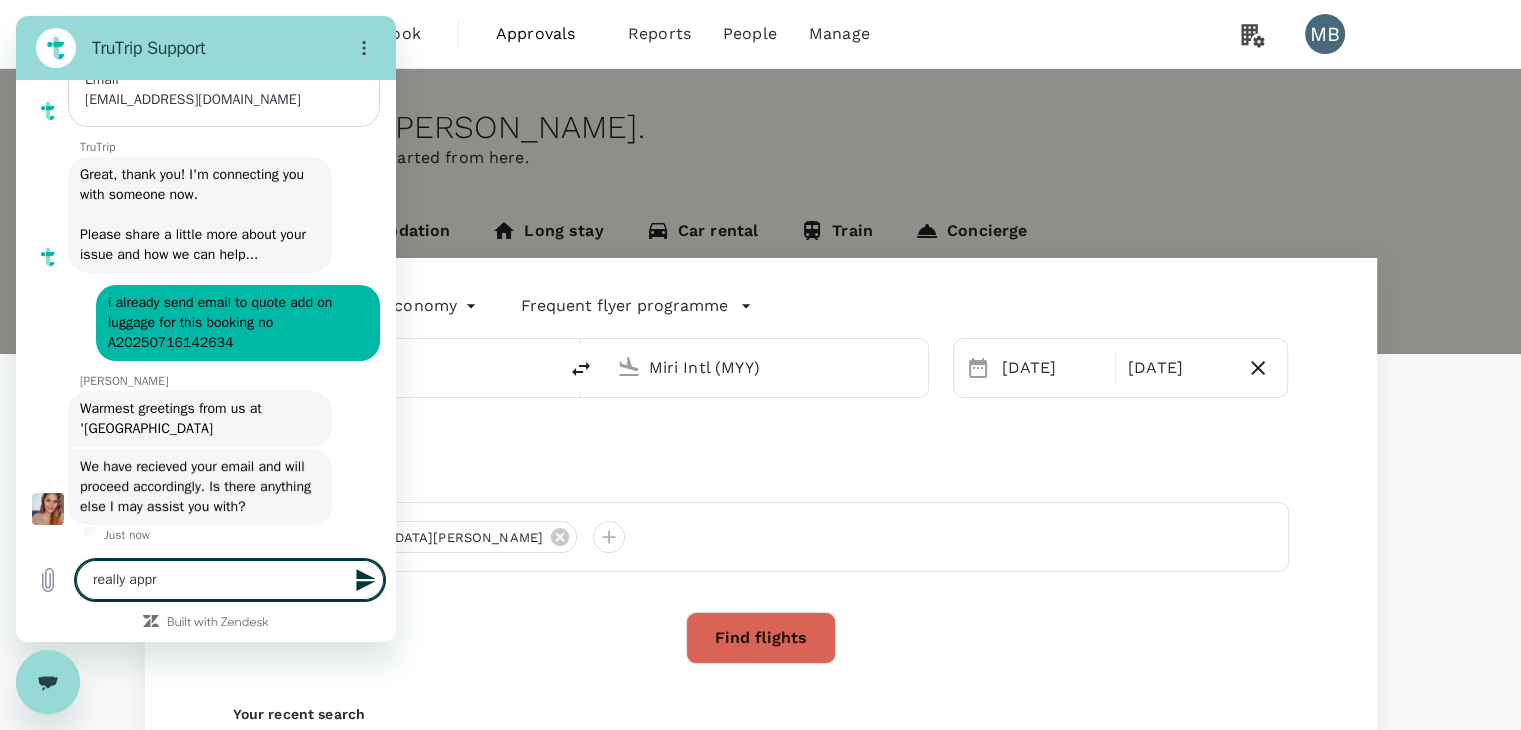 type on "really appri" 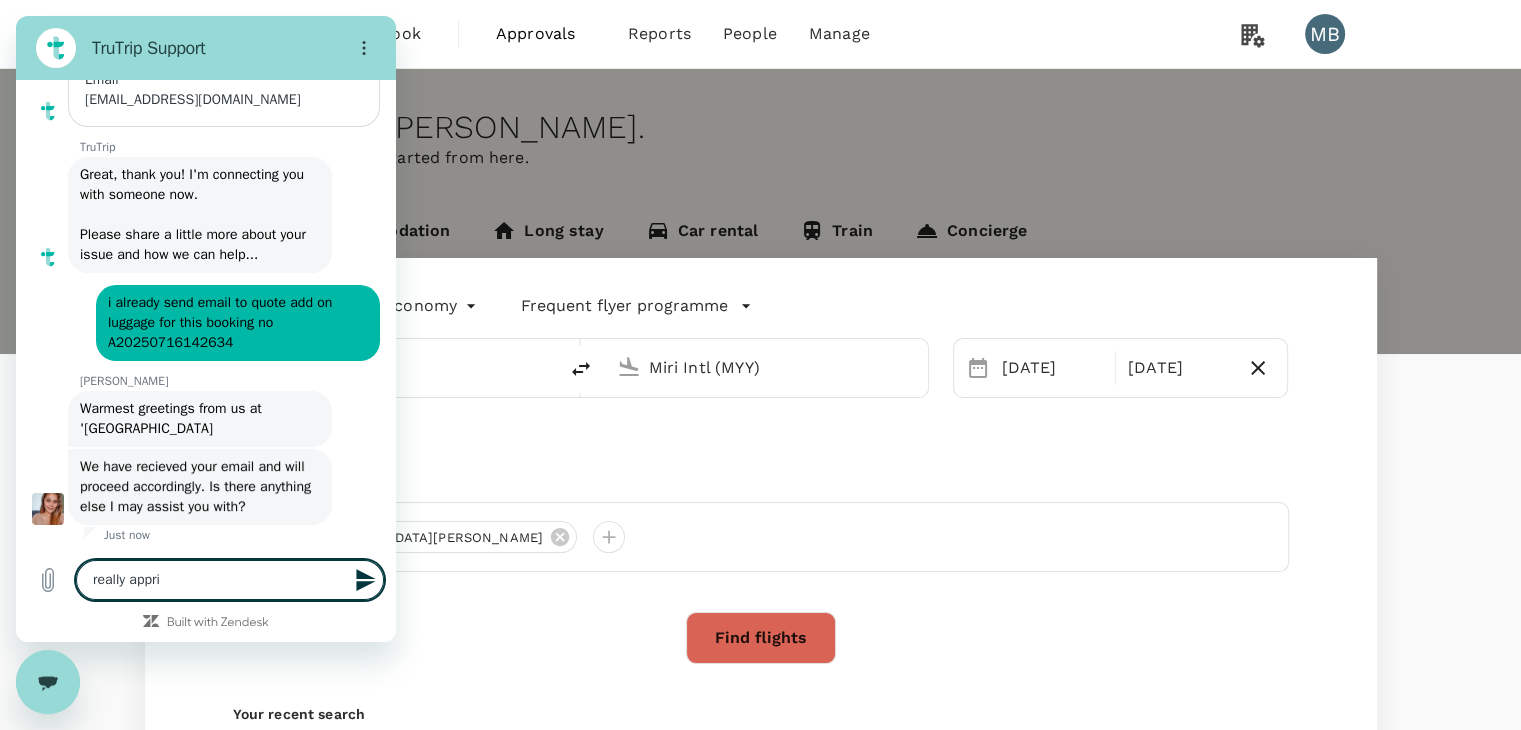 type on "really appric" 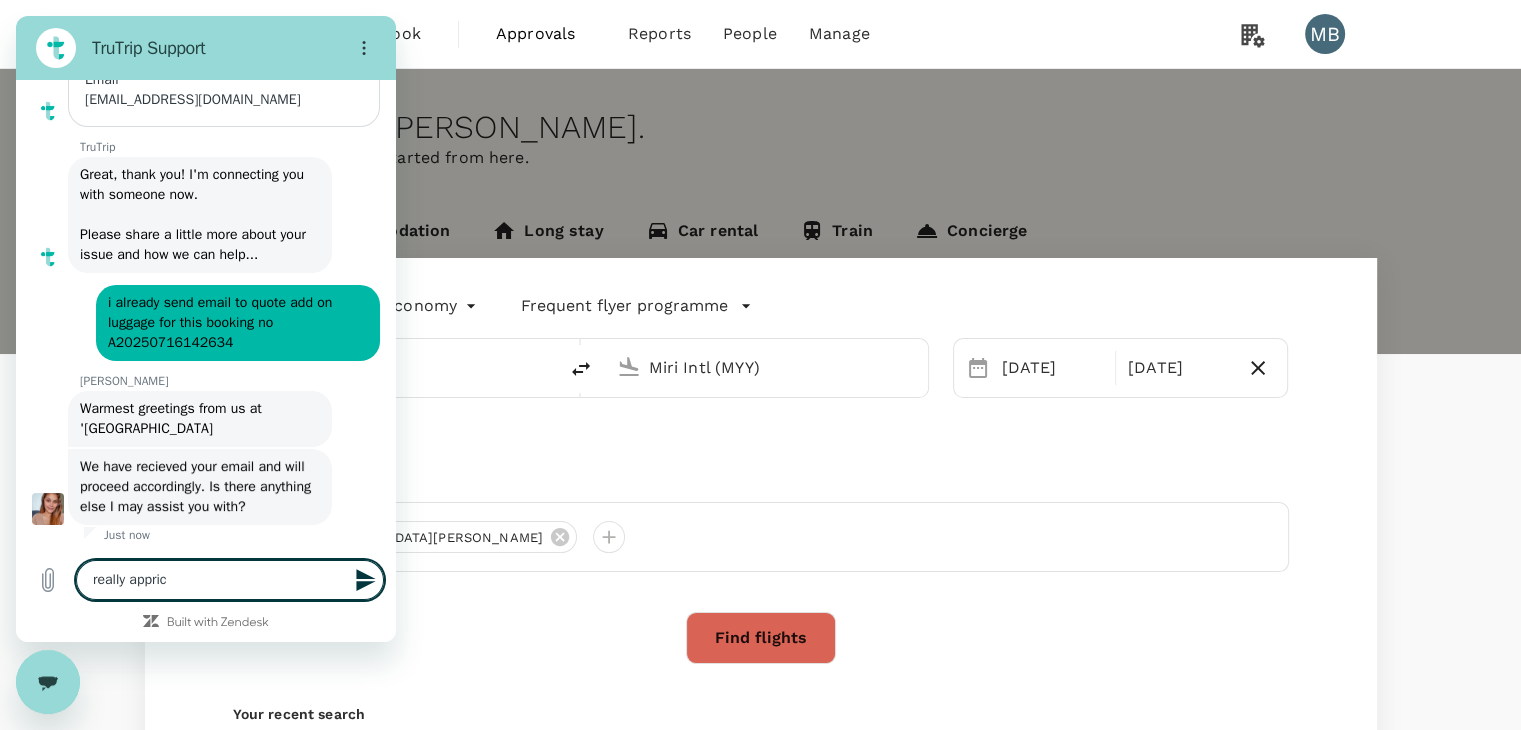 type on "really apprica" 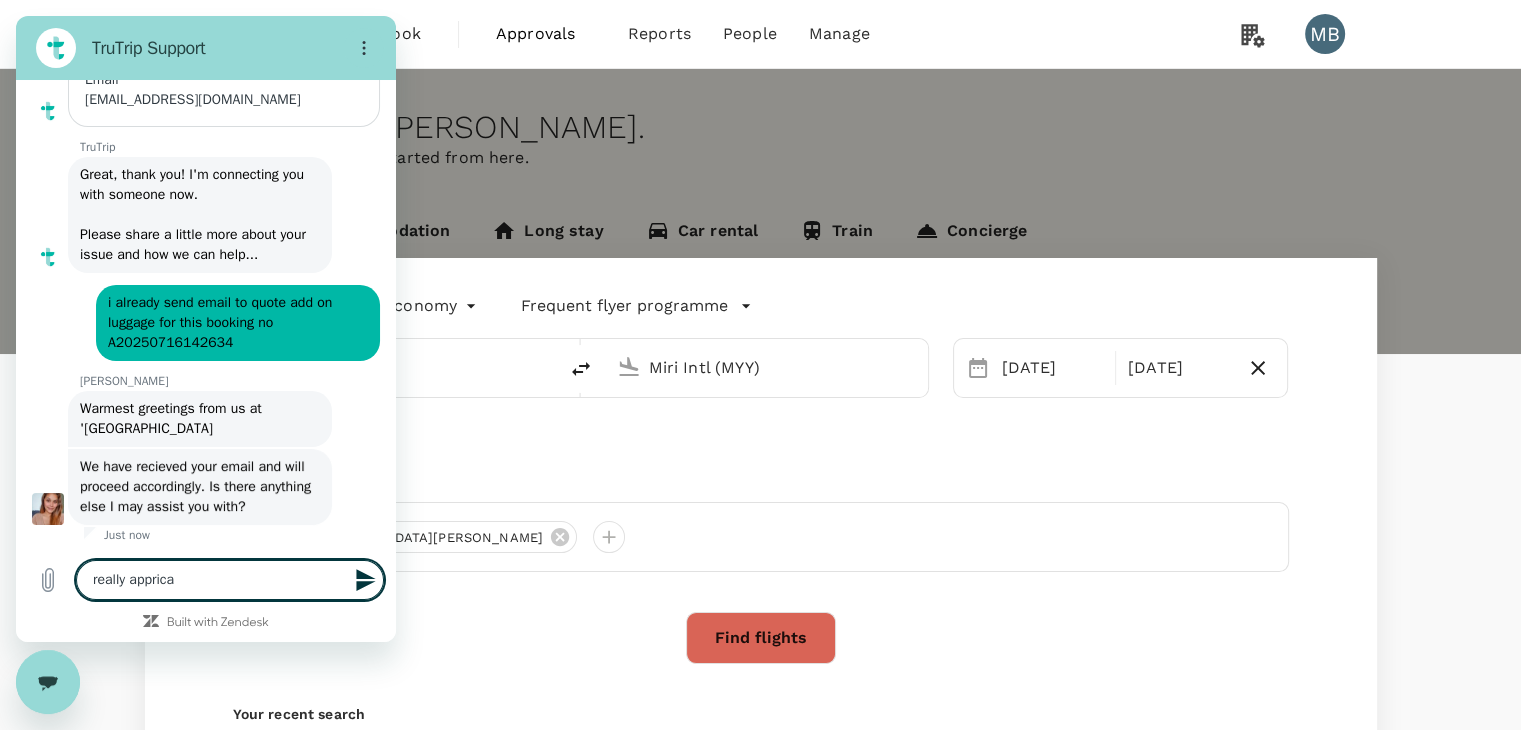 type on "really appricat" 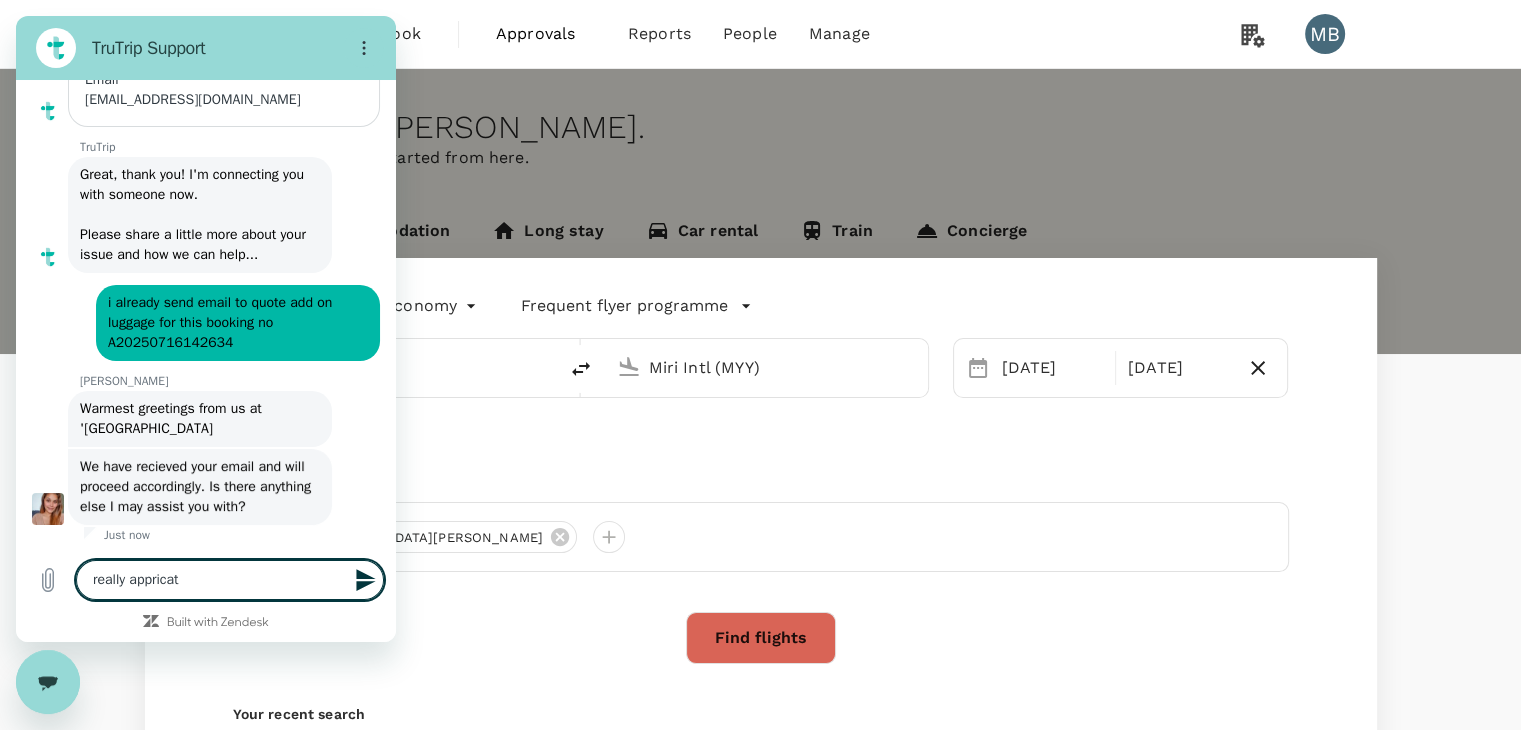 type on "really appricate" 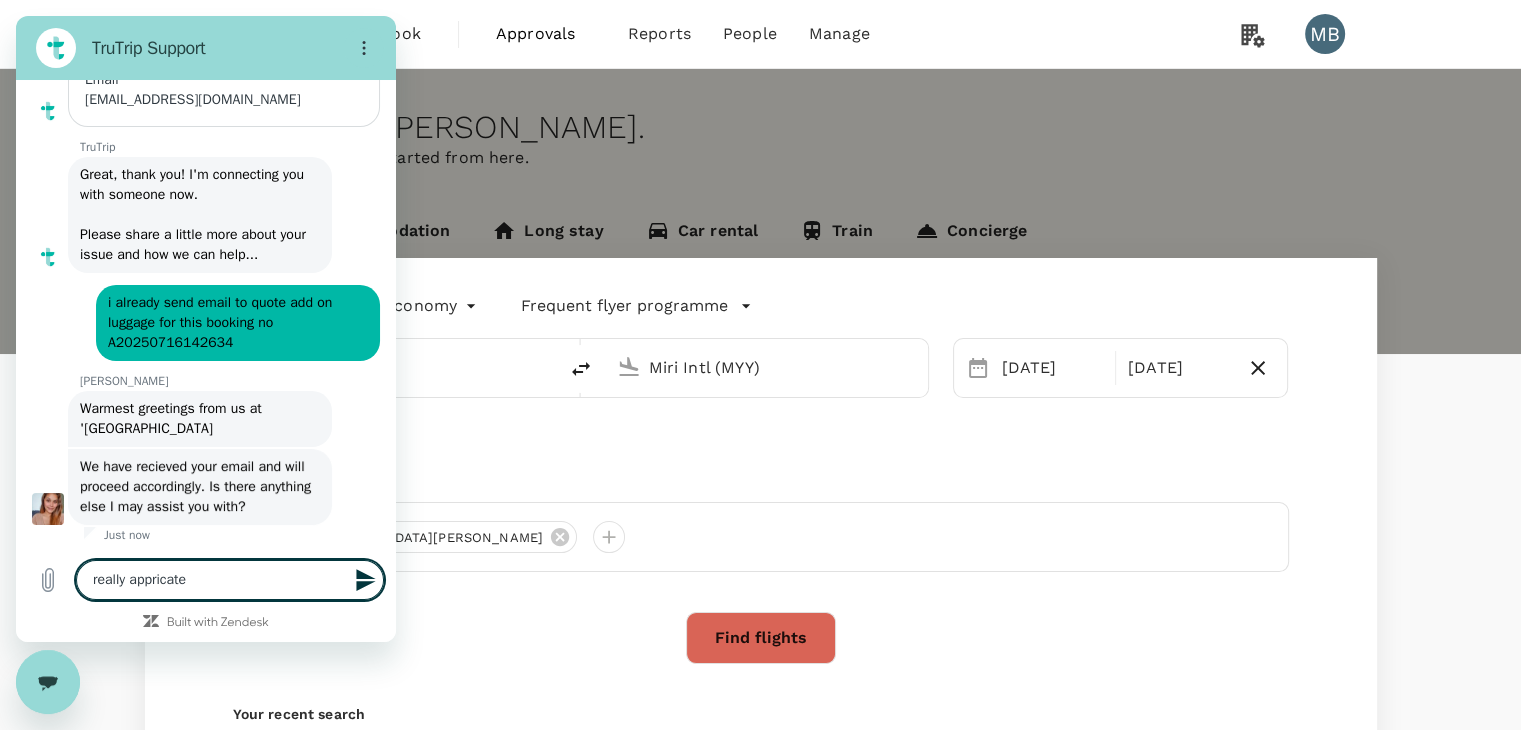 type on "really appricate" 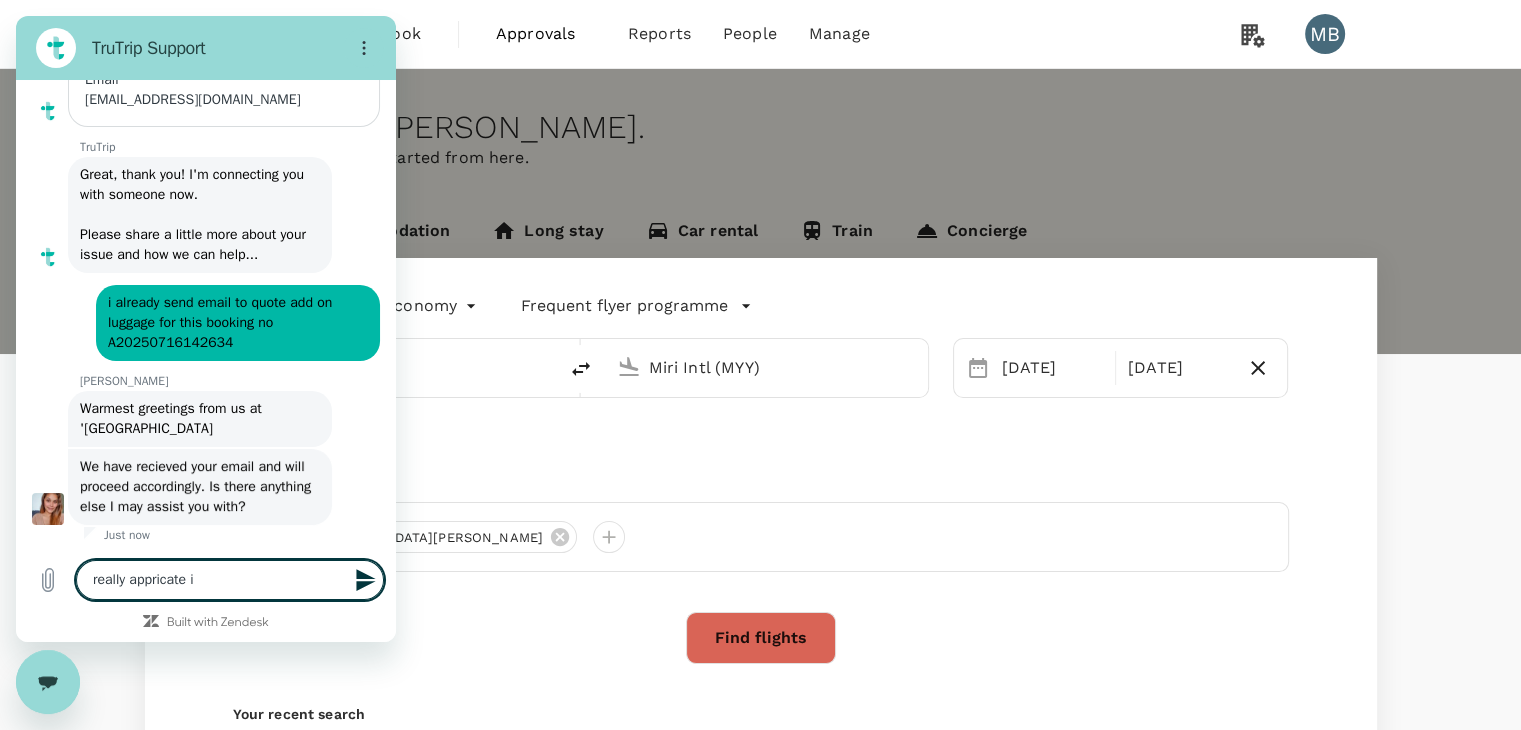 type on "really appricate if" 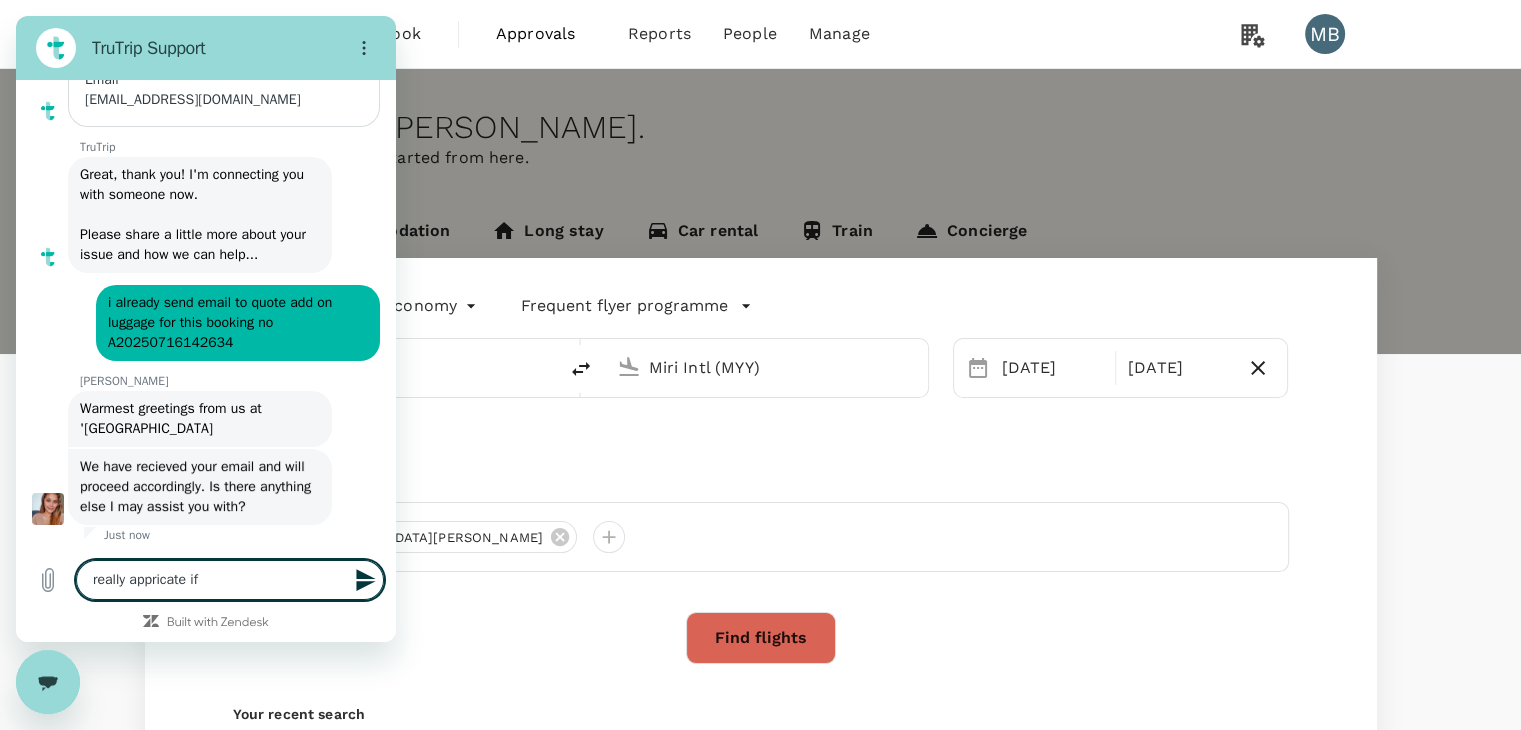type on "really appricate if" 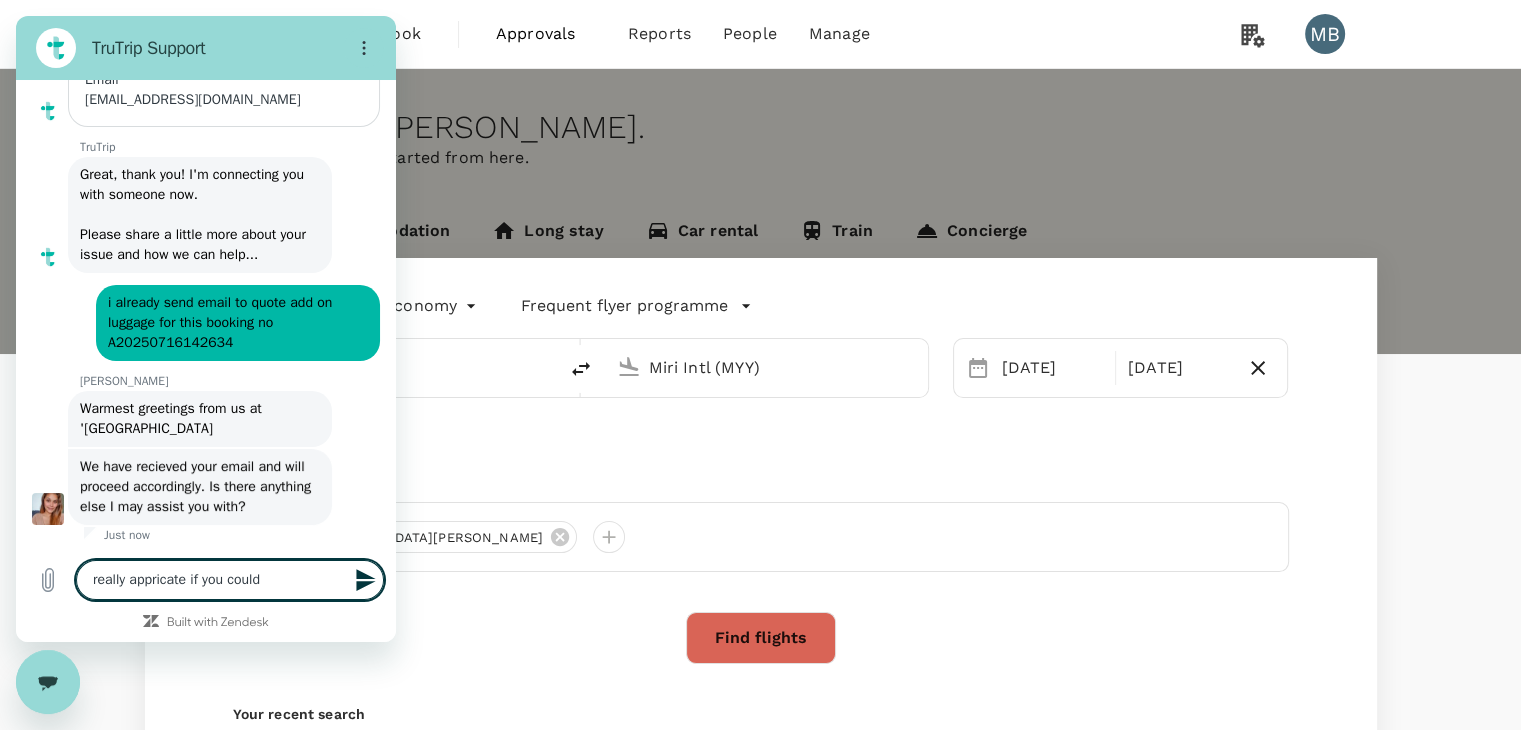 drag, startPoint x: 286, startPoint y: 581, endPoint x: 76, endPoint y: 581, distance: 210 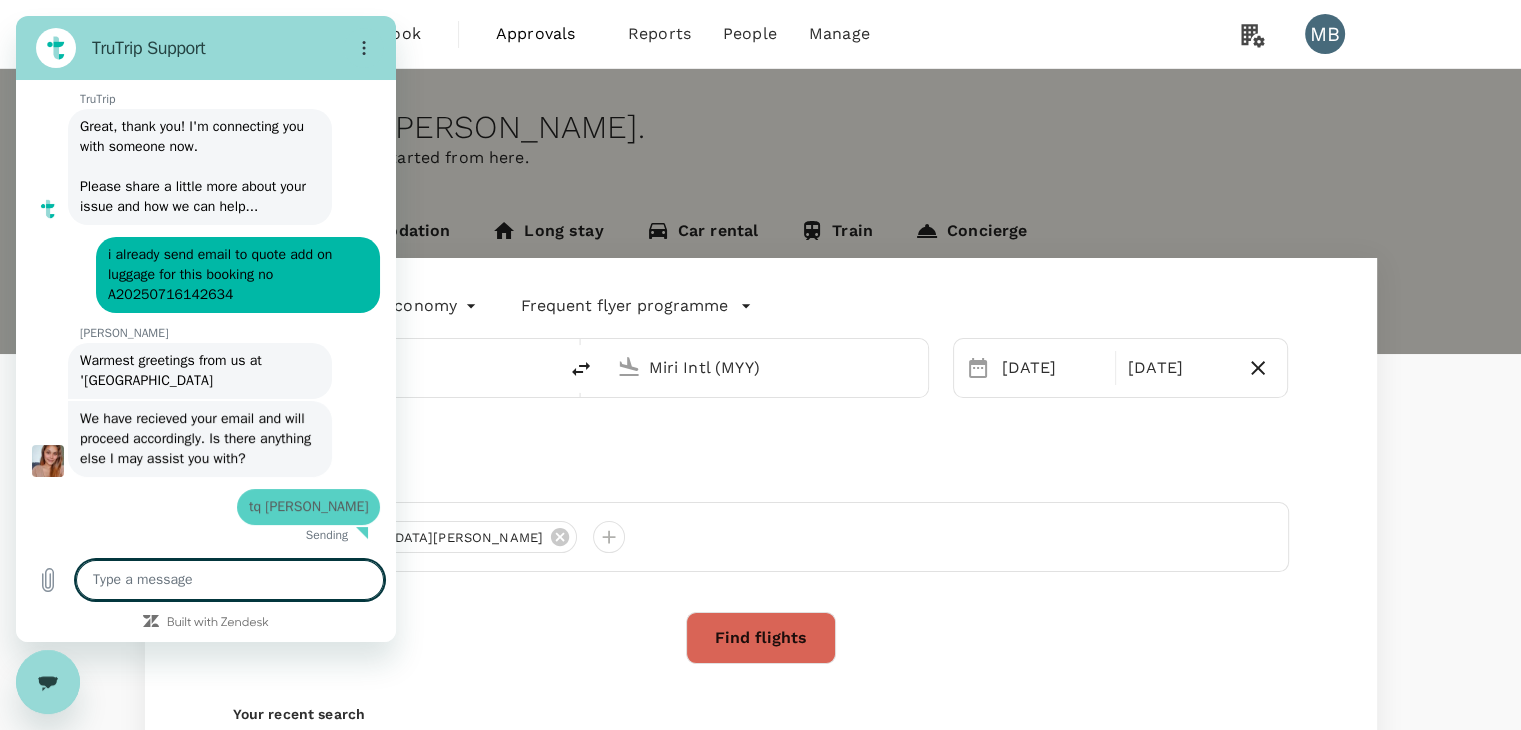 scroll, scrollTop: 316, scrollLeft: 0, axis: vertical 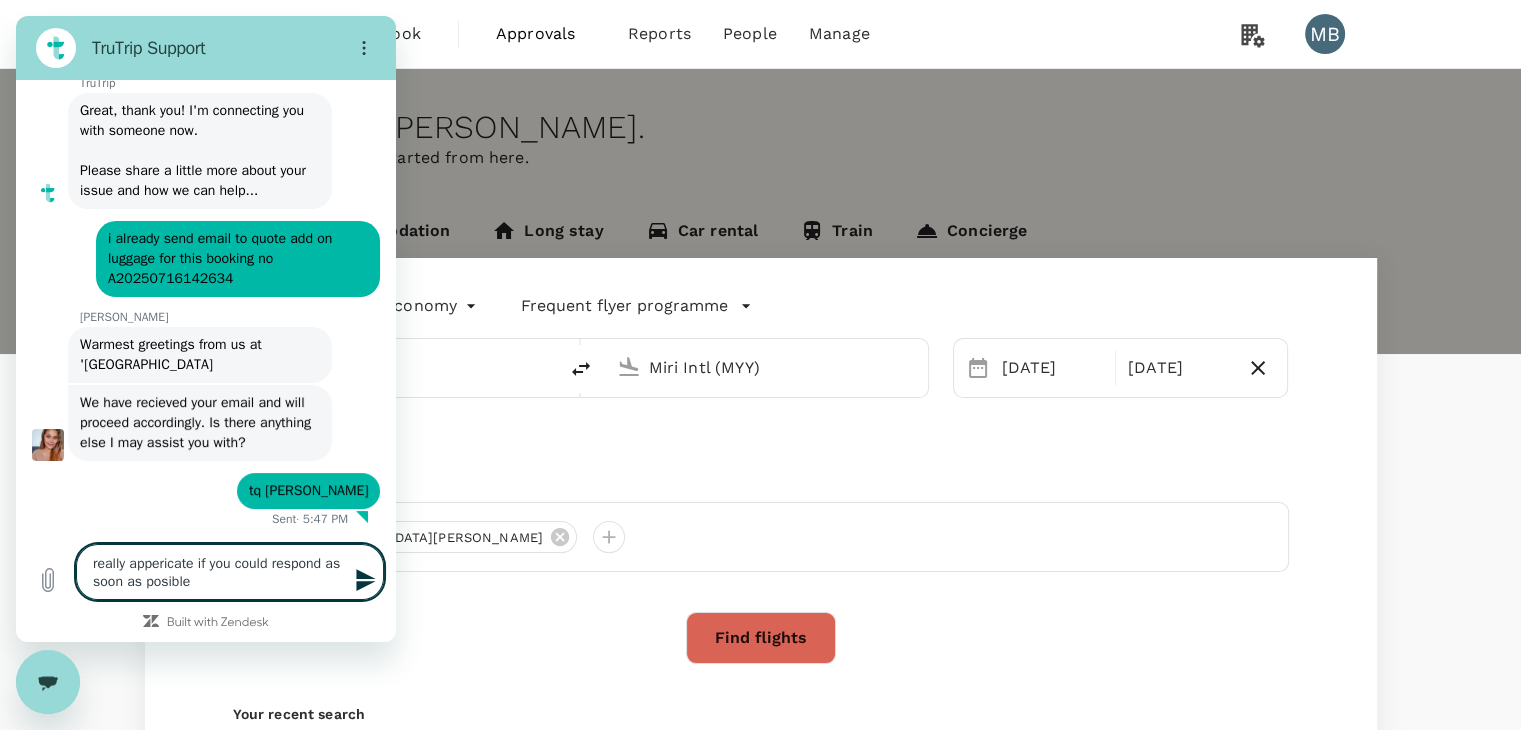 click on "really appericate if you could respond as soon as posible" at bounding box center (230, 572) 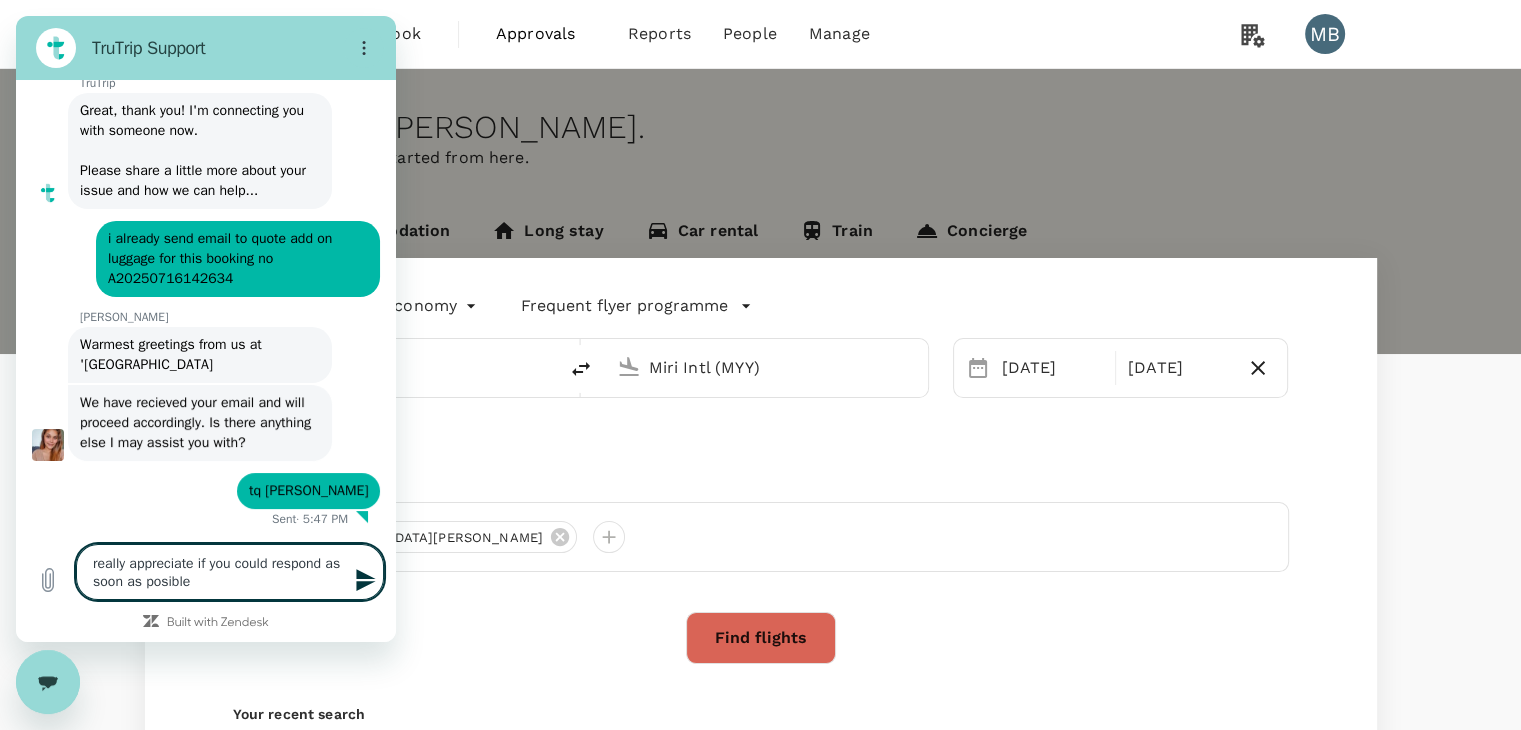 click on "really appreciate if you could respond as soon as posible" at bounding box center [230, 572] 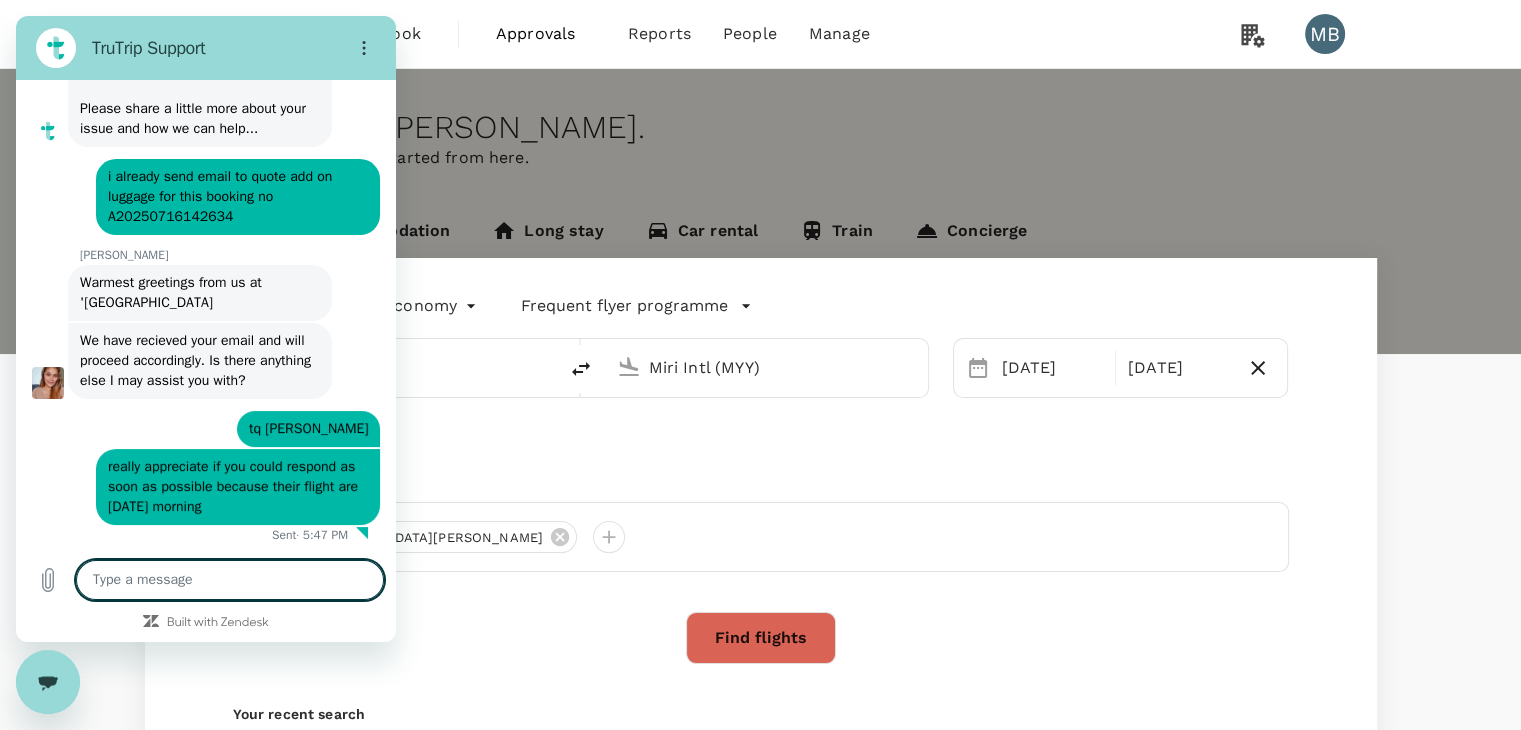 scroll, scrollTop: 394, scrollLeft: 0, axis: vertical 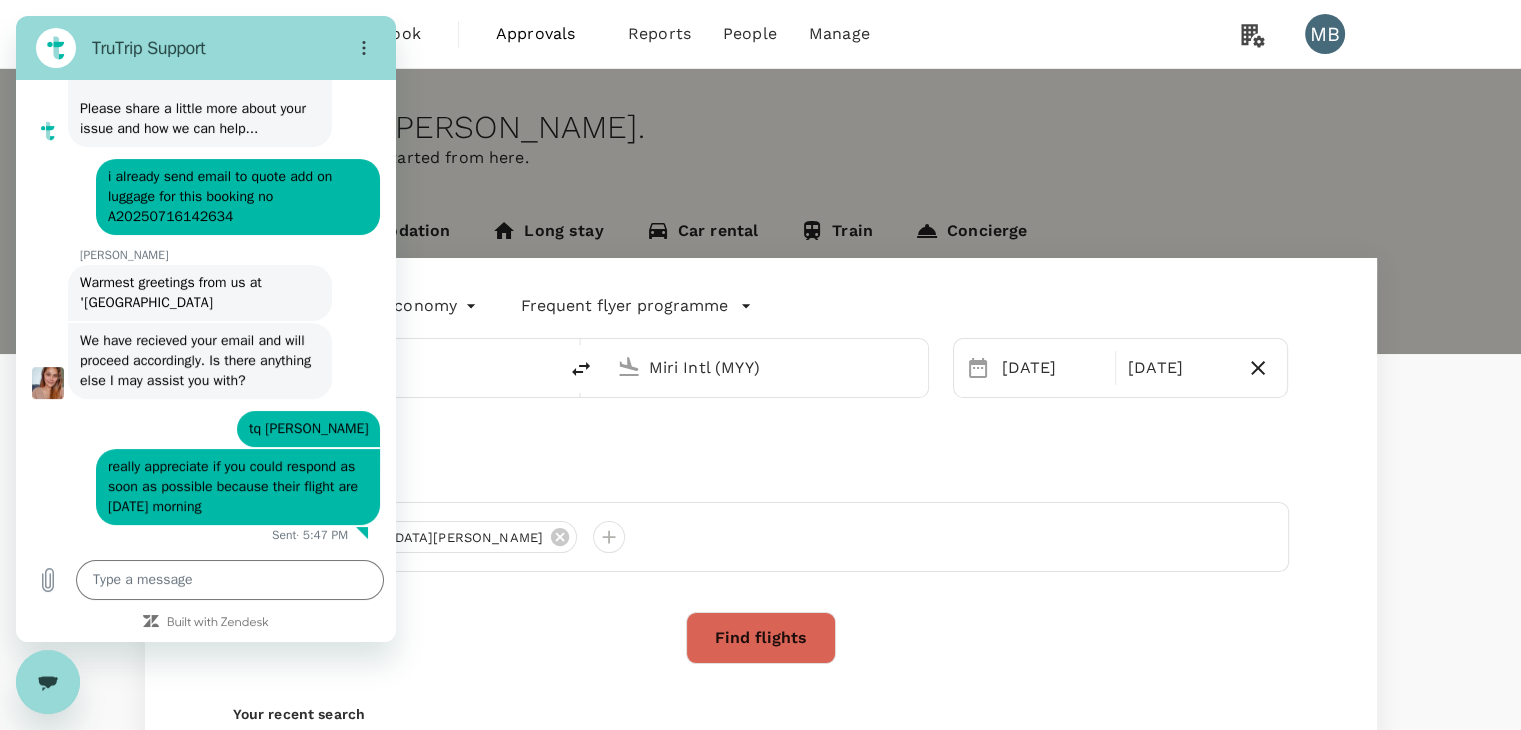 click at bounding box center (48, 682) 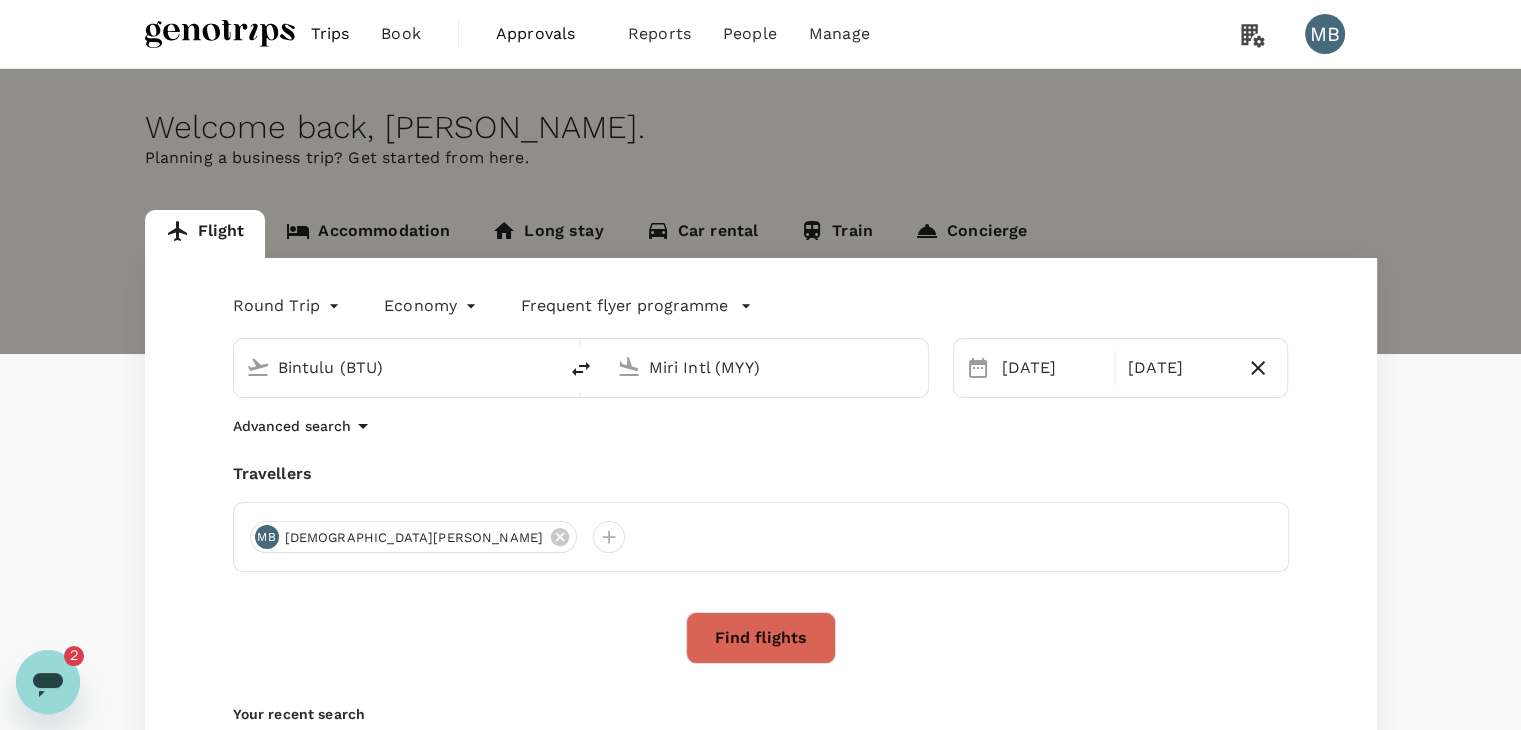 scroll, scrollTop: 0, scrollLeft: 0, axis: both 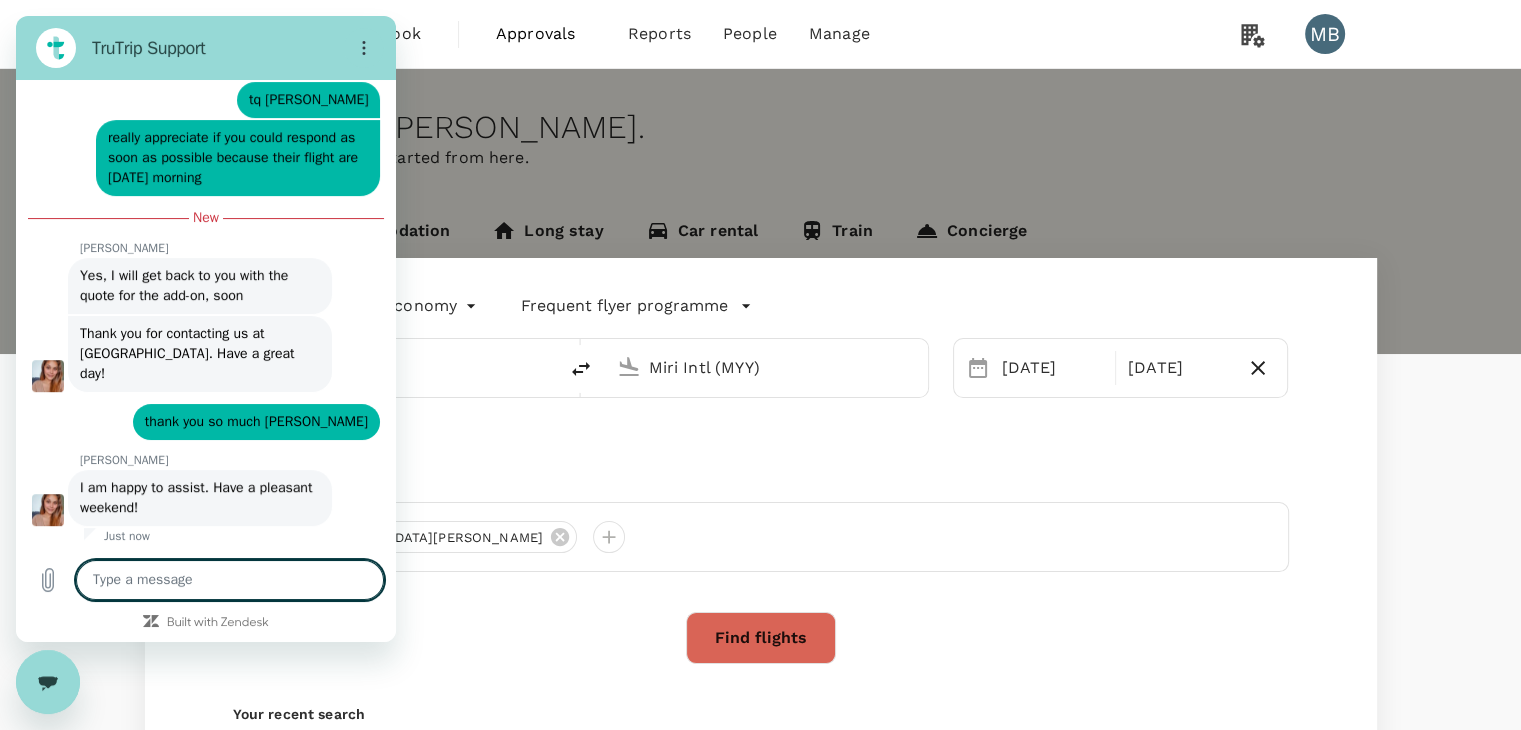 click at bounding box center (48, 682) 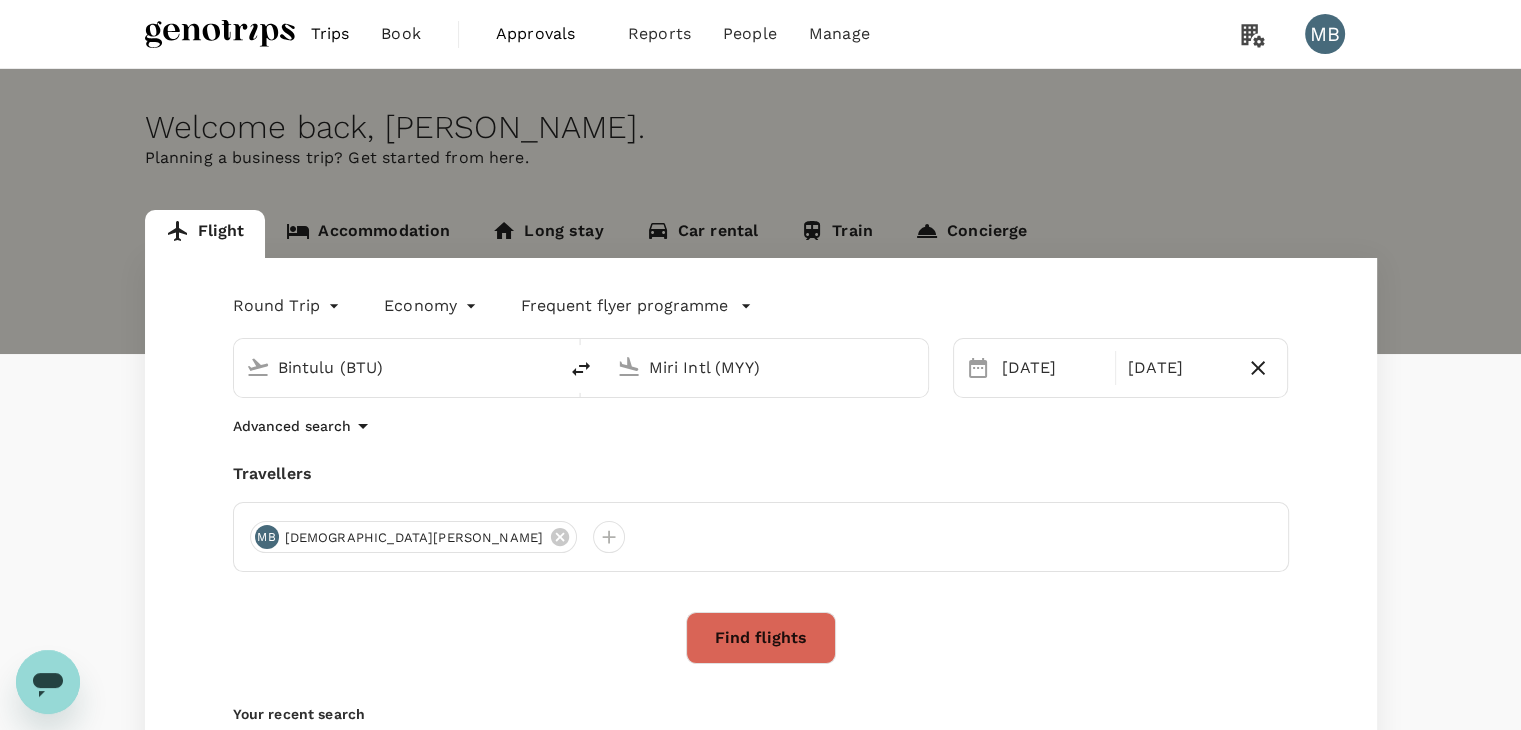 click 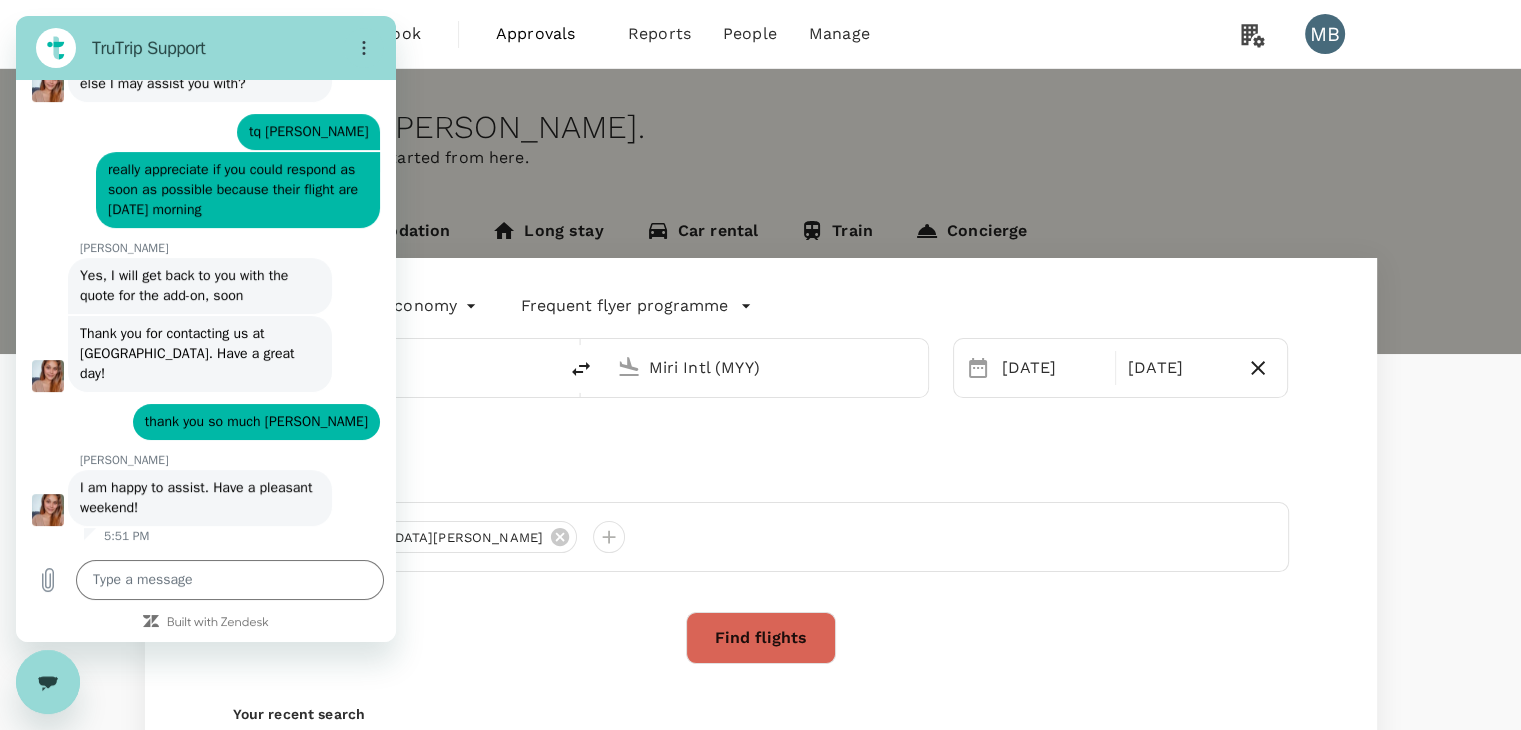 click at bounding box center (48, 682) 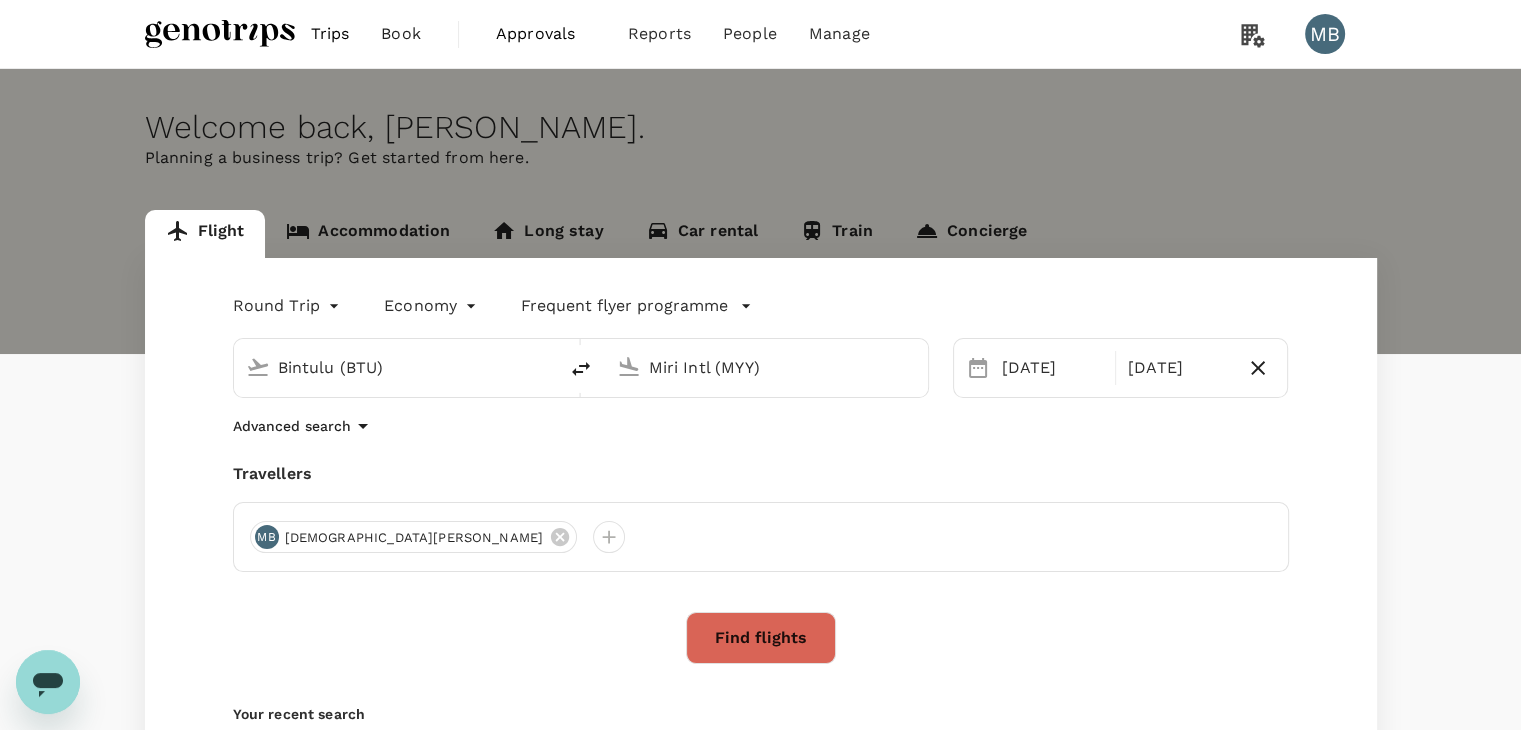 scroll, scrollTop: 704, scrollLeft: 0, axis: vertical 